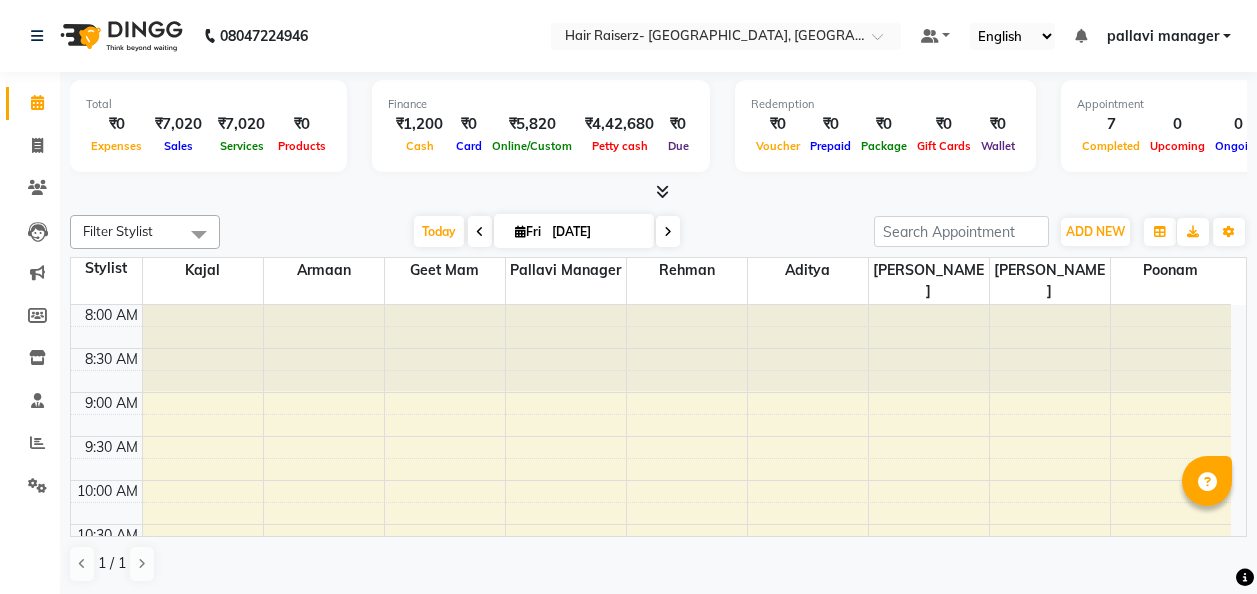 scroll, scrollTop: 0, scrollLeft: 0, axis: both 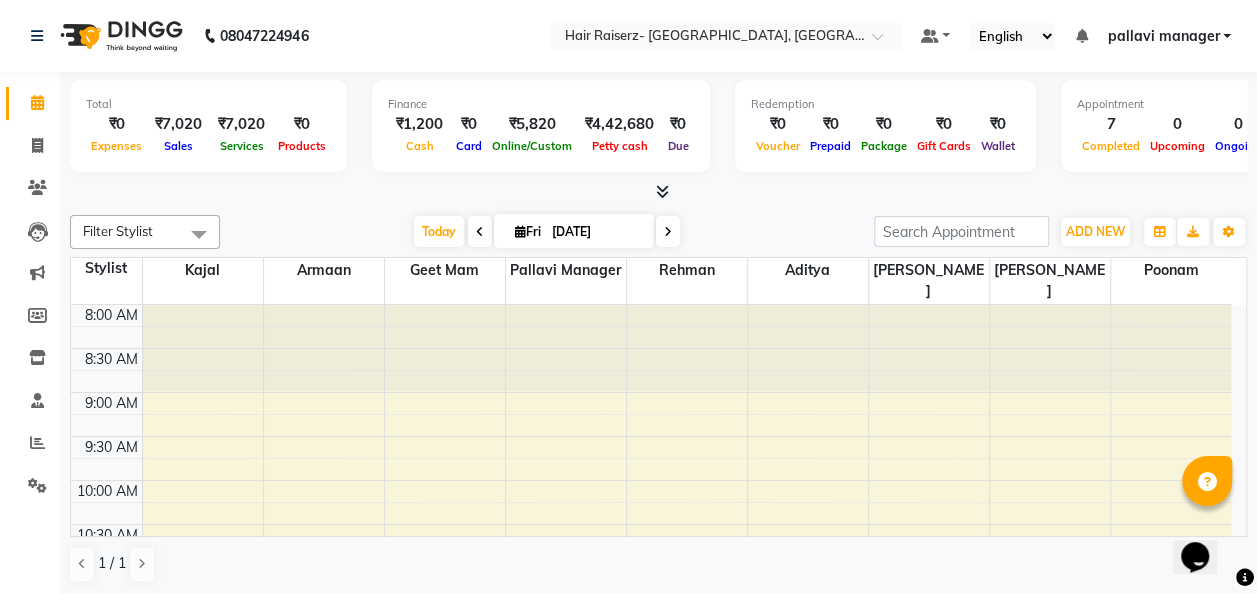 click on "Filter Stylist Select All aditya amita Armaan Geet mam  kajal pallavi manager poonam rehman sajid Today  Fri 11-07-2025 Toggle Dropdown Add Appointment Add Invoice Add Expense Add Attendance Add Client Add Transaction Toggle Dropdown Add Appointment Add Invoice Add Expense Add Attendance Add Client ADD NEW Toggle Dropdown Add Appointment Add Invoice Add Expense Add Attendance Add Client Add Transaction Filter Stylist Select All aditya amita Armaan Geet mam  kajal pallavi manager poonam rehman sajid Group By  Staff View   Room View  View as Vertical  Vertical - Week View  Horizontal  Horizontal - Week View  List  Toggle Dropdown Calendar Settings Manage Tags   Arrange Stylists   Reset Stylists  Full Screen Appointment Form Zoom 100% Staff/Room Display Count 9 Stylist kajal Armaan Geet mam  pallavi manager rehman aditya amita sajid poonam 8:00 AM 8:30 AM 9:00 AM 9:30 AM 10:00 AM 10:30 AM 11:00 AM 11:30 AM 12:00 PM 12:30 PM 1:00 PM 1:30 PM 2:00 PM 2:30 PM 3:00 PM 3:30 PM 4:00 PM 4:30 PM 5:00 PM 5:30 PM 6:00 PM" 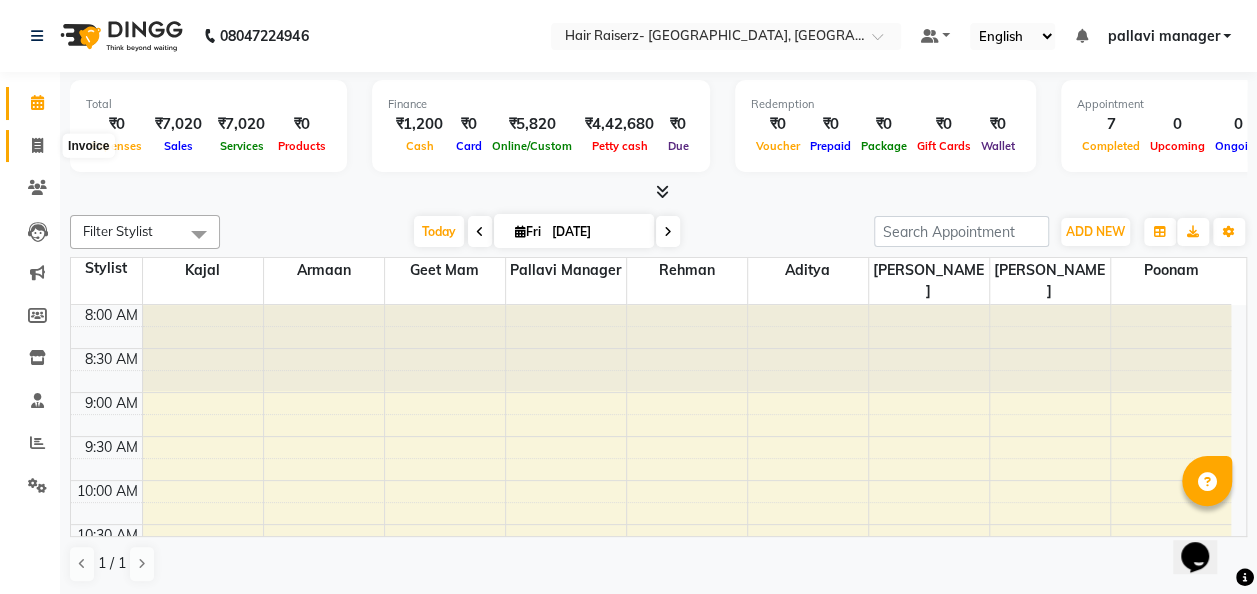 click 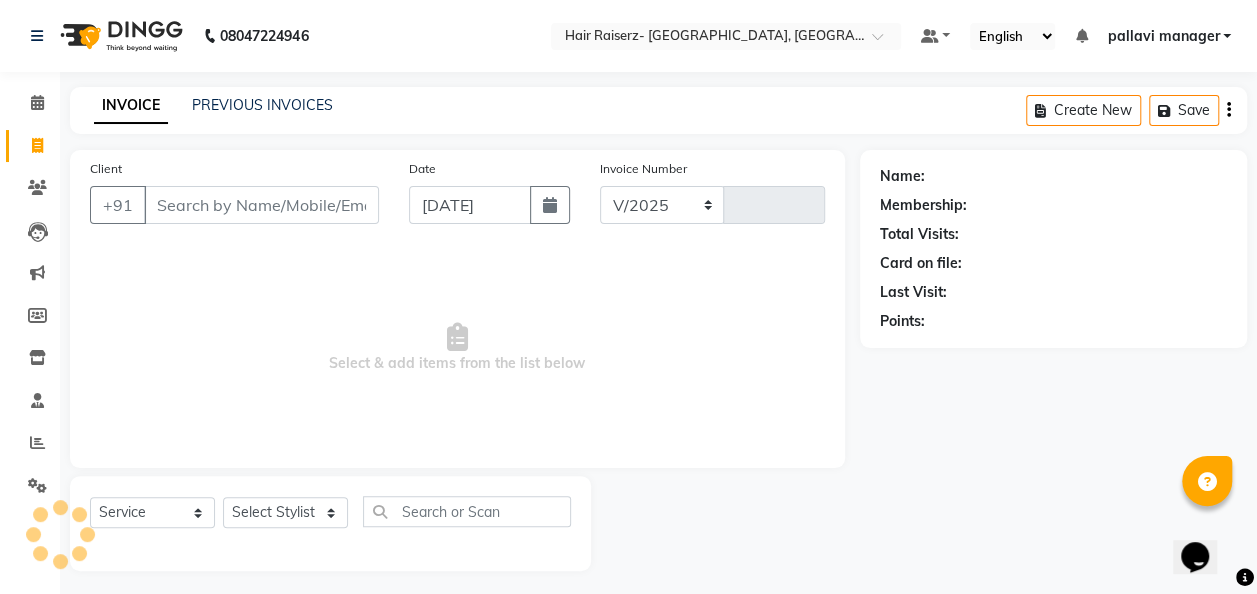 select on "6691" 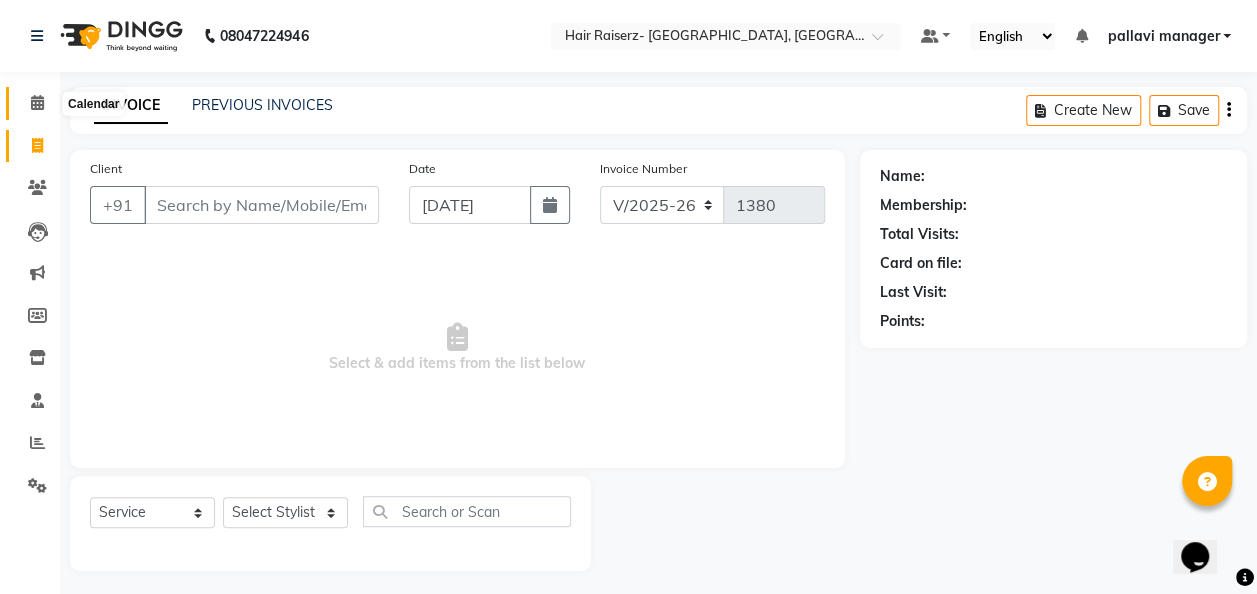 click 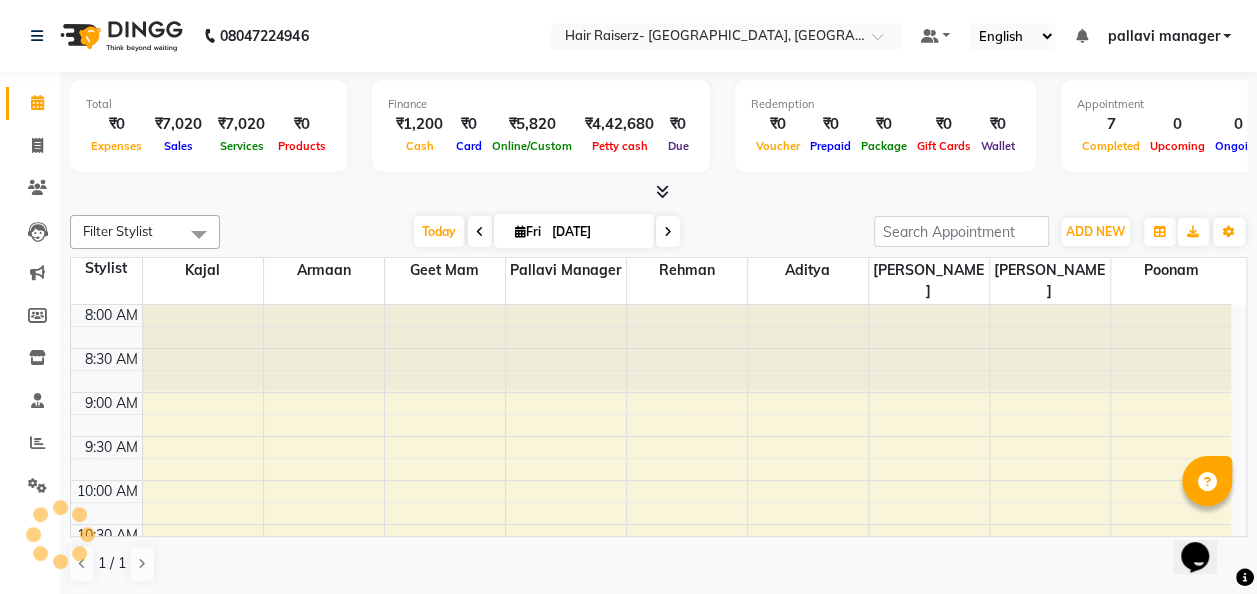 scroll, scrollTop: 0, scrollLeft: 0, axis: both 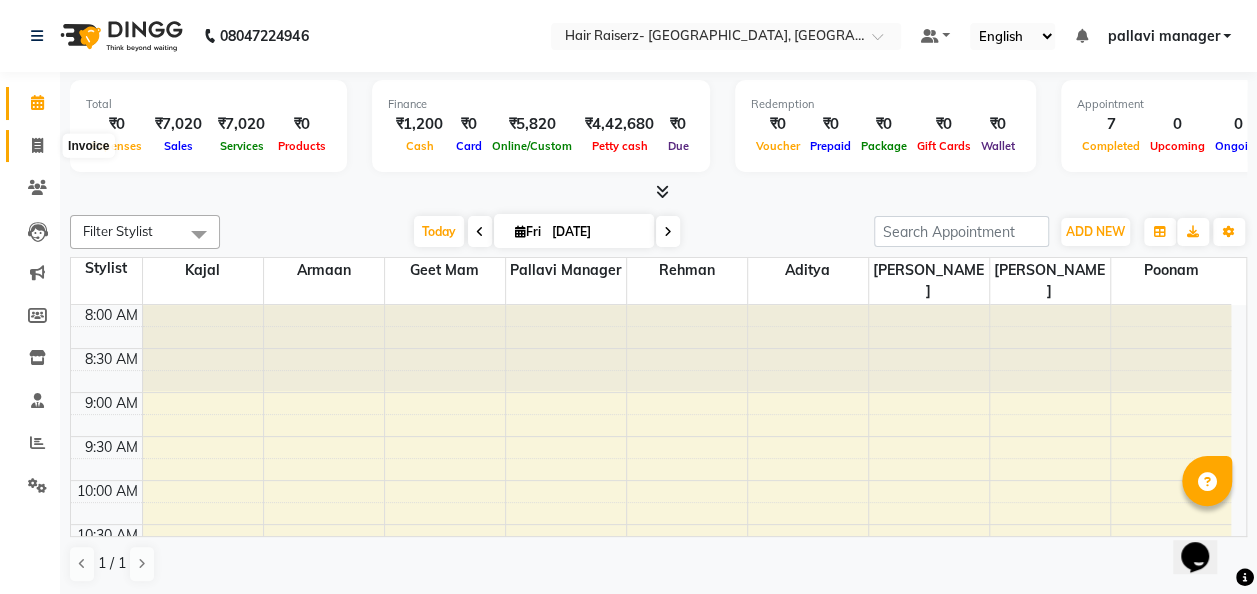 click 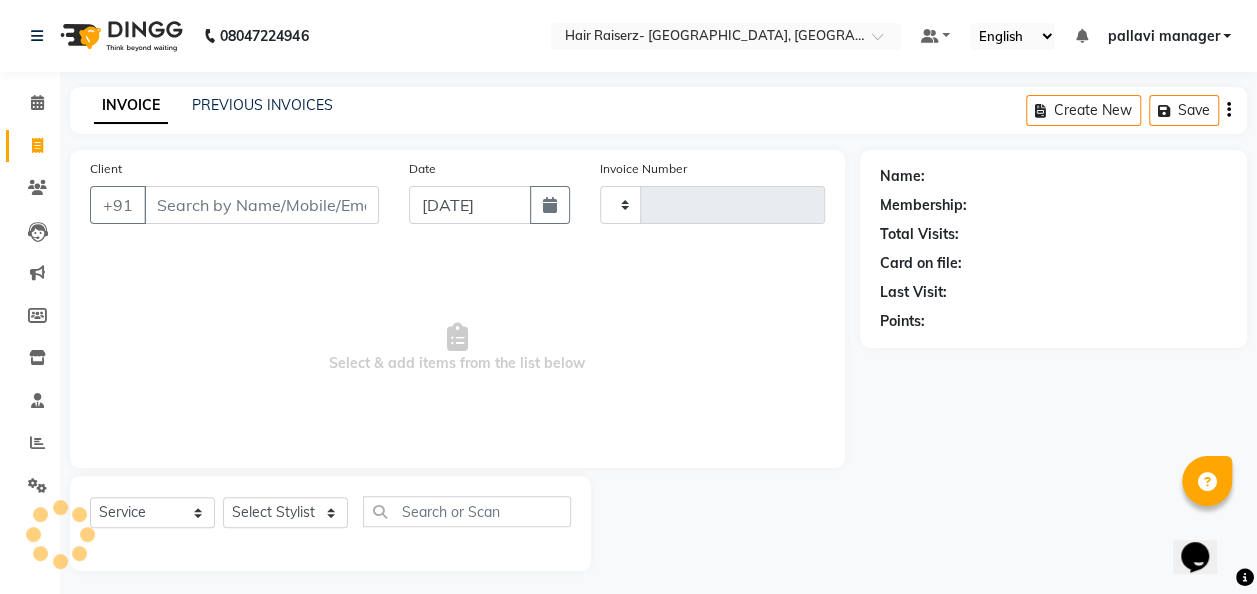 type on "1380" 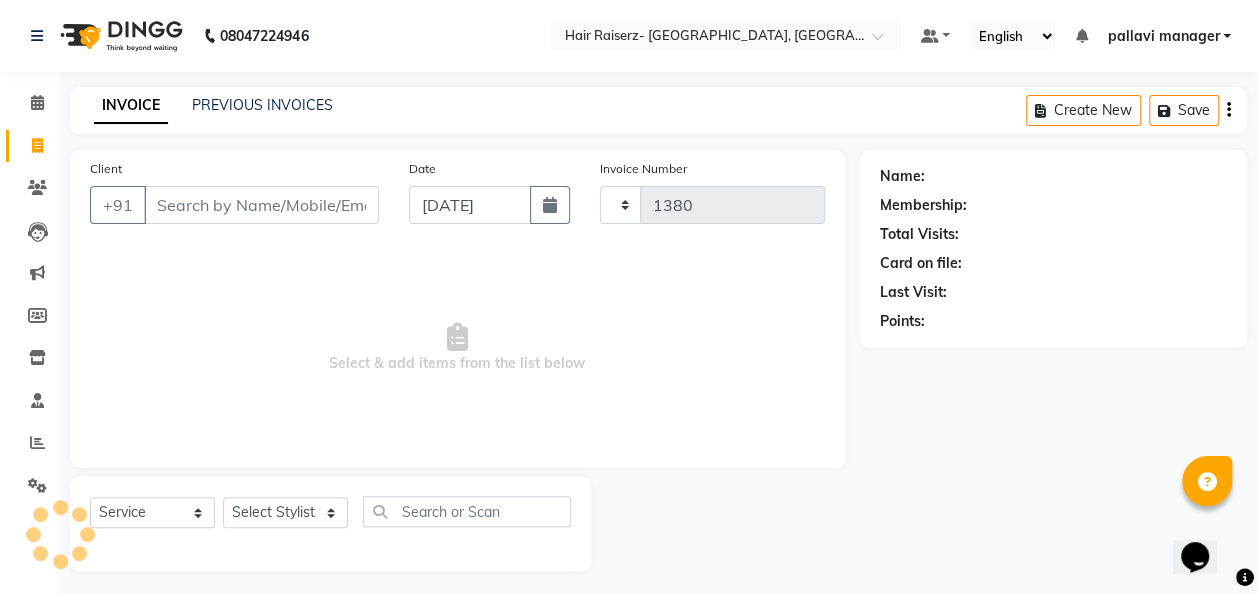 select on "6691" 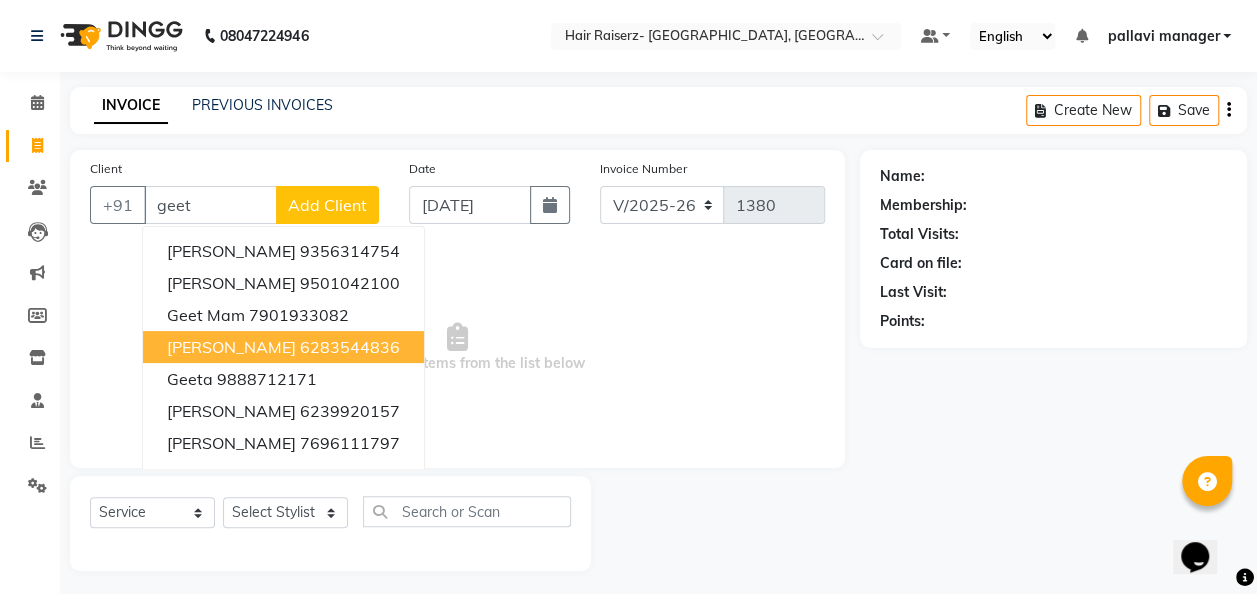 click on "geetanjali  6283544836" at bounding box center (283, 347) 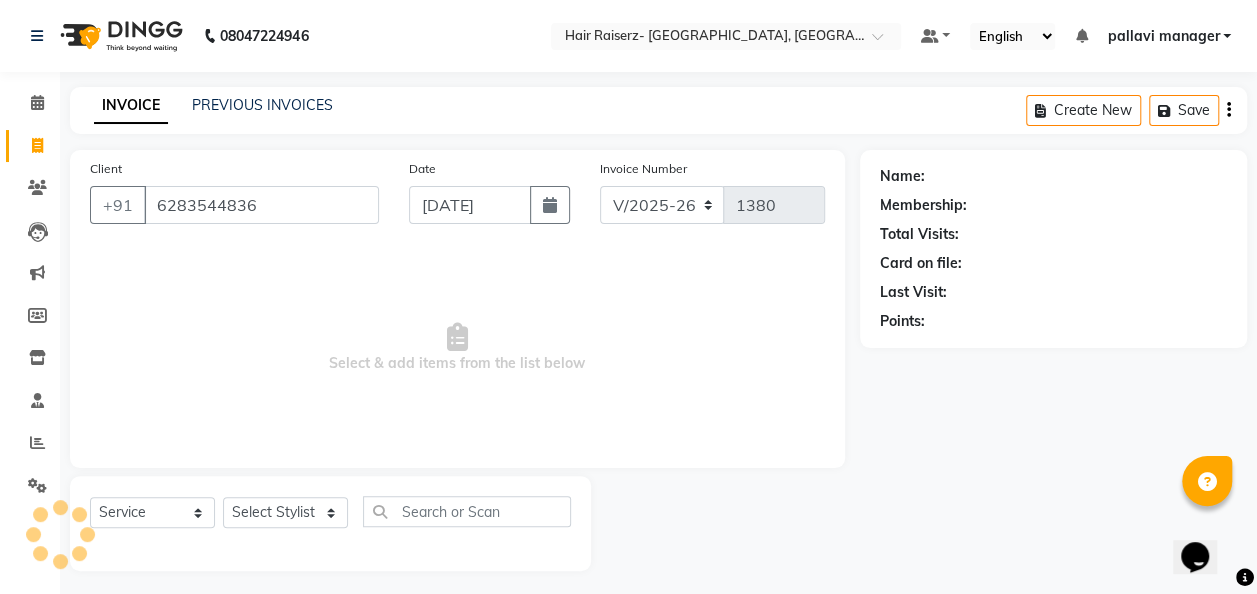 type on "6283544836" 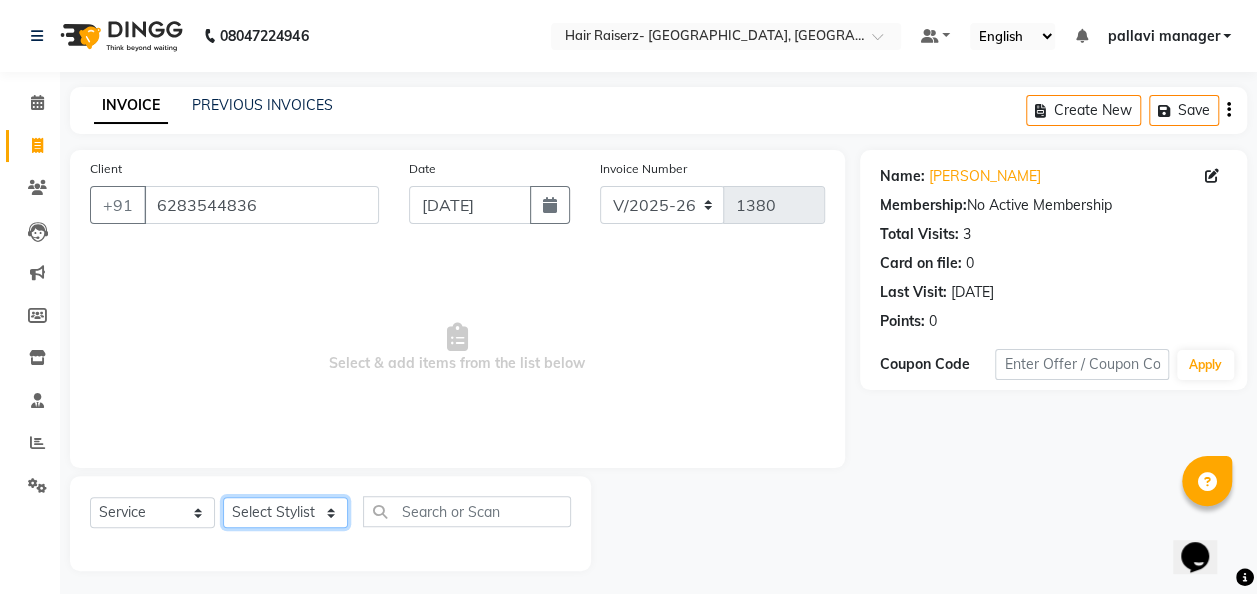 click on "Select Stylist aditya amita Armaan Geet mam  kajal pallavi manager poonam rehman sajid" 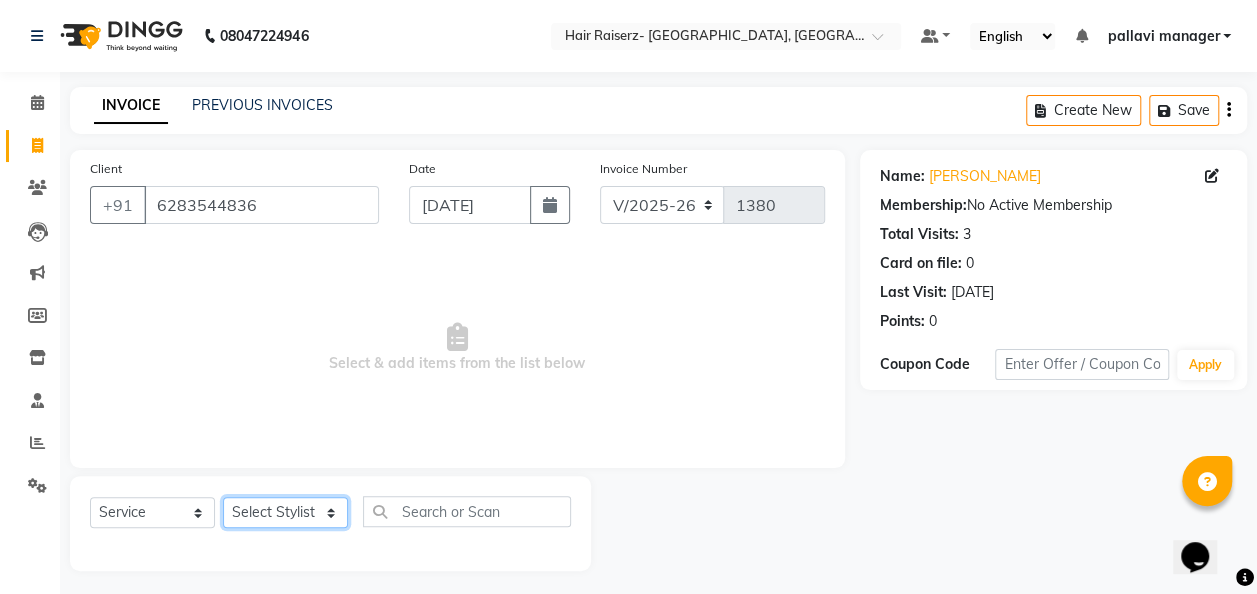 select on "52792" 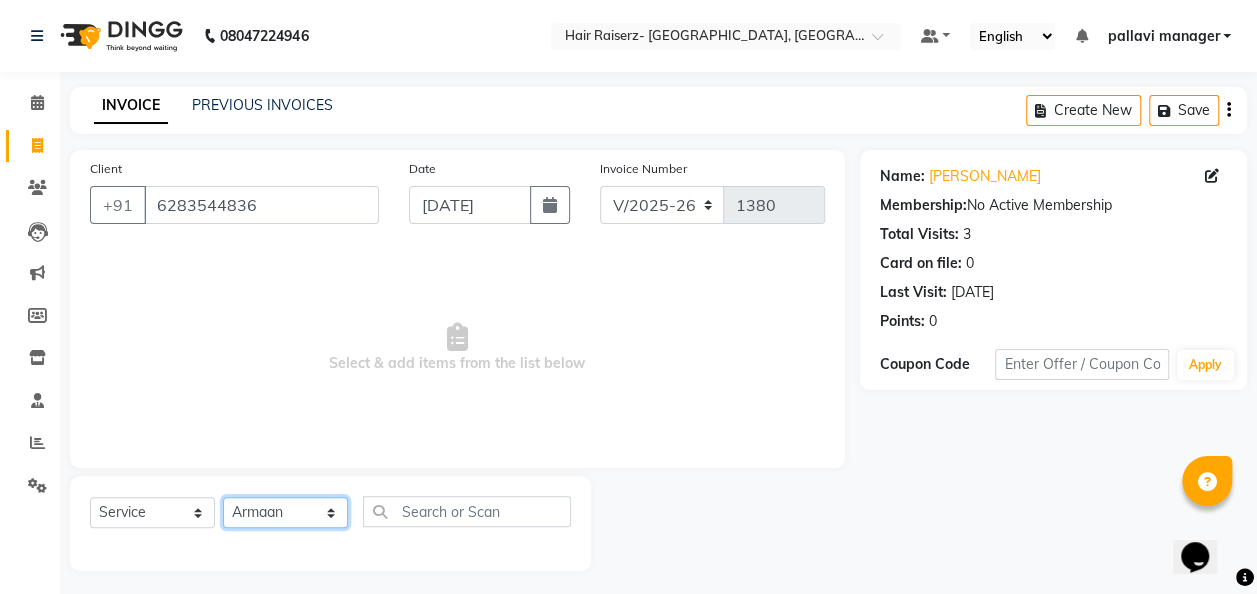 click on "Select Stylist aditya amita Armaan Geet mam  kajal pallavi manager poonam rehman sajid" 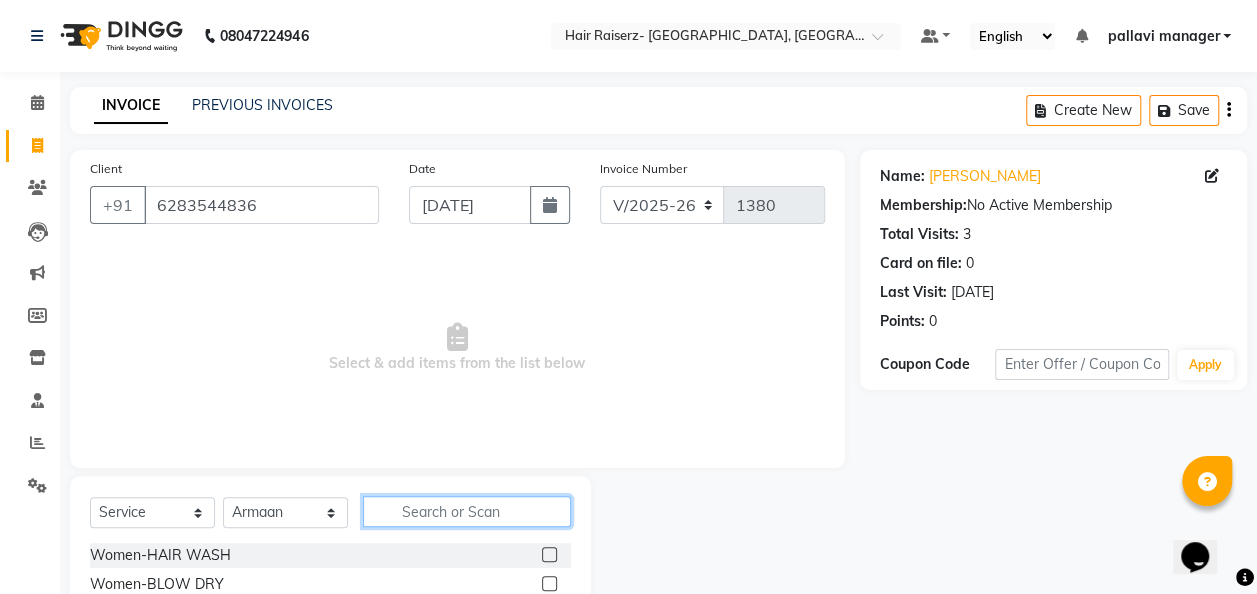 click 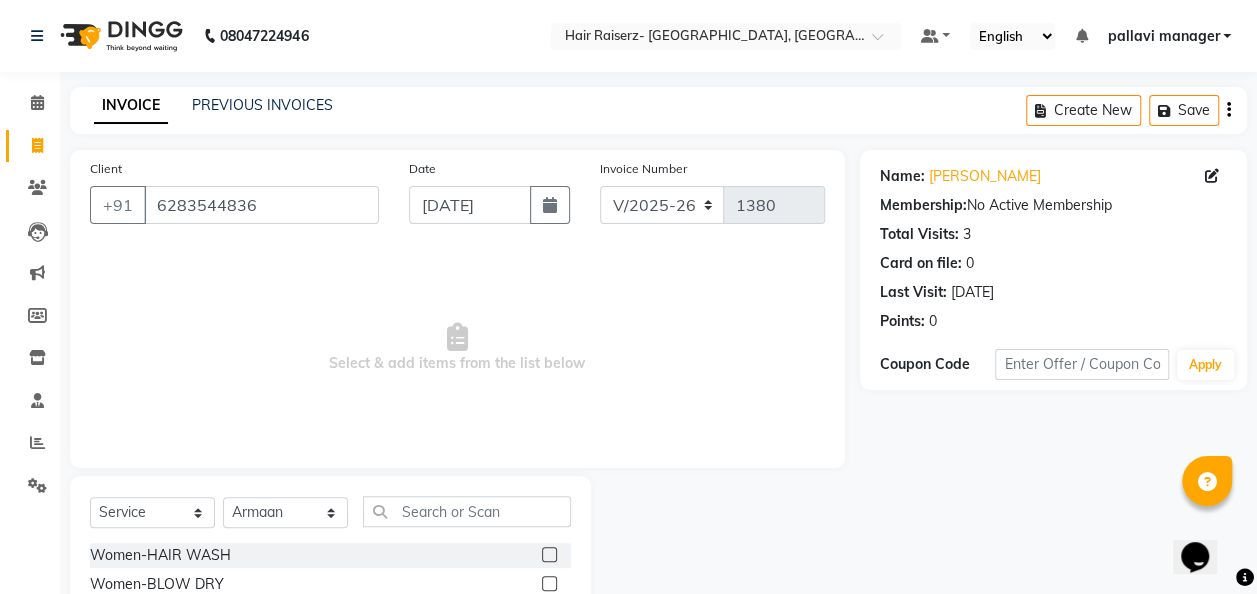 click 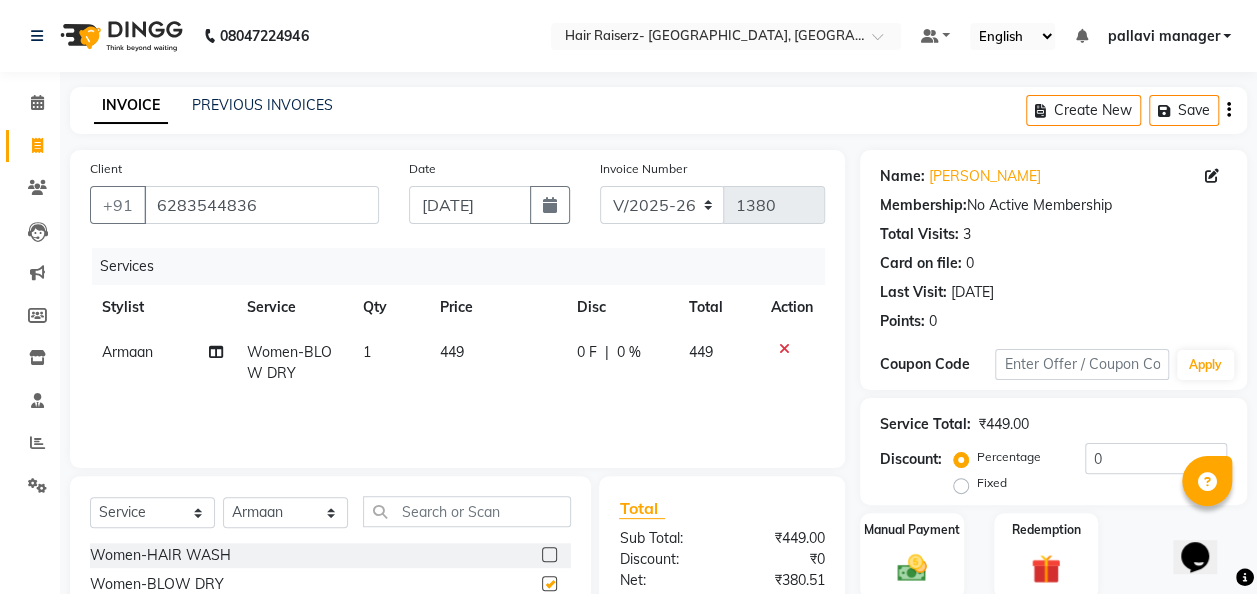 checkbox on "false" 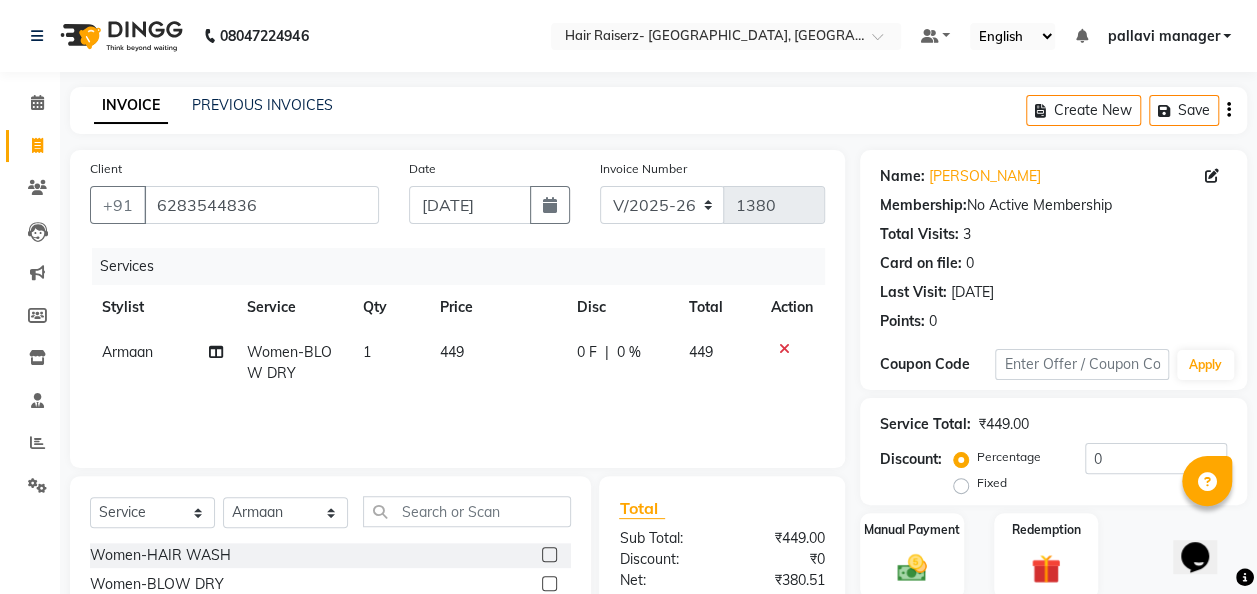 click on "449" 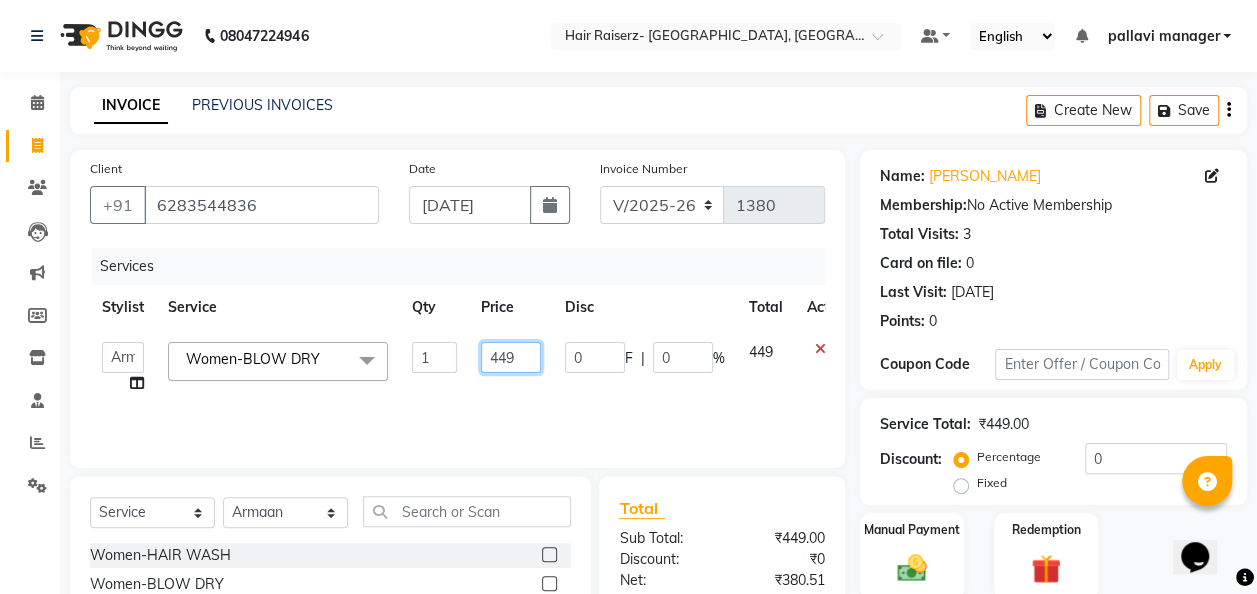 click on "449" 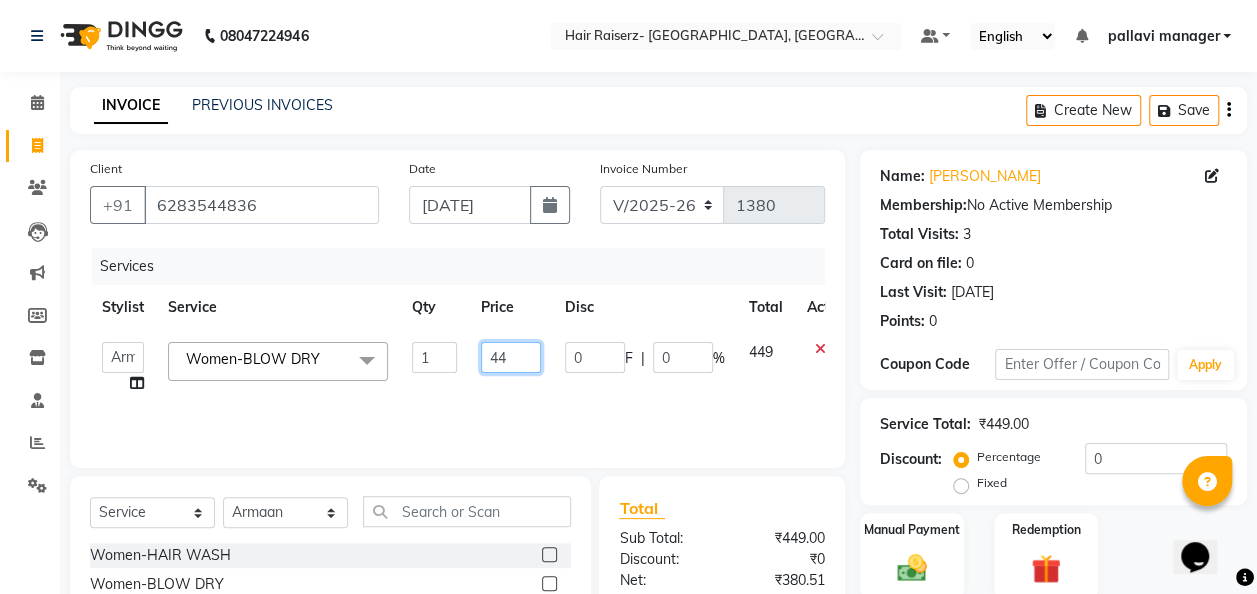 type on "4" 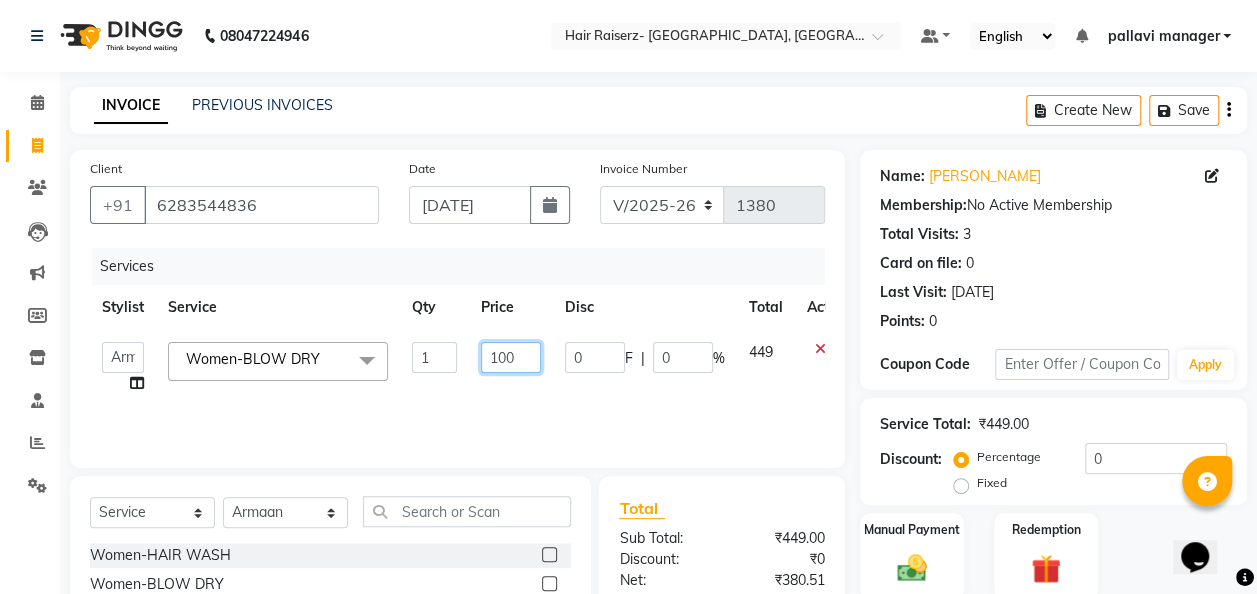 type on "1000" 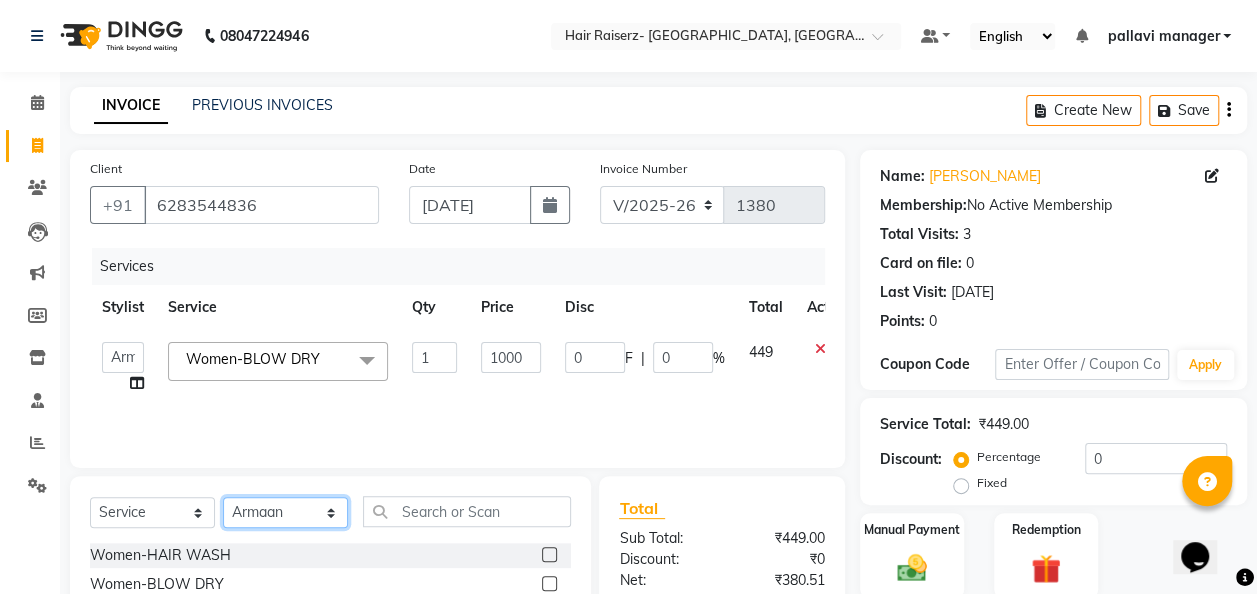 click on "Select Stylist aditya amita Armaan Geet mam  kajal pallavi manager poonam rehman sajid" 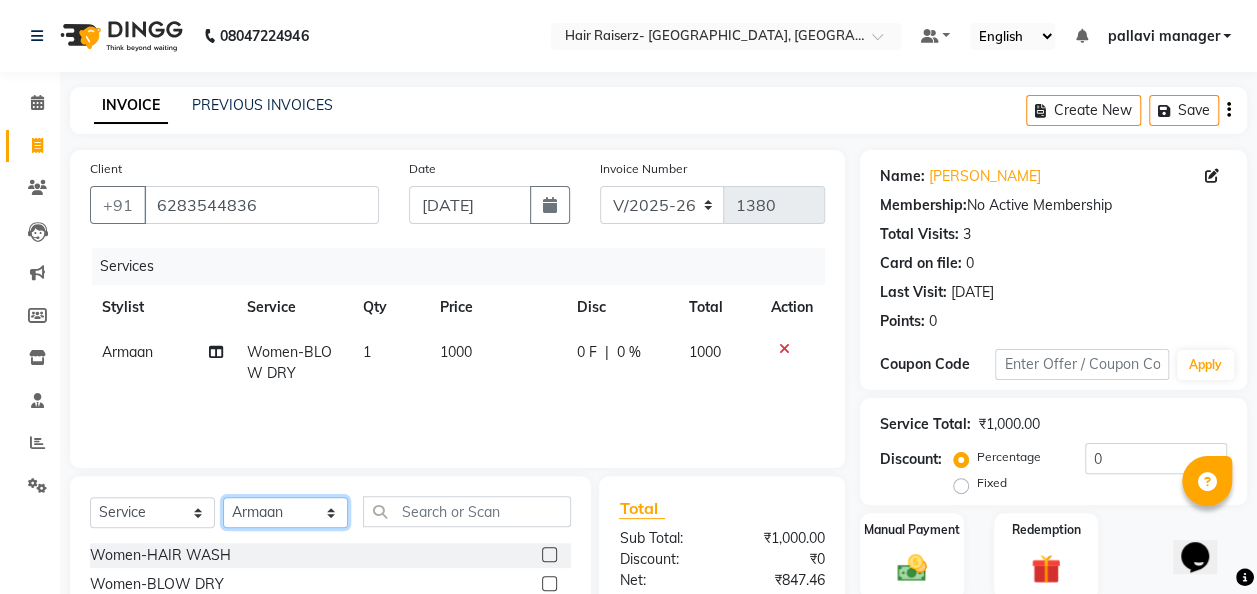 select on "72184" 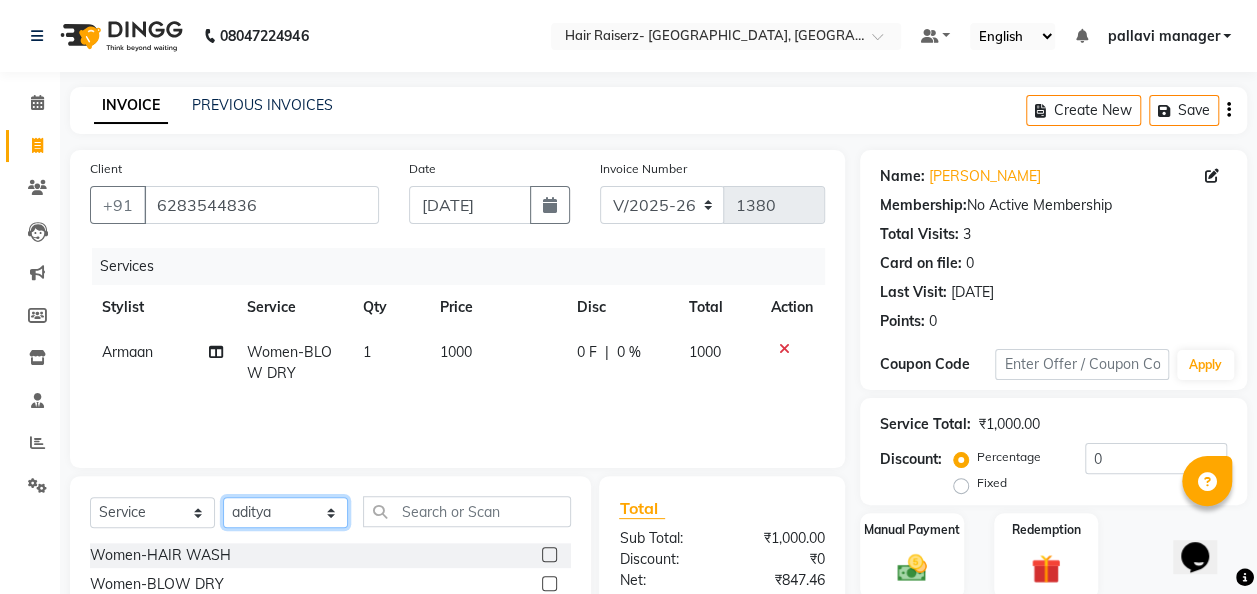click on "Select Stylist aditya amita Armaan Geet mam  kajal pallavi manager poonam rehman sajid" 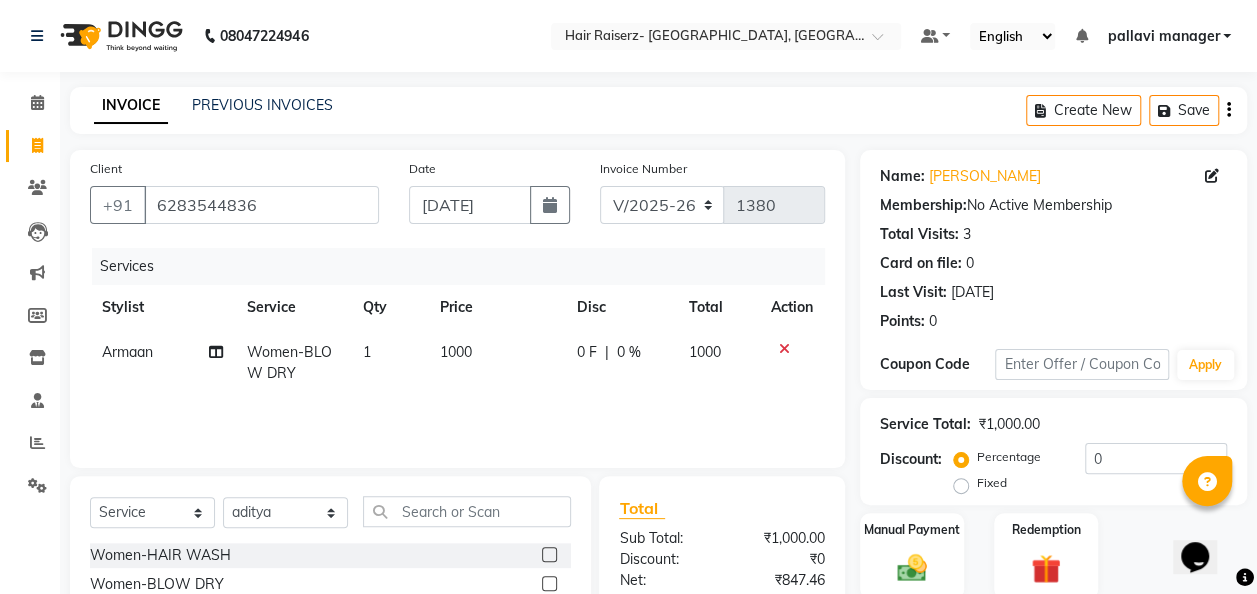 click 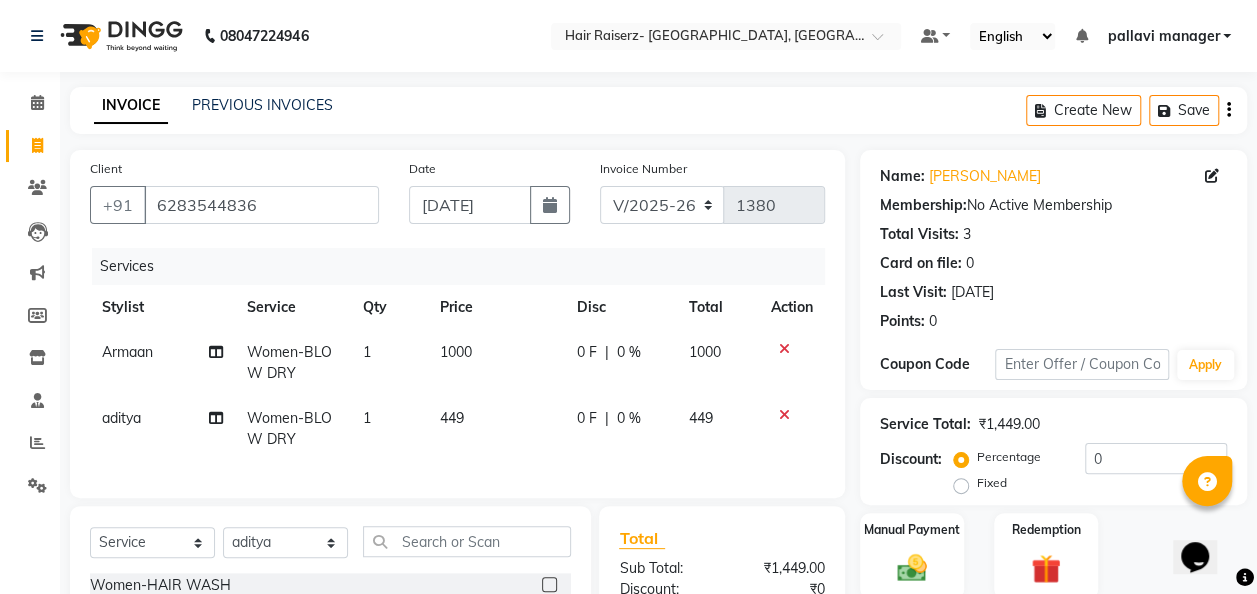 checkbox on "false" 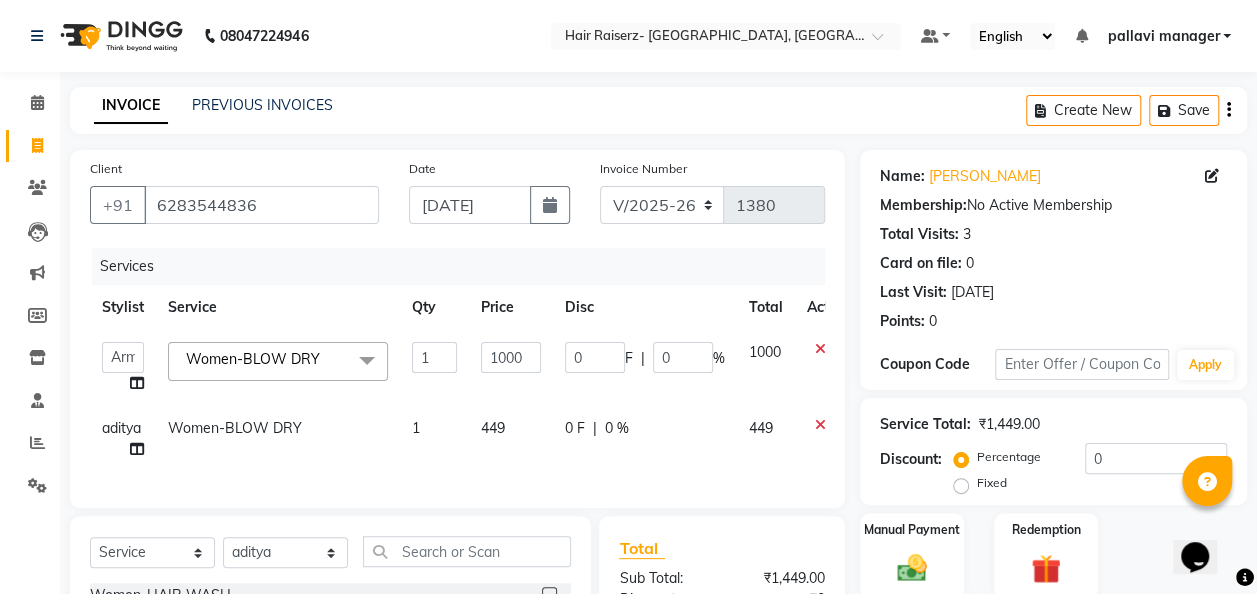 click on "449" 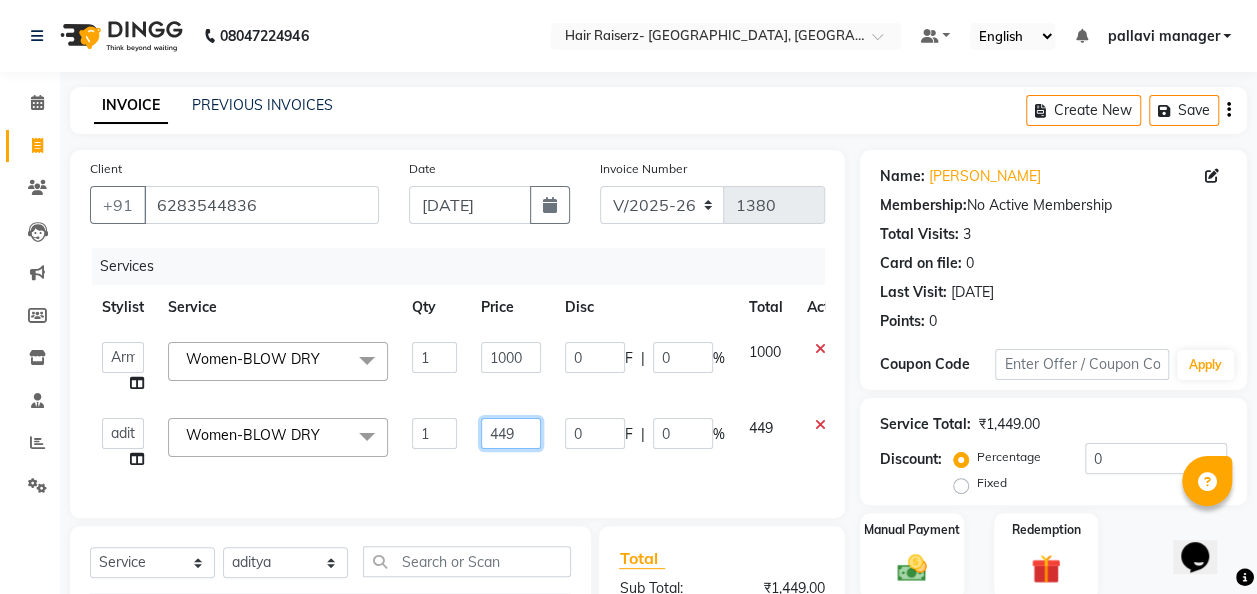 click on "449" 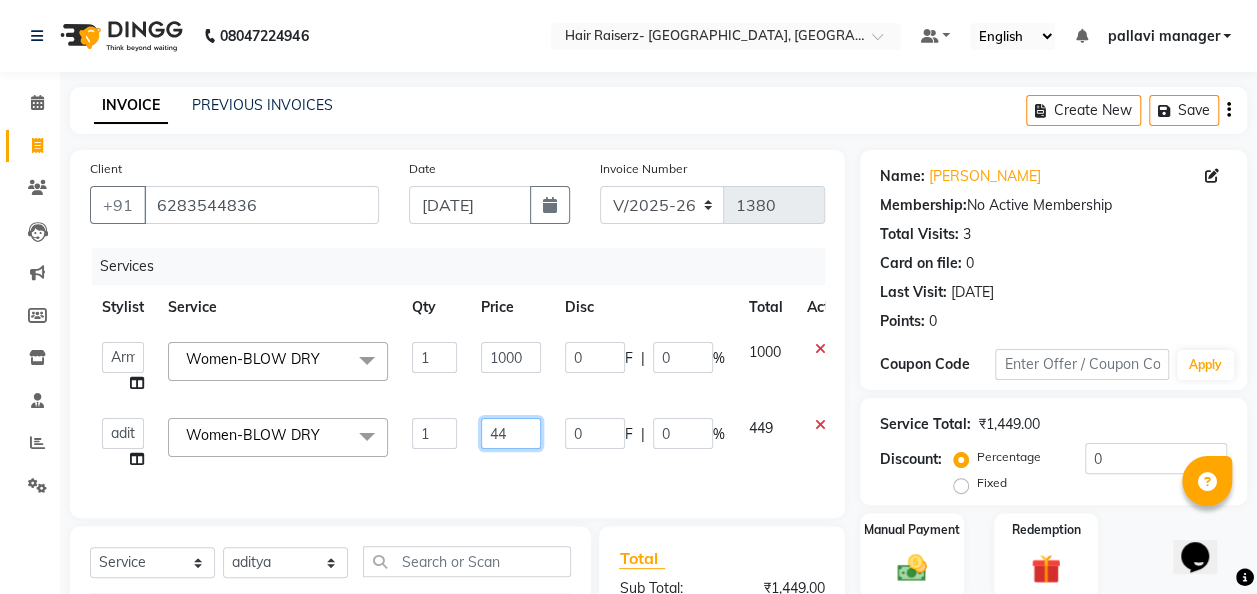 type on "4" 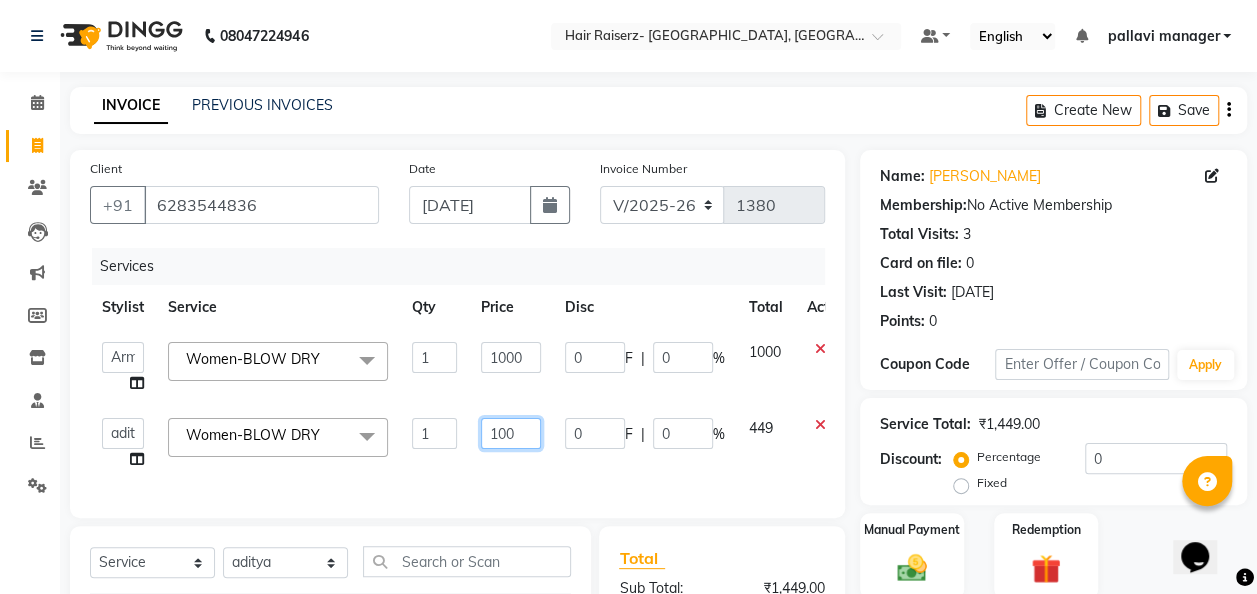 type on "1000" 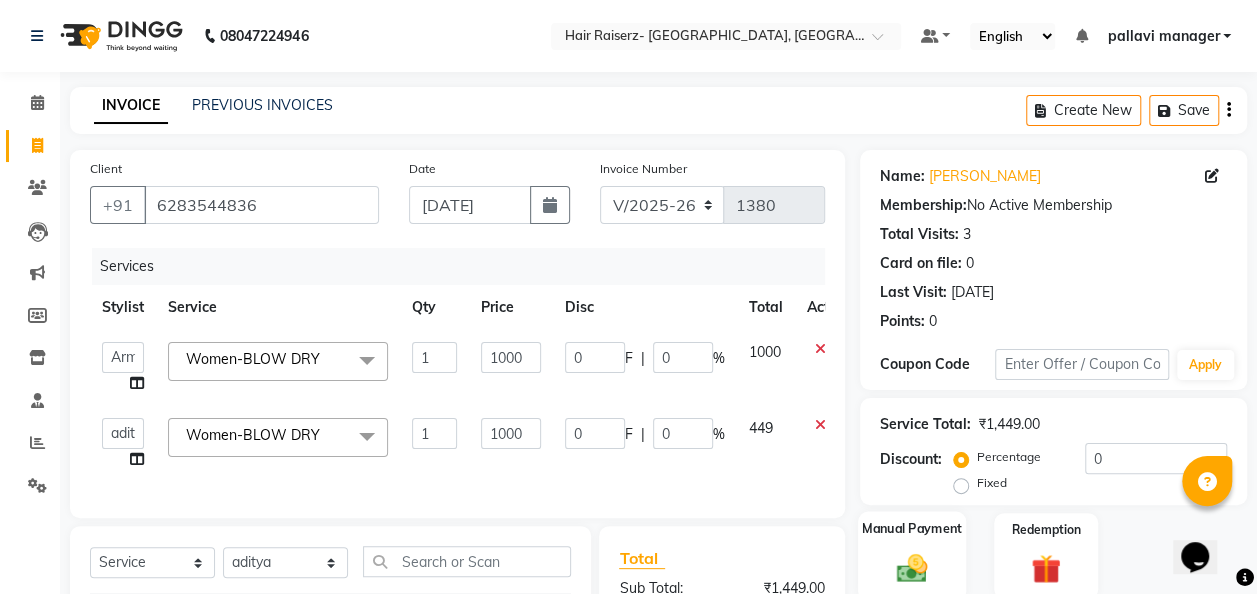 click on "Manual Payment" 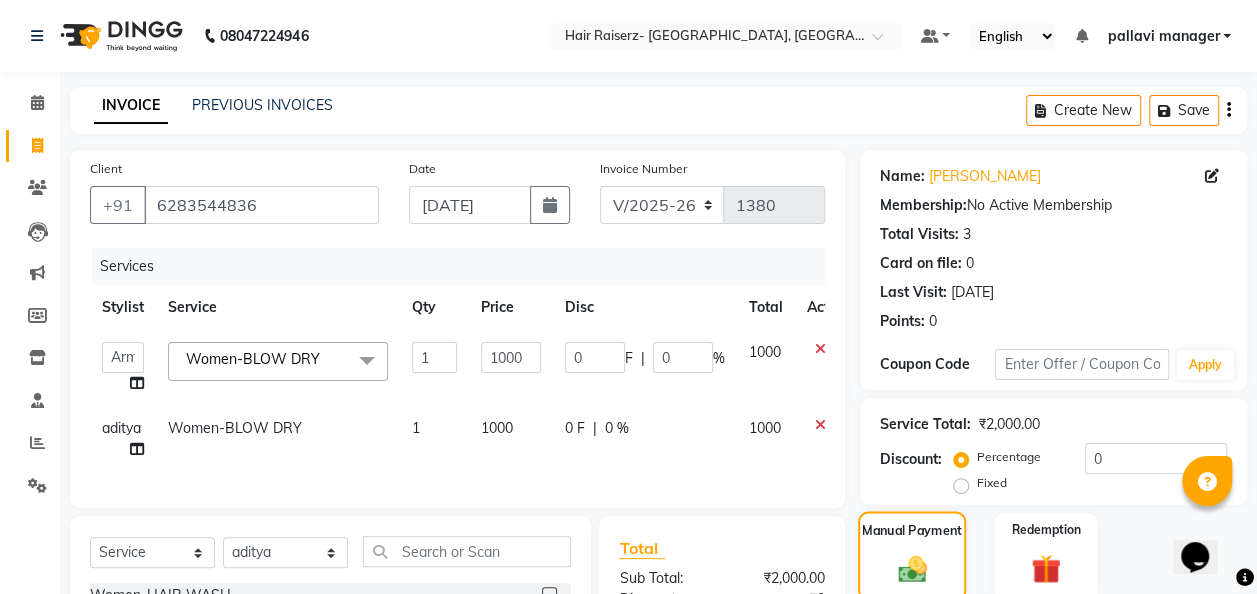 scroll, scrollTop: 262, scrollLeft: 0, axis: vertical 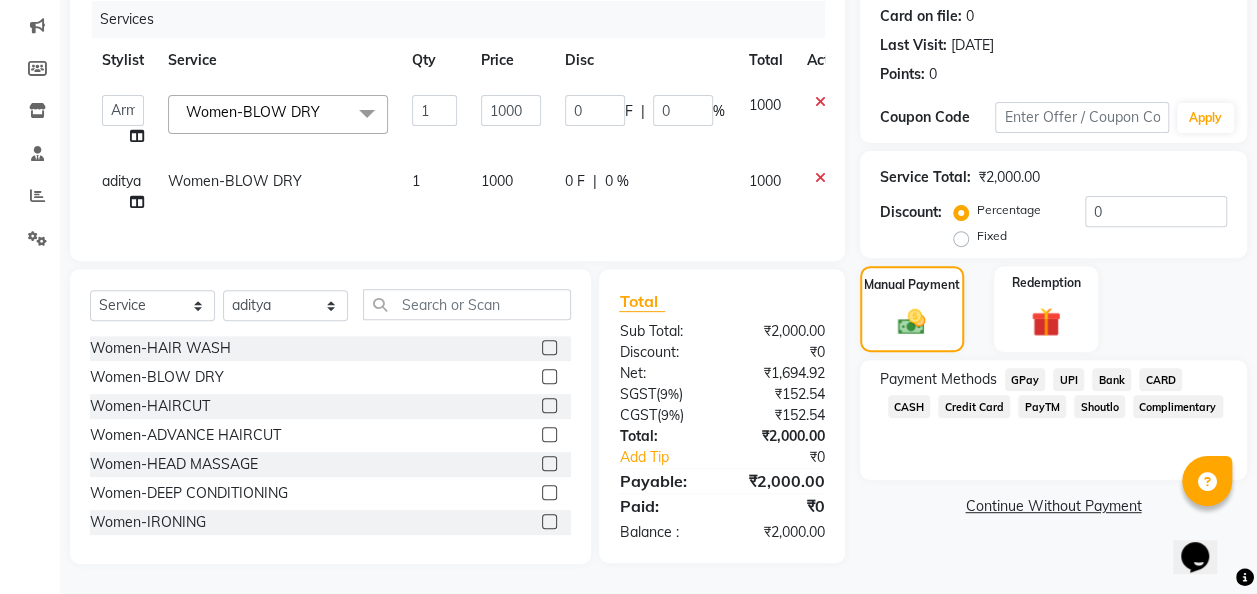 click on "GPay" 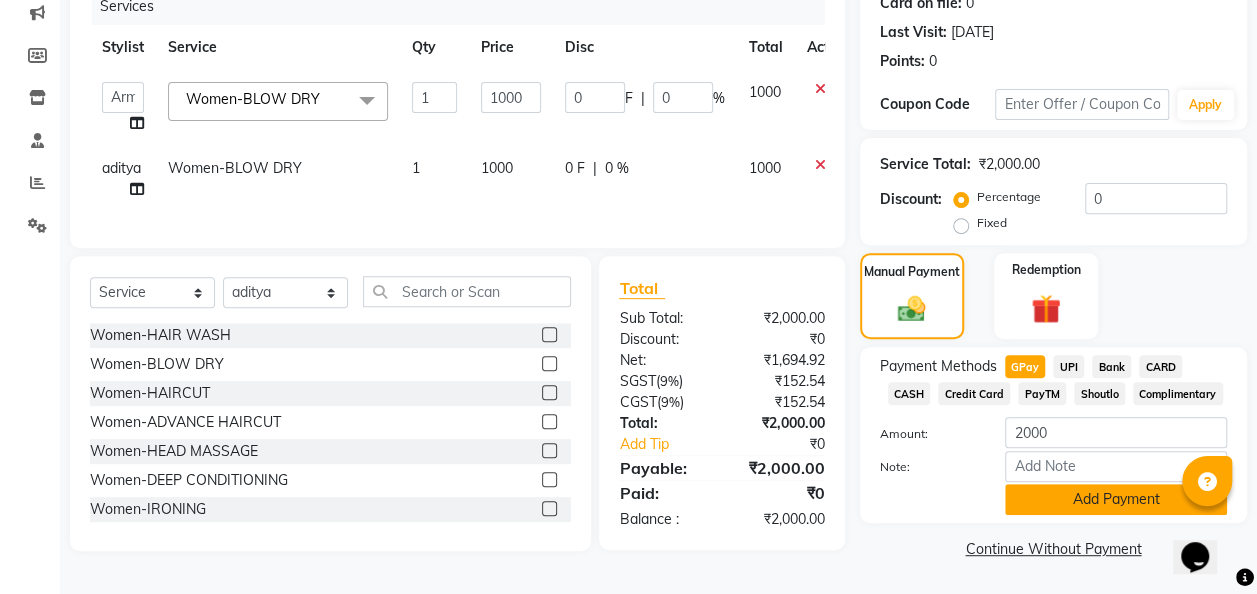 click on "Add Payment" 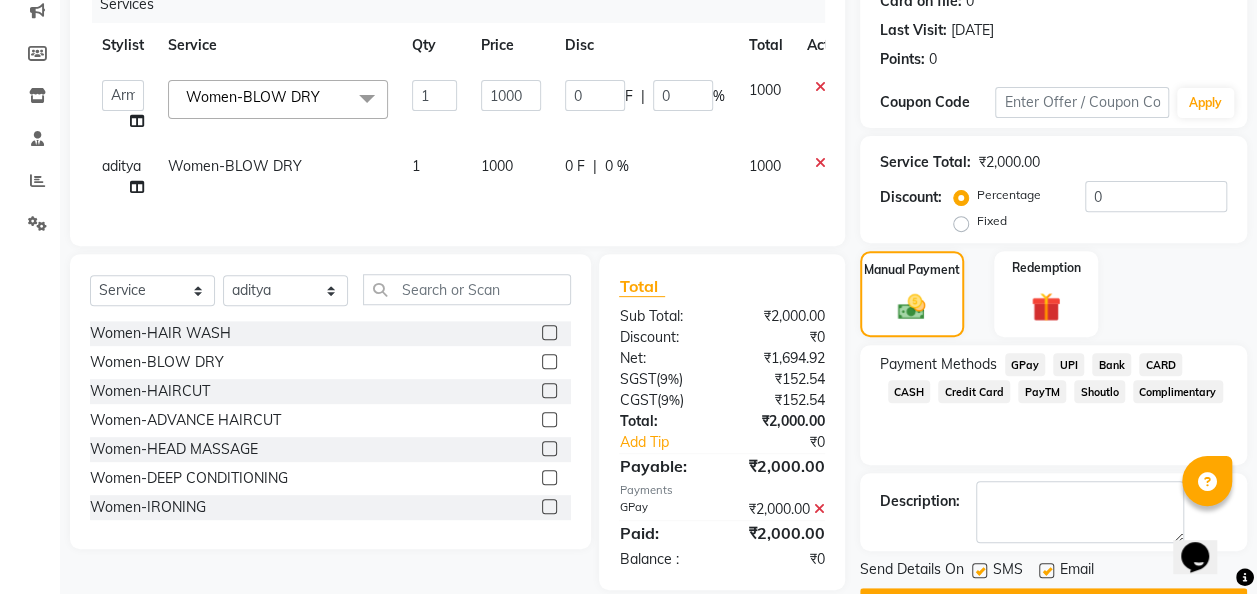 scroll, scrollTop: 316, scrollLeft: 0, axis: vertical 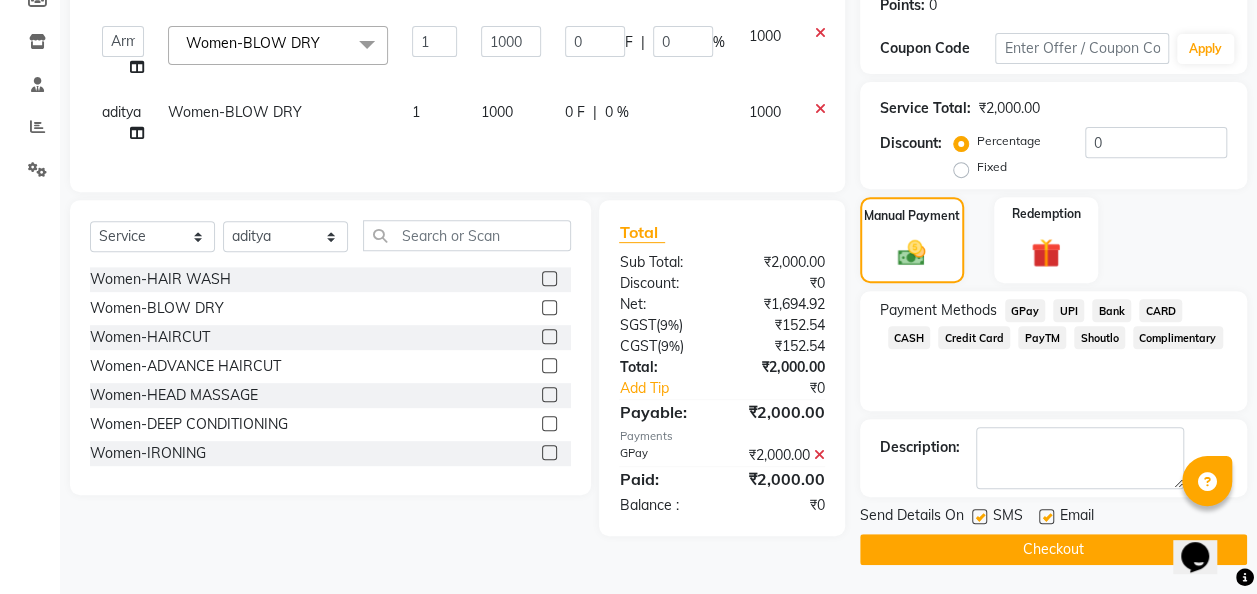 click 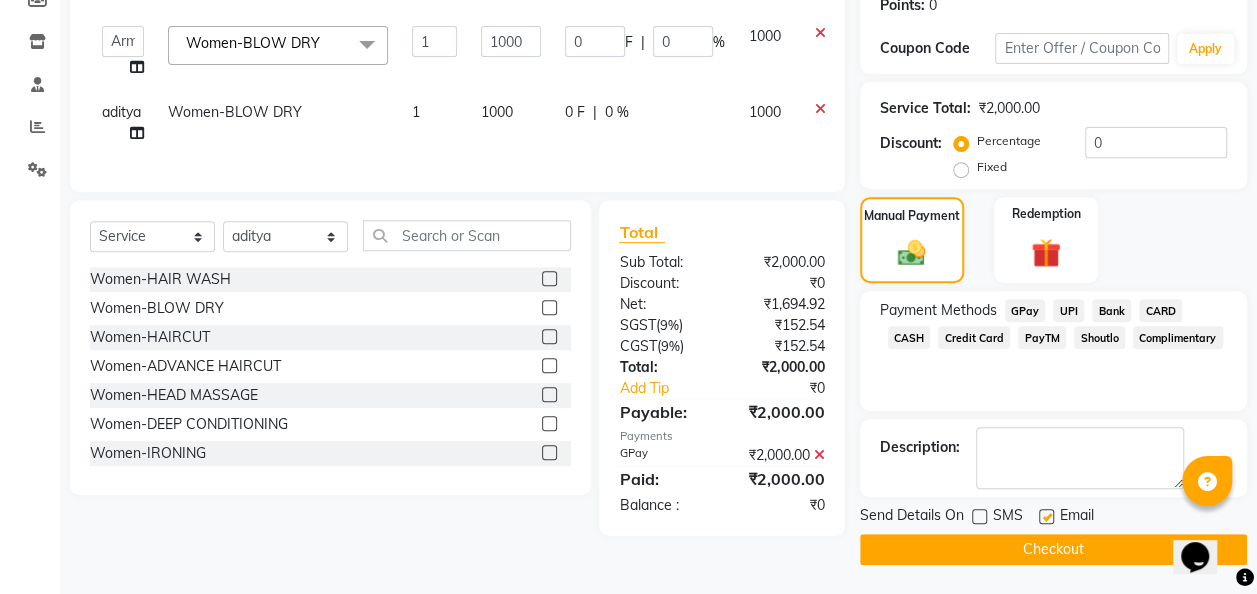 click on "Checkout" 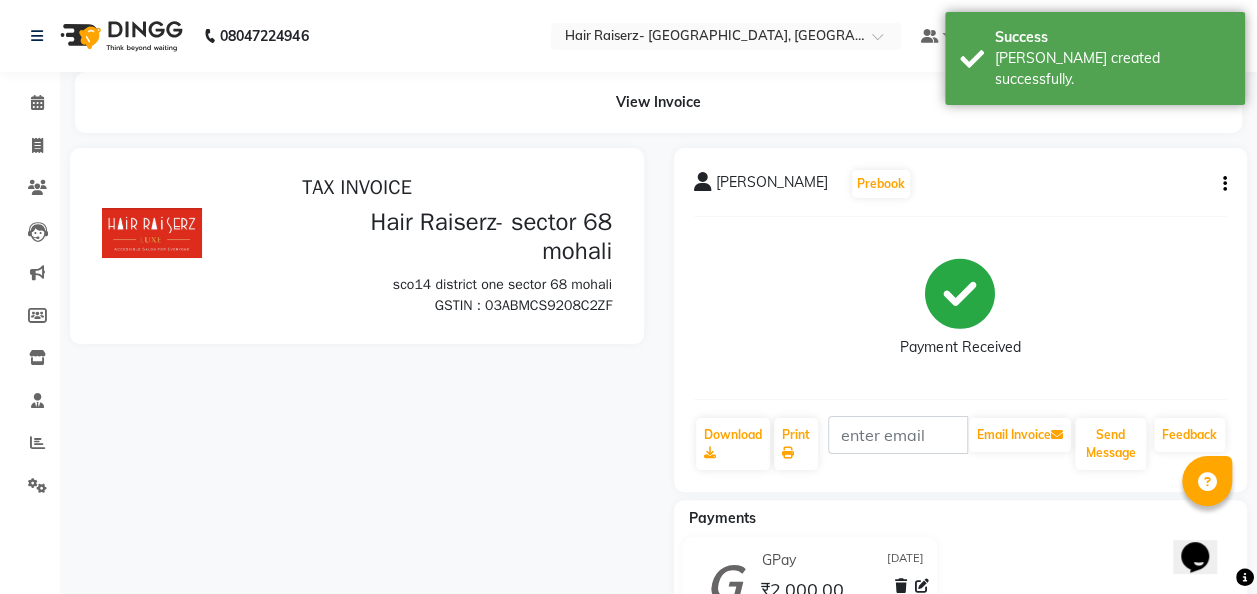 scroll, scrollTop: 0, scrollLeft: 0, axis: both 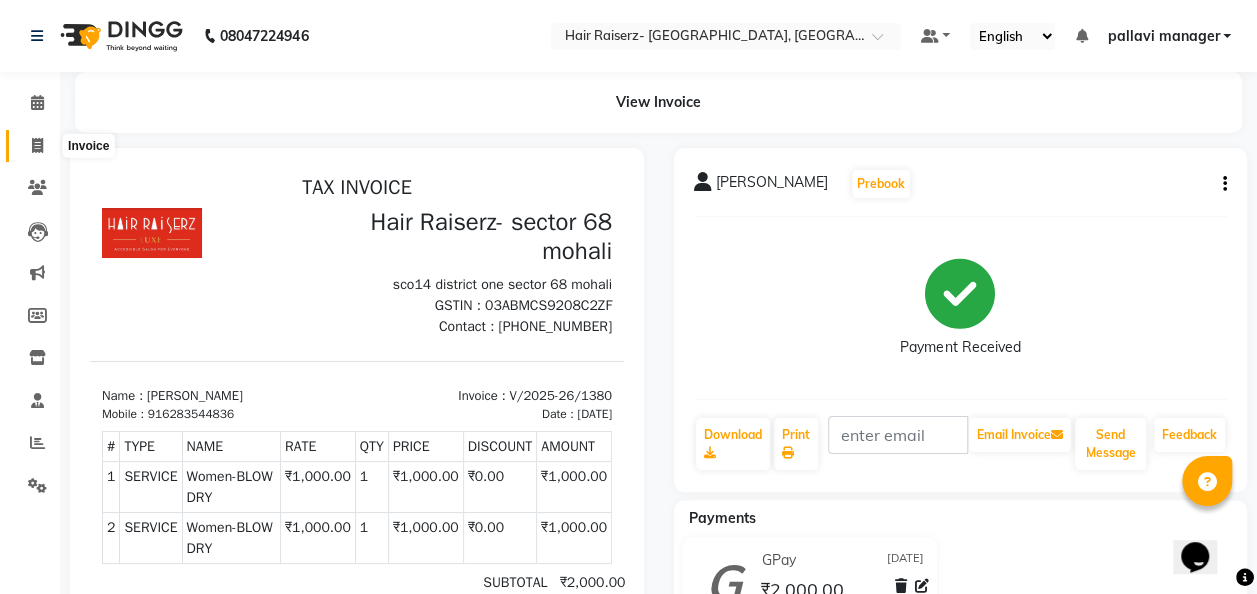 click 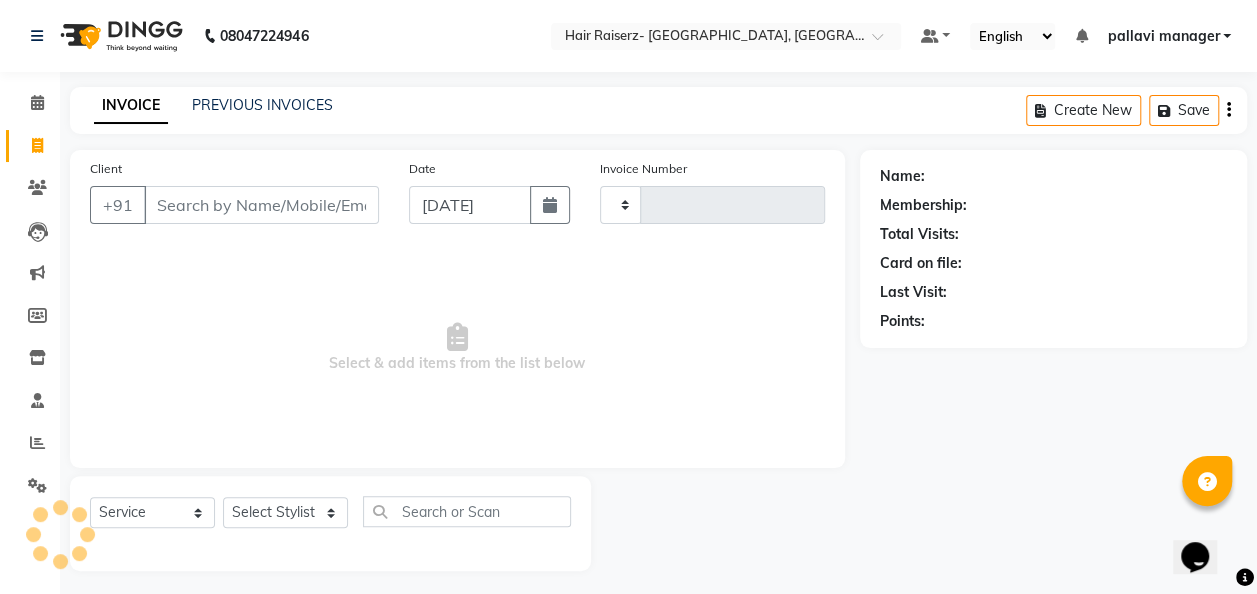 scroll, scrollTop: 6, scrollLeft: 0, axis: vertical 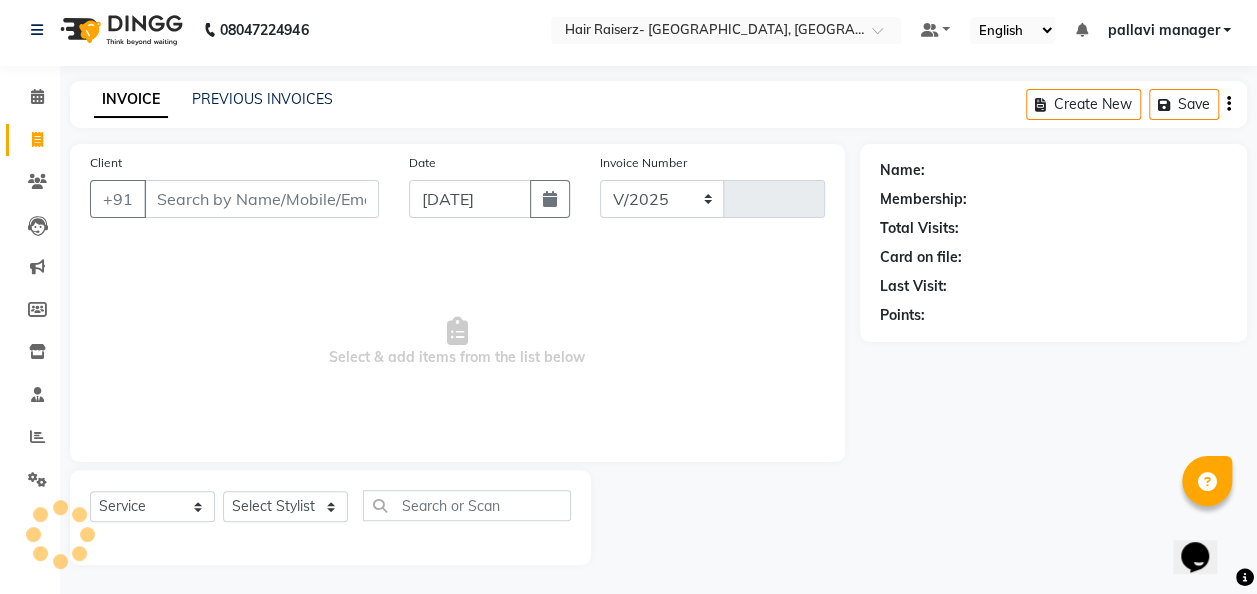 select on "6691" 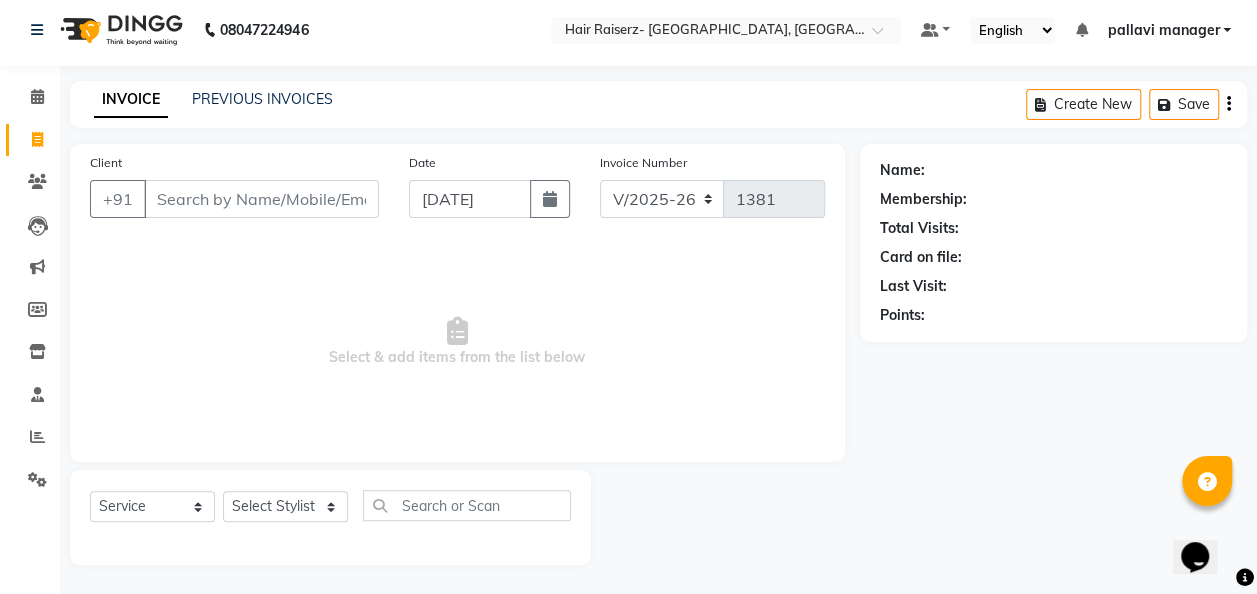 click on "Client" at bounding box center [261, 199] 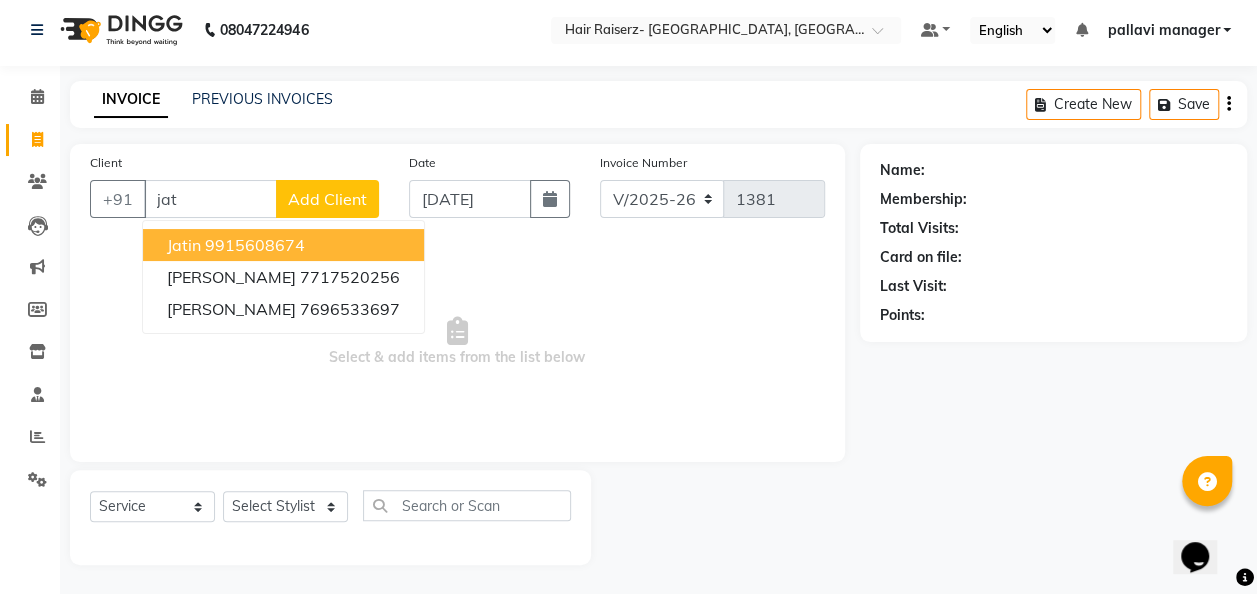 click on "9915608674" at bounding box center [255, 245] 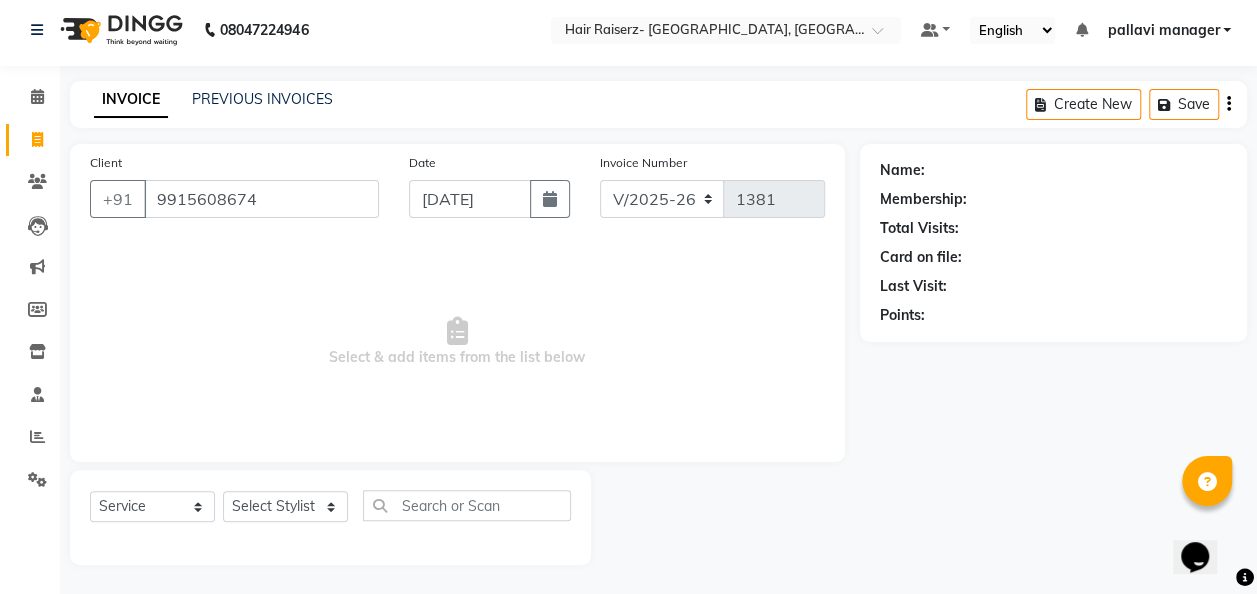 type on "9915608674" 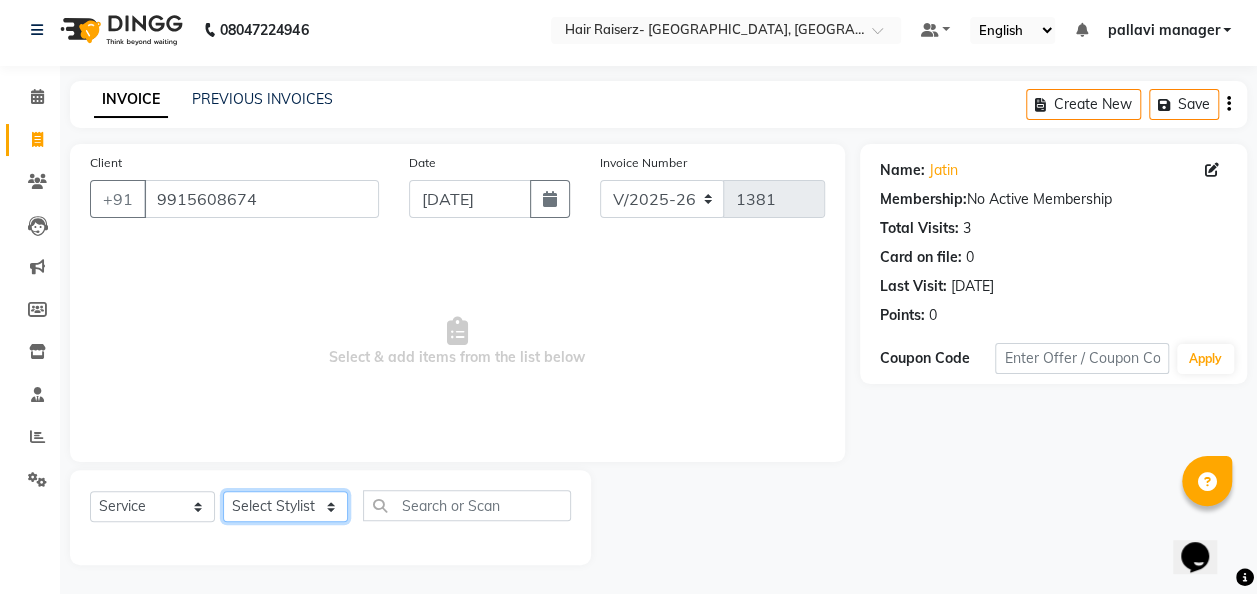 click on "Select Stylist aditya amita Armaan Geet mam  kajal pallavi manager poonam rehman sajid" 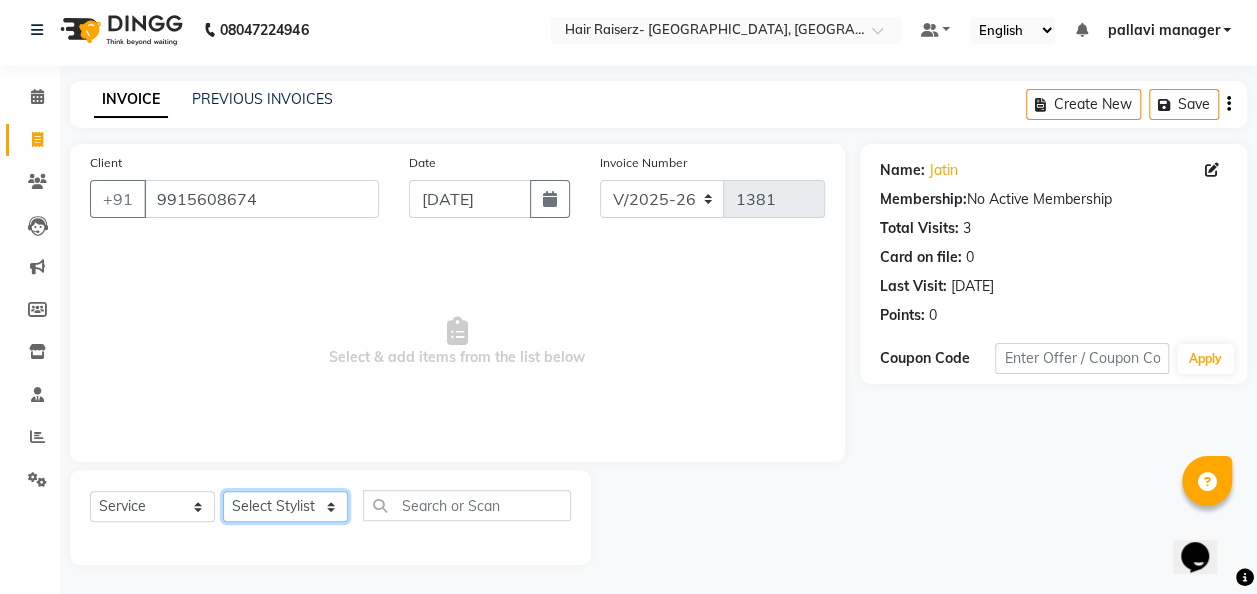 select on "65341" 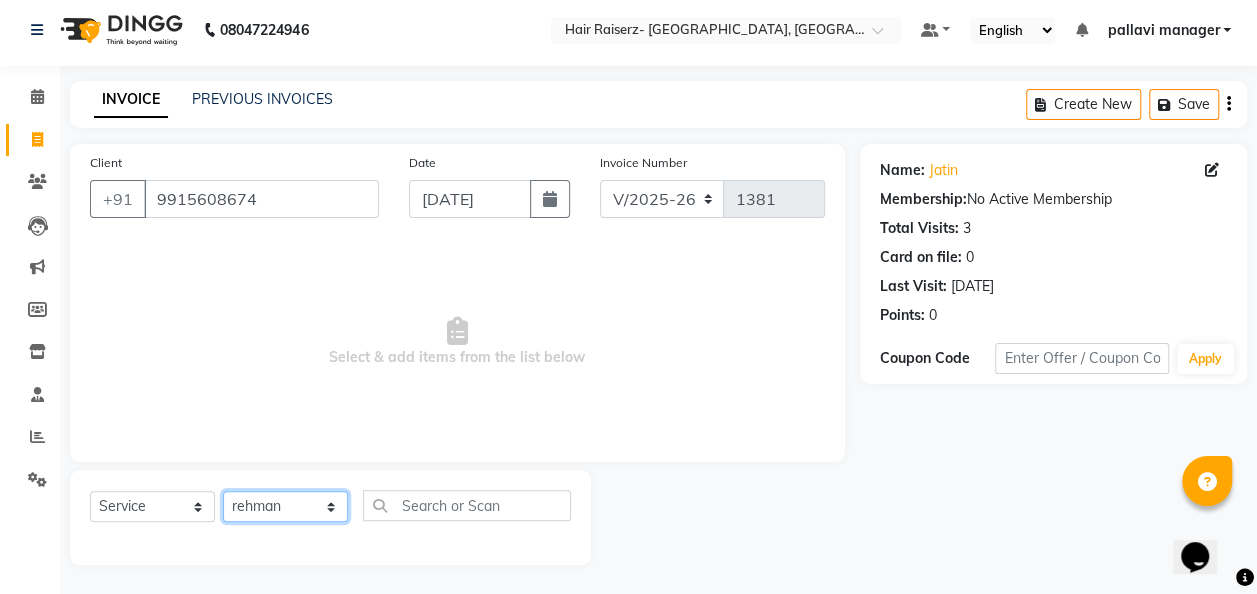 click on "Select Stylist aditya amita Armaan Geet mam  kajal pallavi manager poonam rehman sajid" 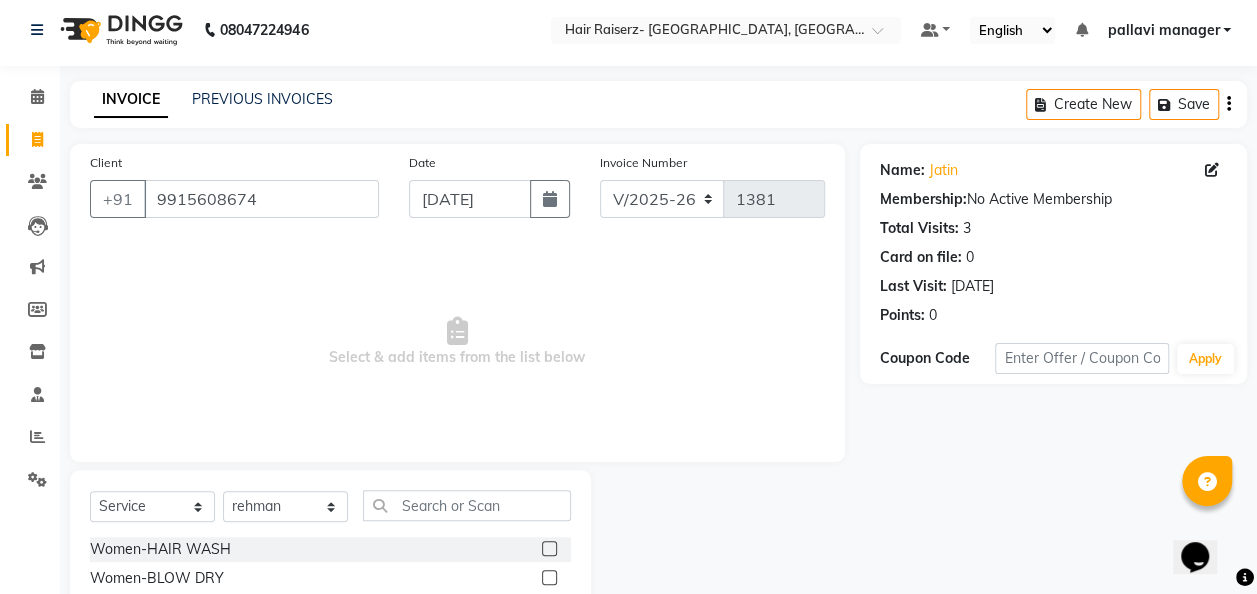 click 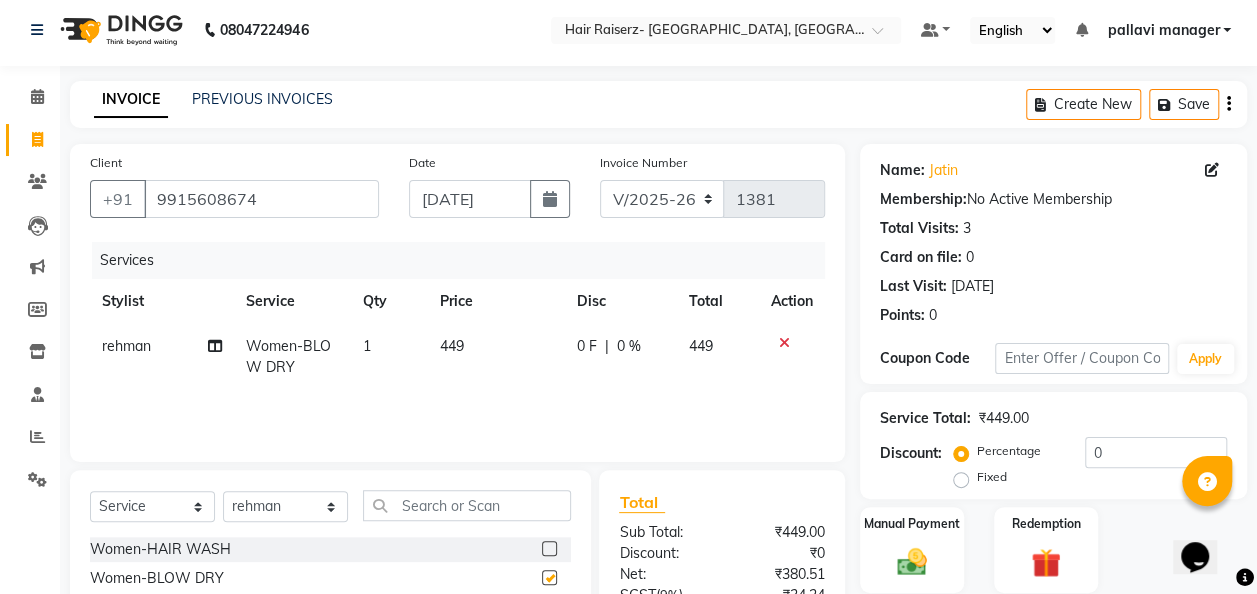 checkbox on "false" 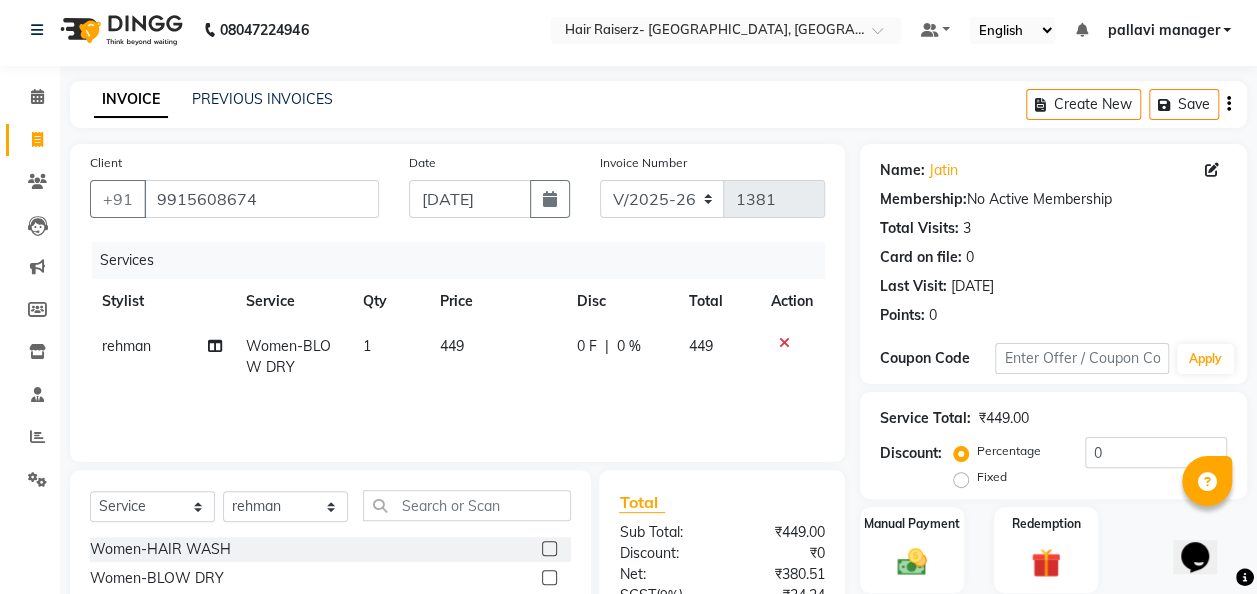 click on "449" 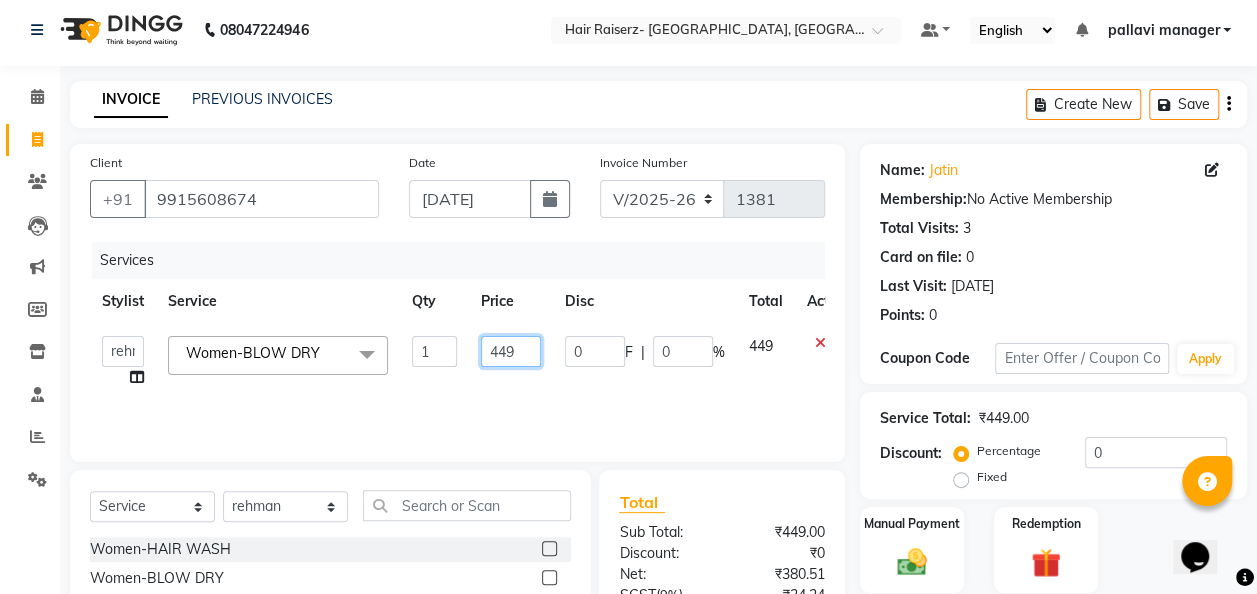 click on "449" 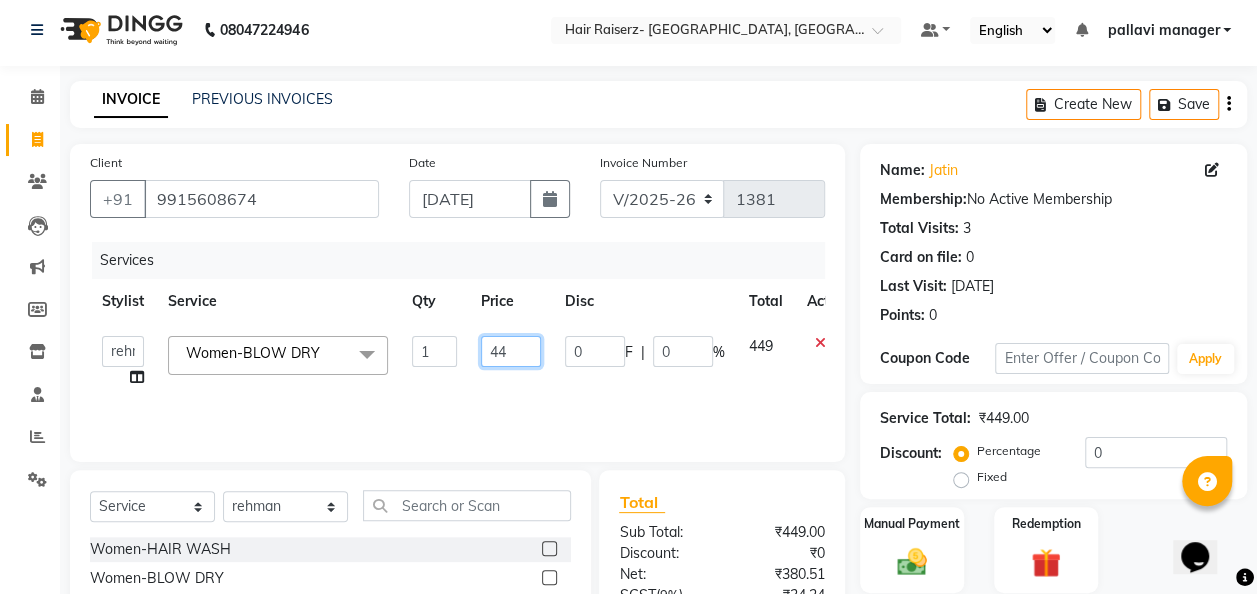 type on "4" 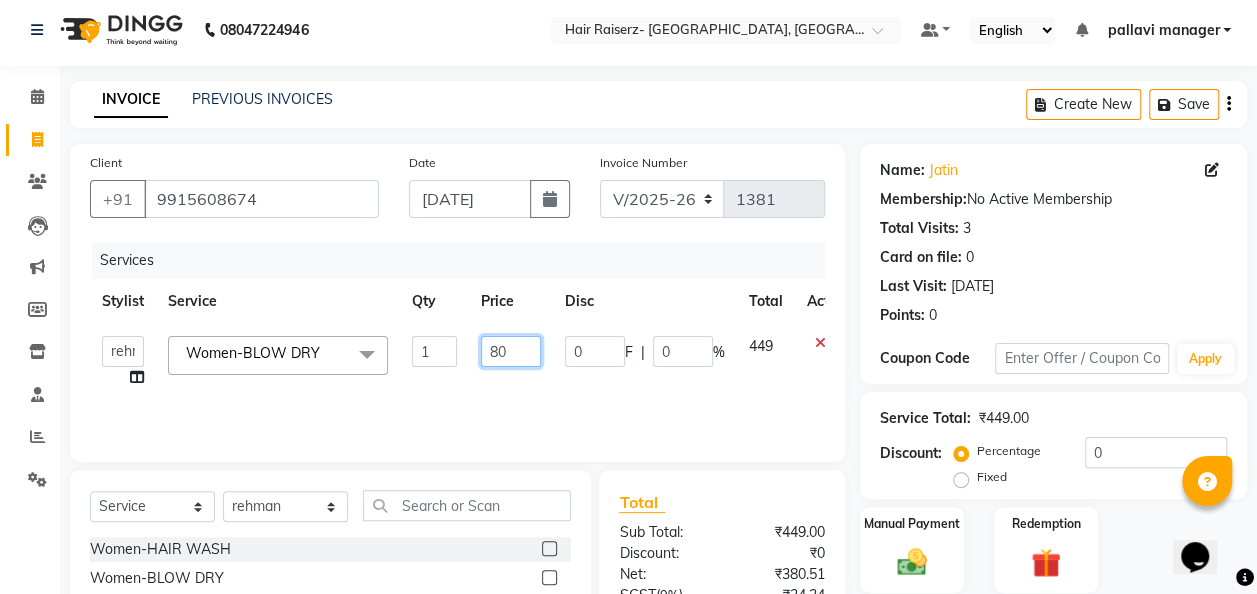 type on "800" 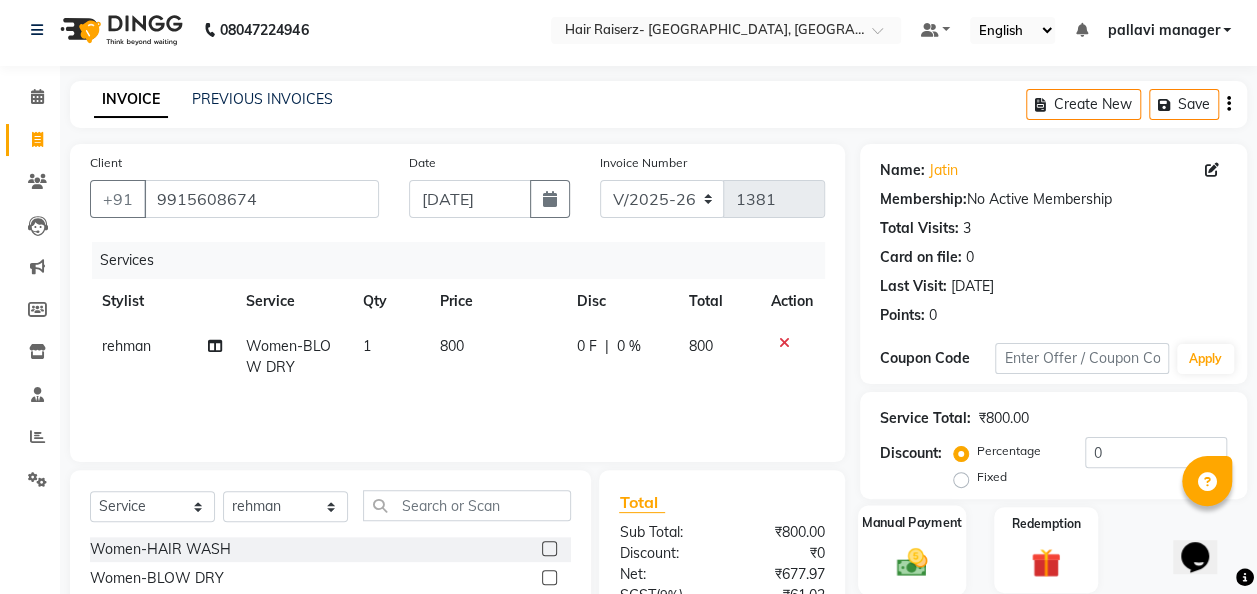 click on "Manual Payment" 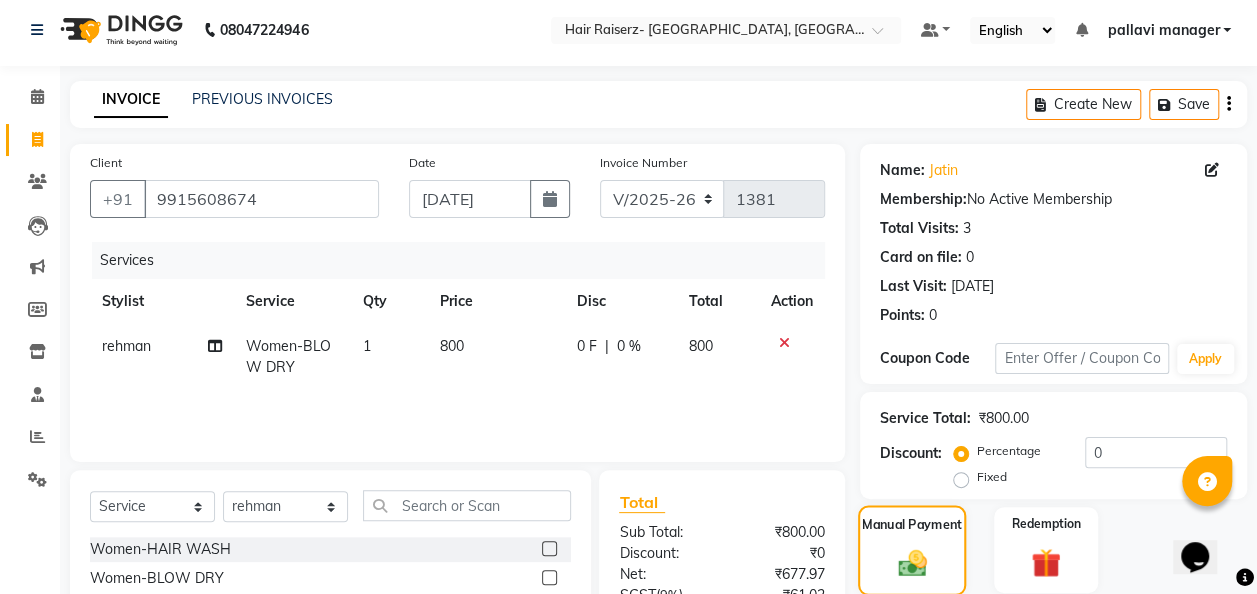 scroll, scrollTop: 206, scrollLeft: 0, axis: vertical 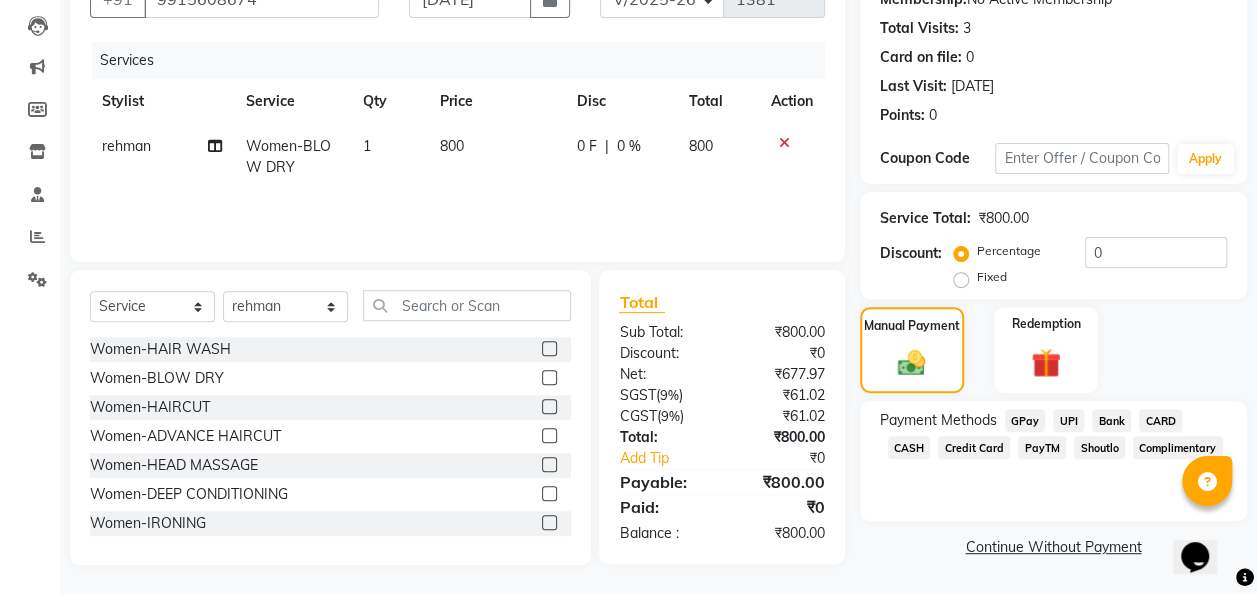click on "GPay" 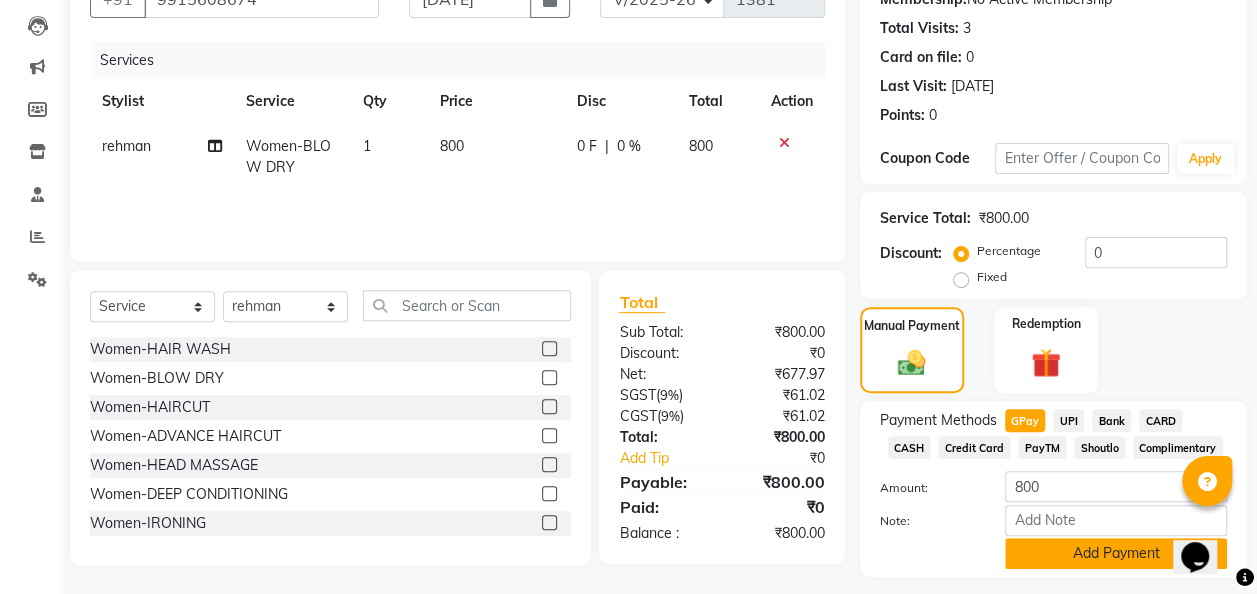 click on "Add Payment" 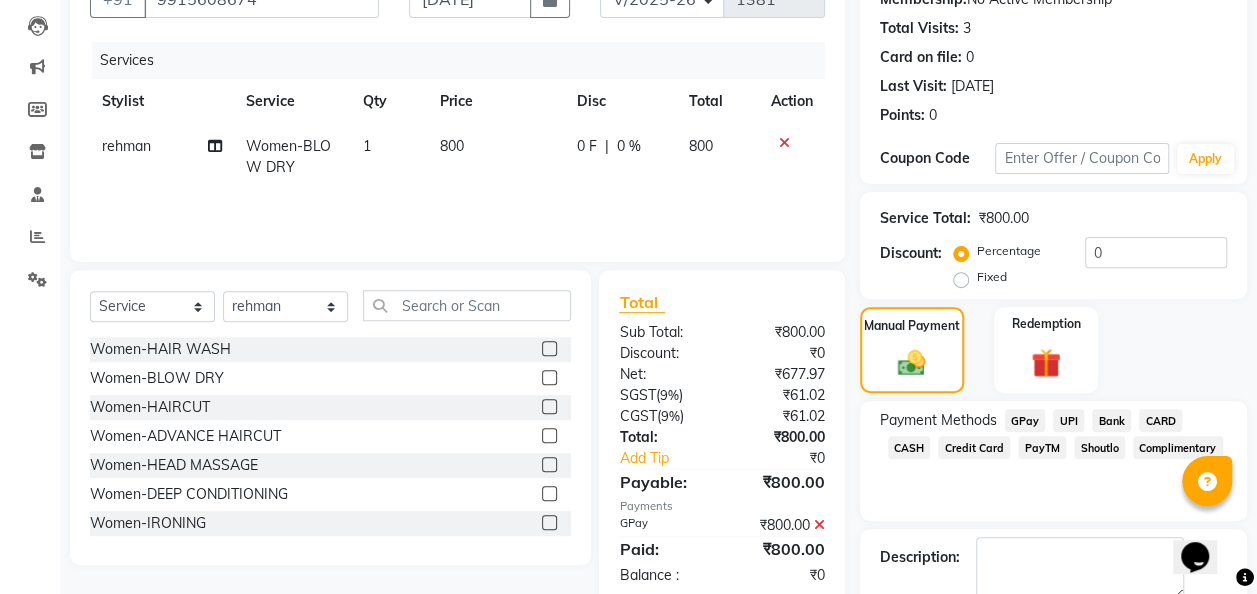scroll, scrollTop: 316, scrollLeft: 0, axis: vertical 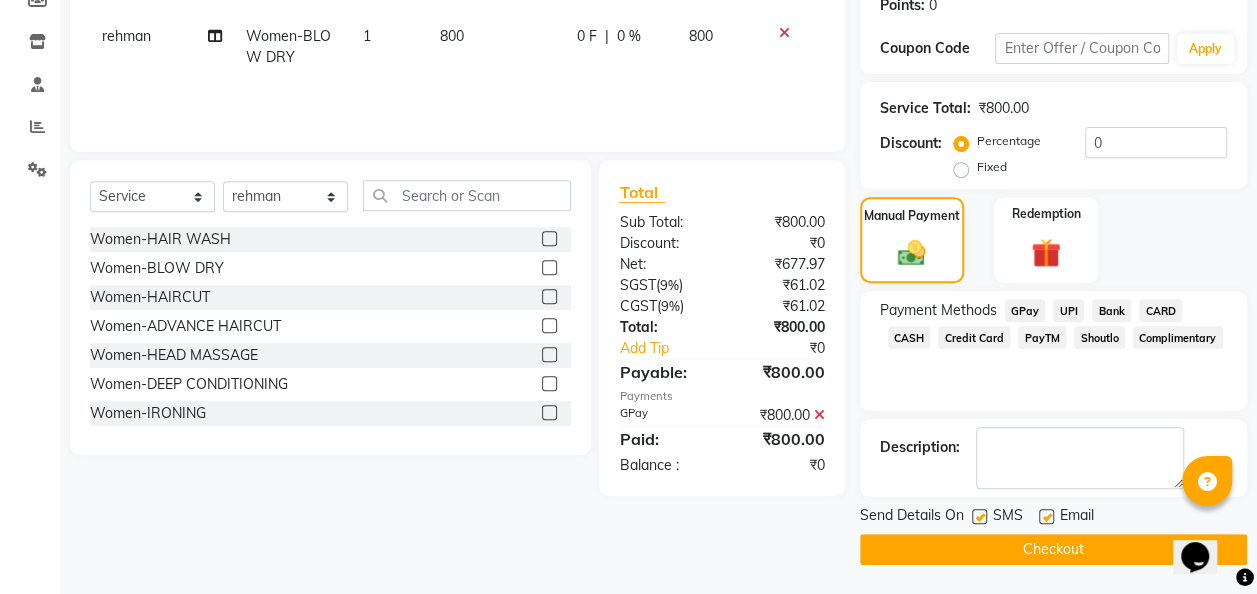 click 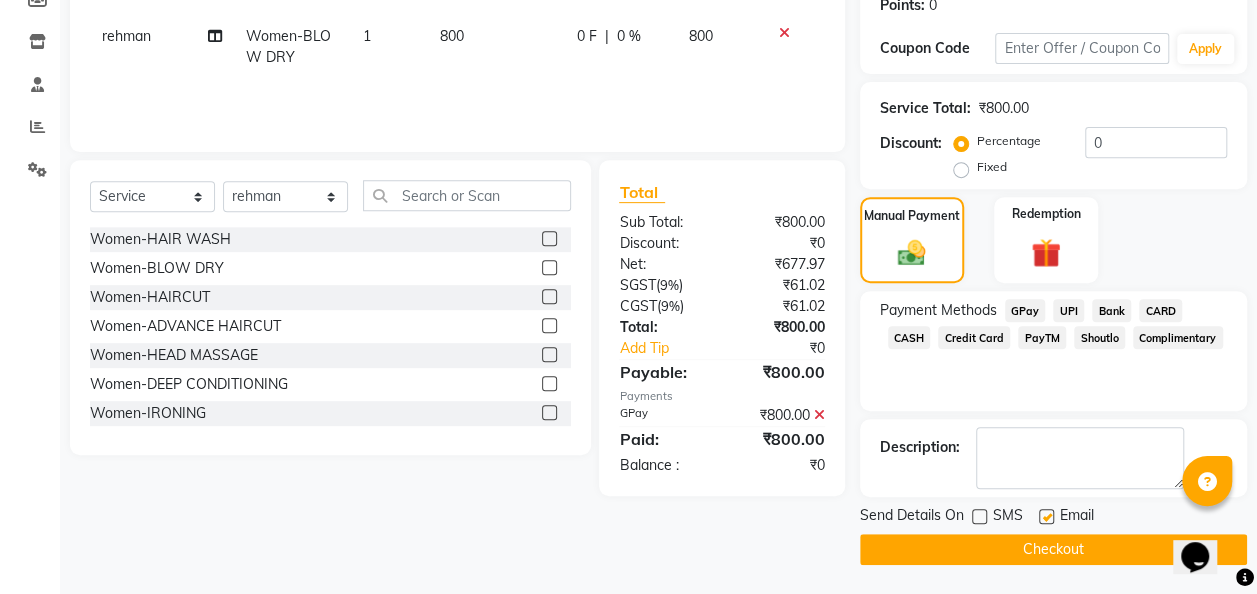 click on "Checkout" 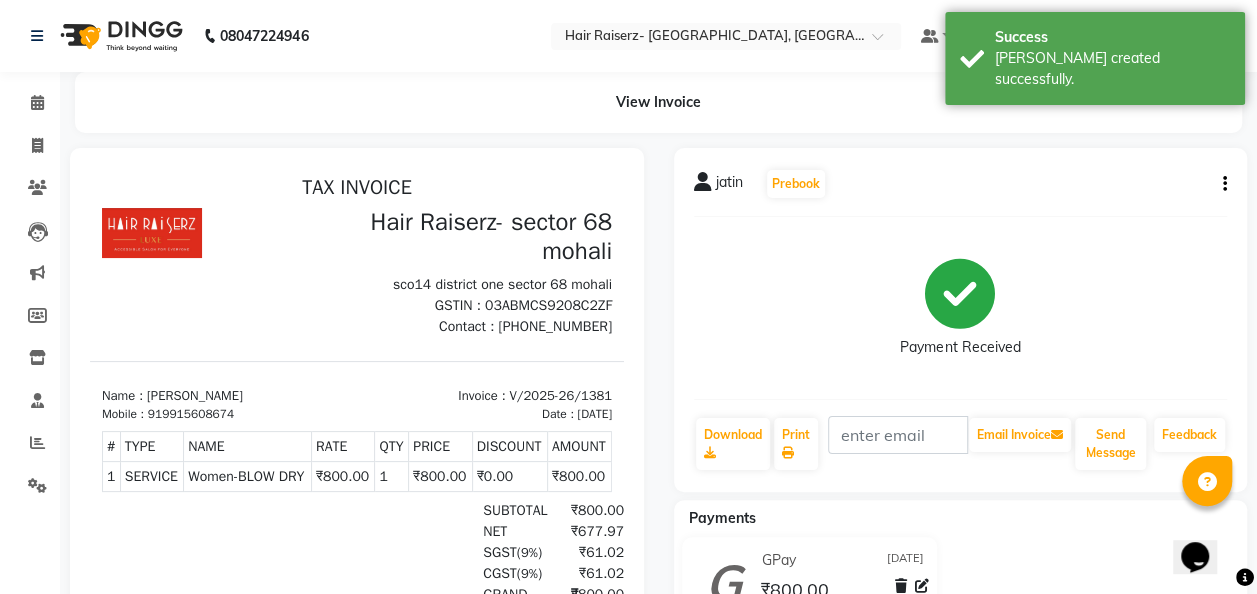scroll, scrollTop: 0, scrollLeft: 0, axis: both 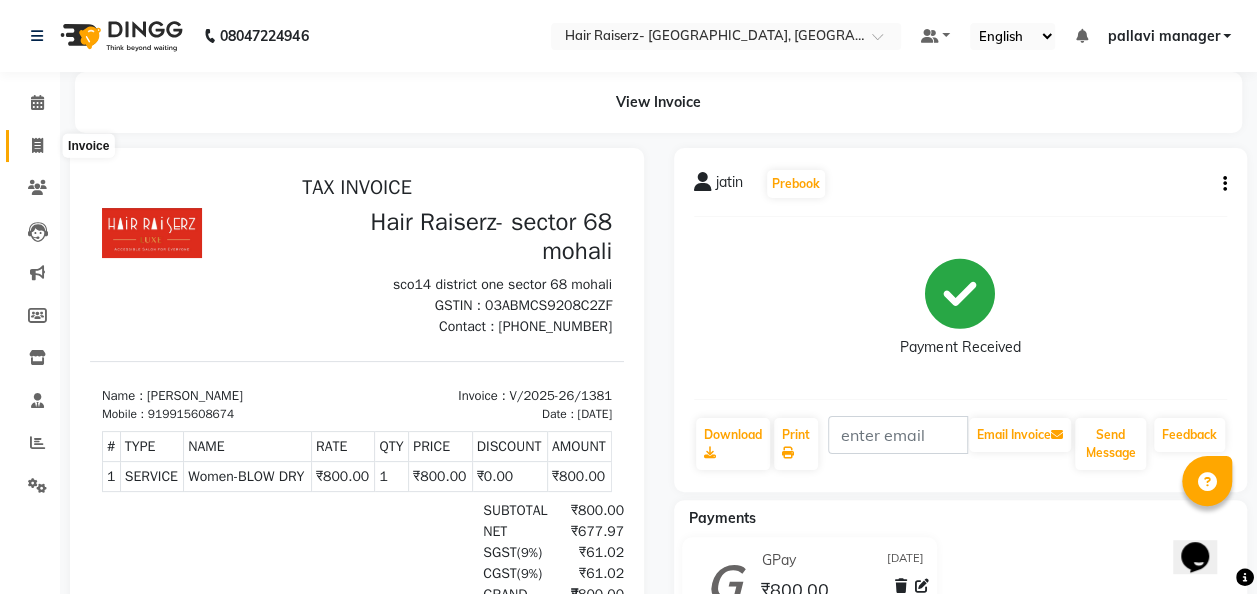 click 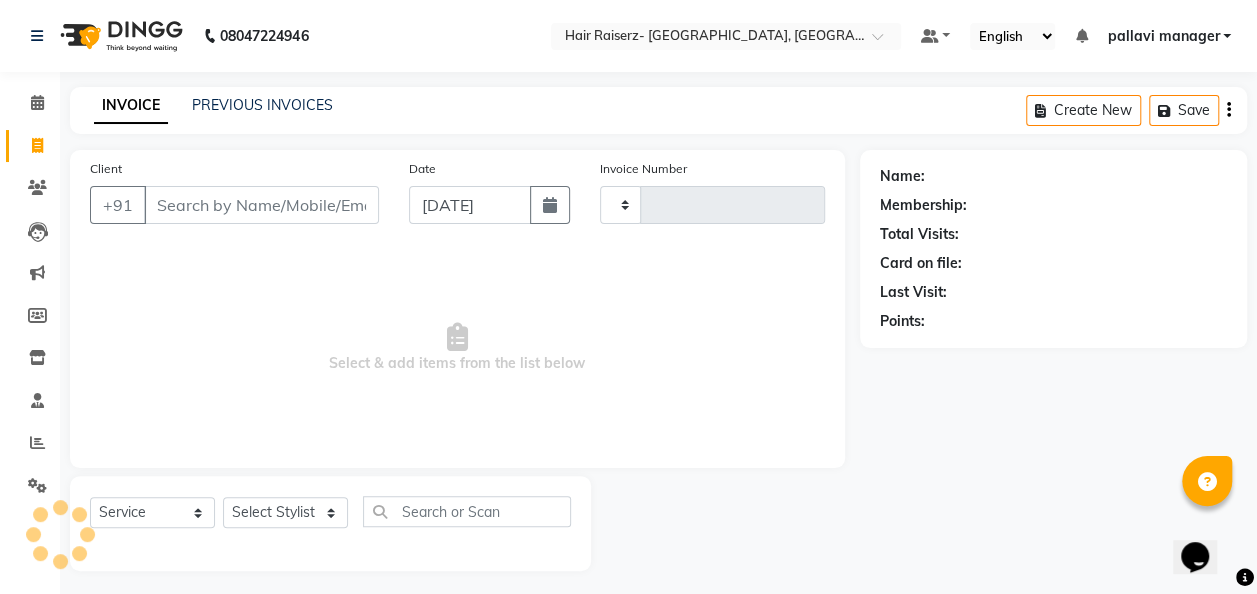 scroll, scrollTop: 6, scrollLeft: 0, axis: vertical 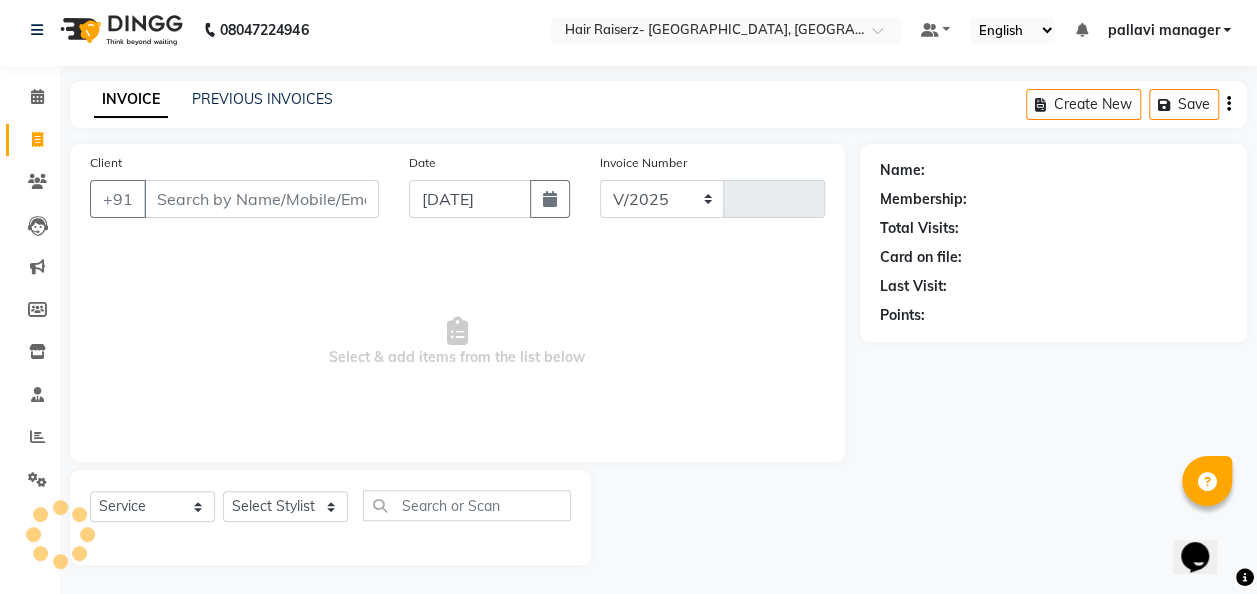 select on "6691" 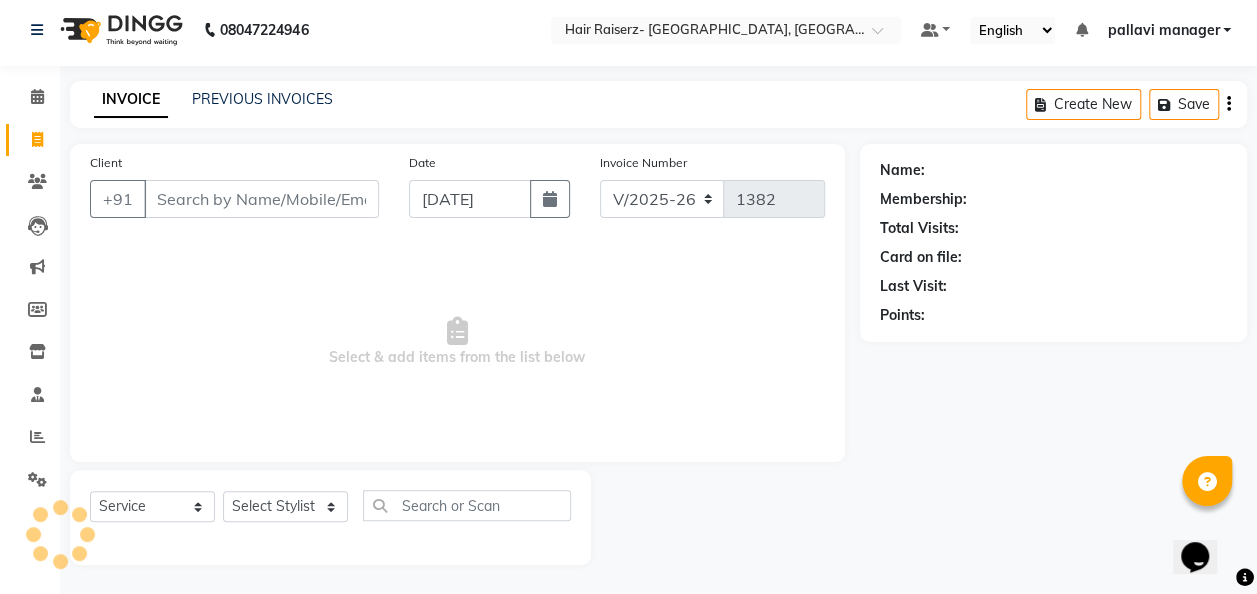 click on "Client" at bounding box center [261, 199] 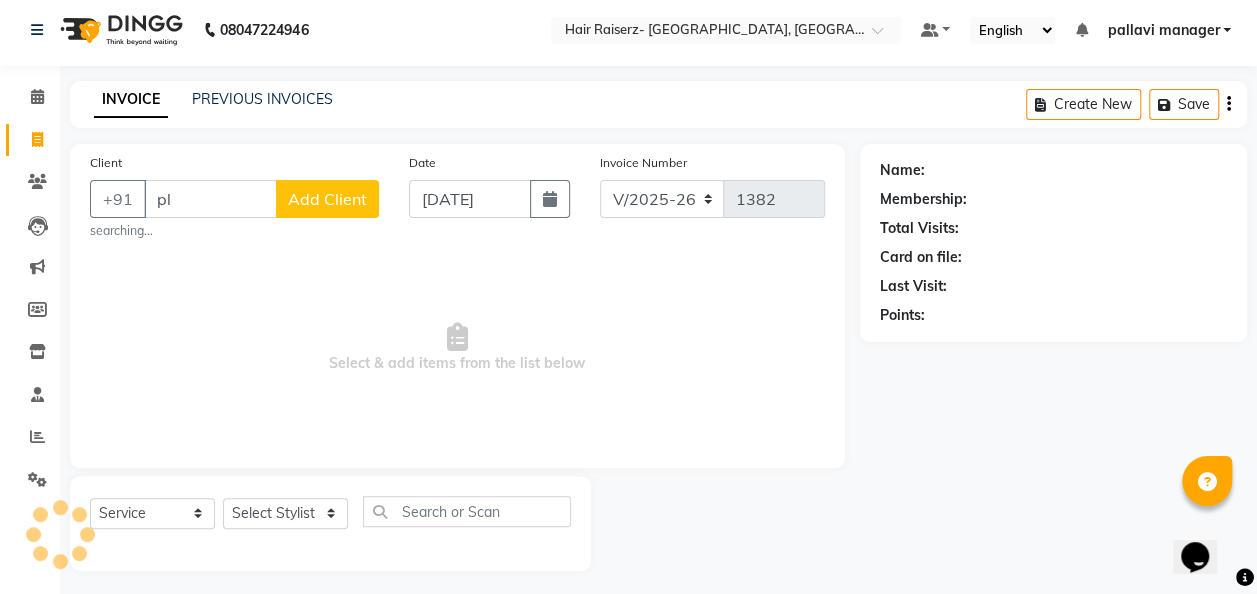 type on "p" 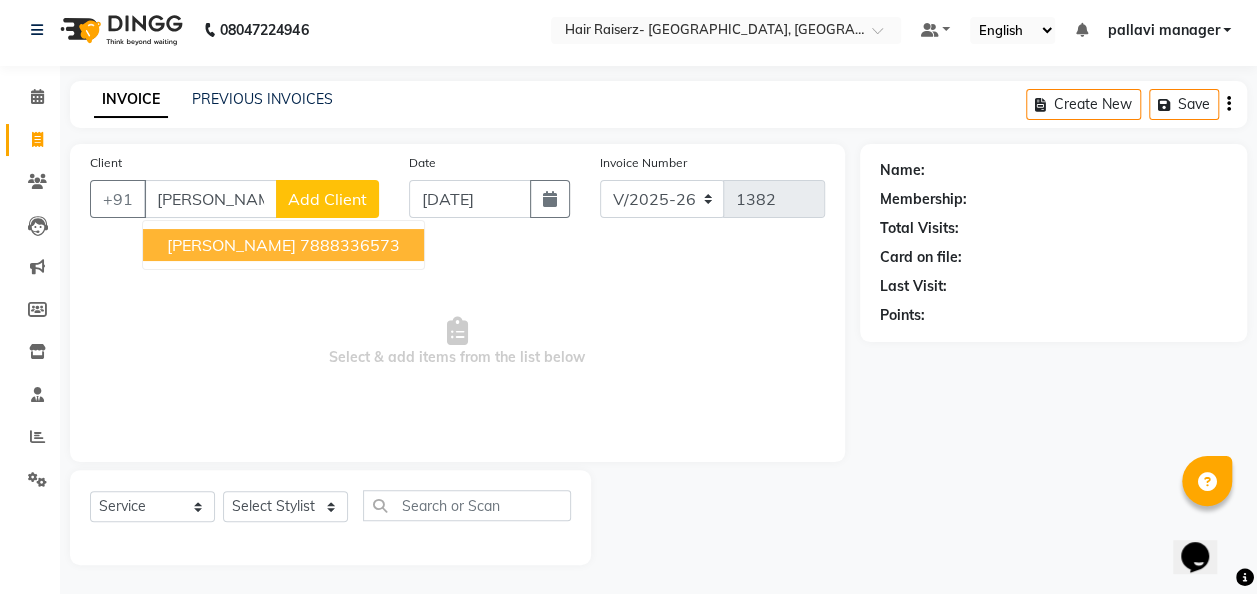 click on "harry  7888336573" at bounding box center (283, 245) 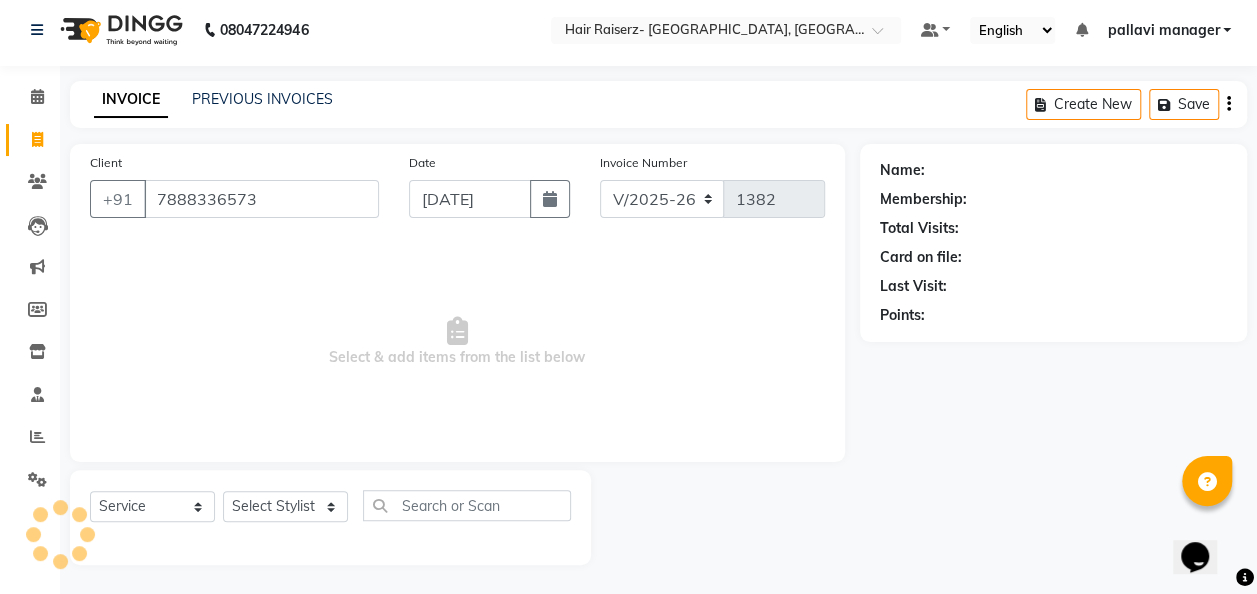 type on "7888336573" 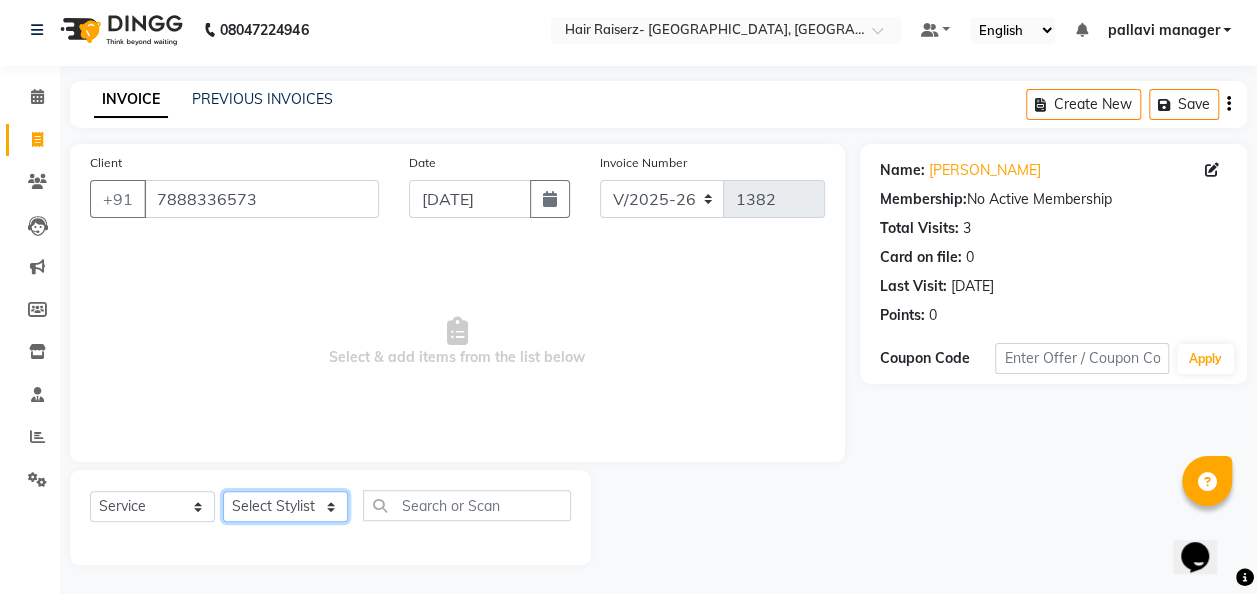 drag, startPoint x: 299, startPoint y: 512, endPoint x: 273, endPoint y: 504, distance: 27.202942 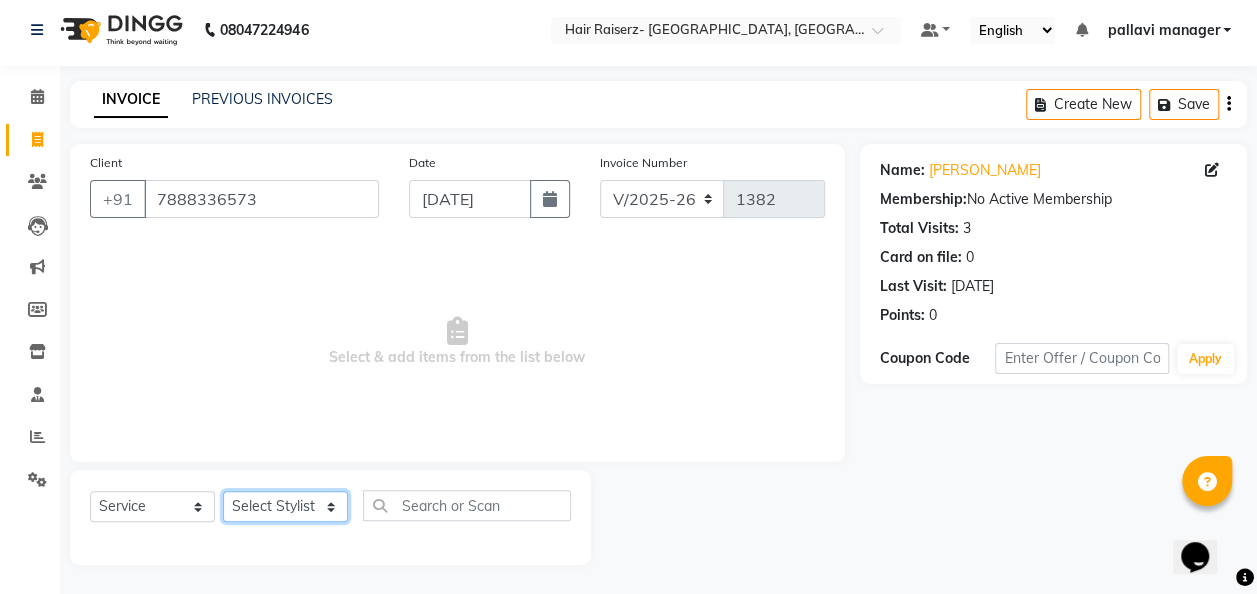 select on "65341" 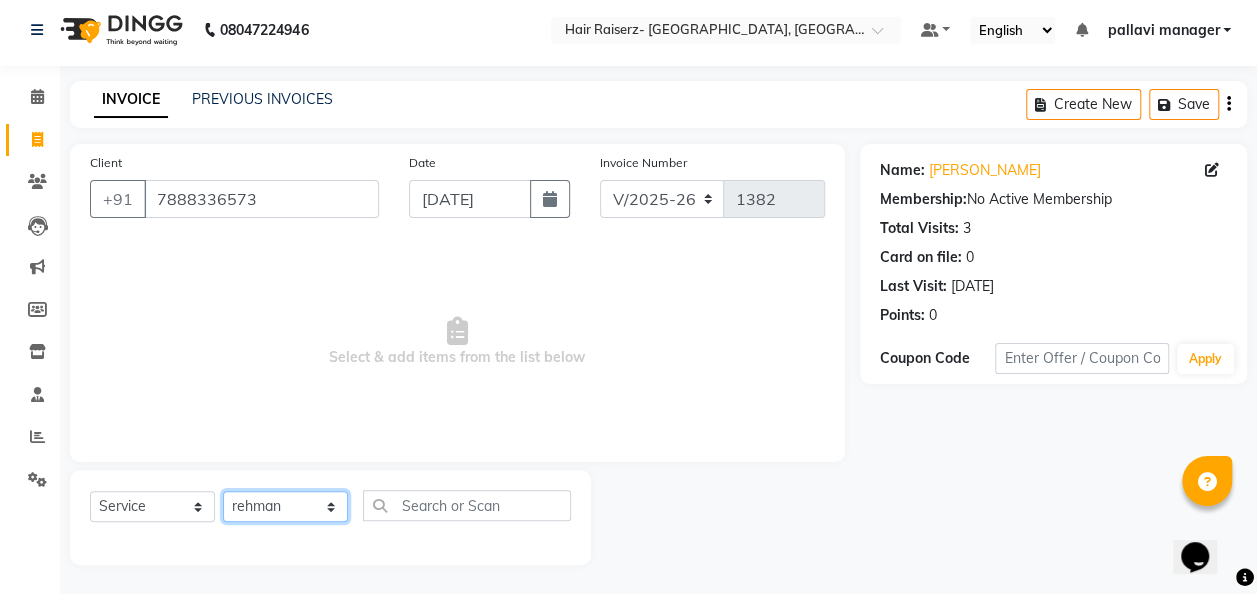 click on "Select Stylist aditya amita Armaan Geet mam  kajal pallavi manager poonam rehman sajid" 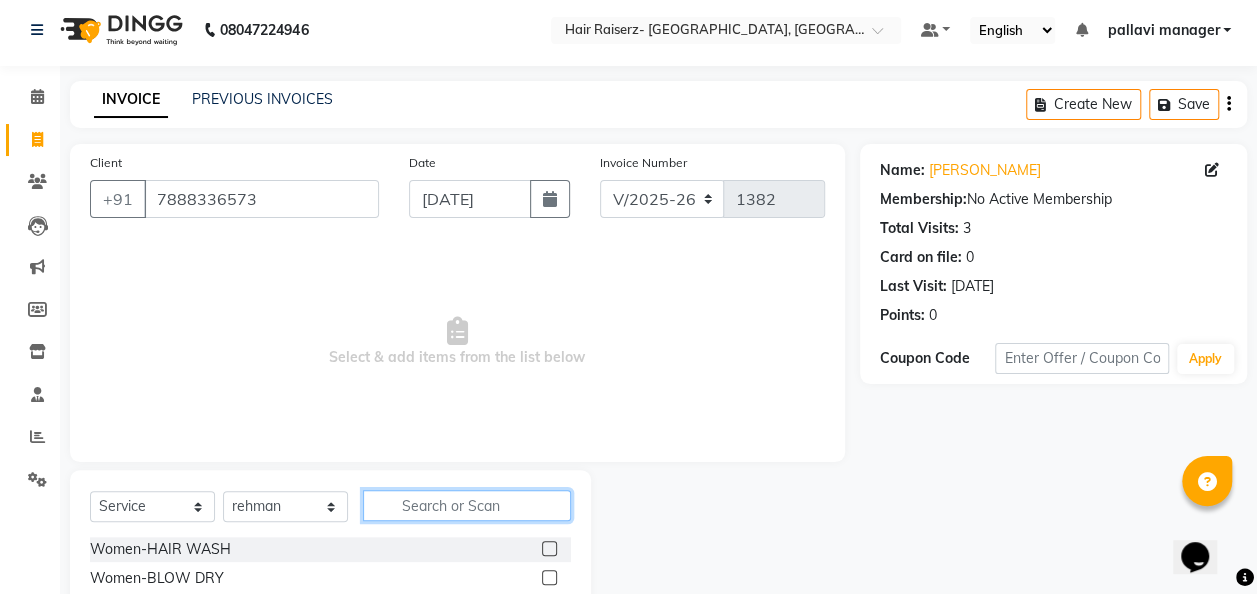 click 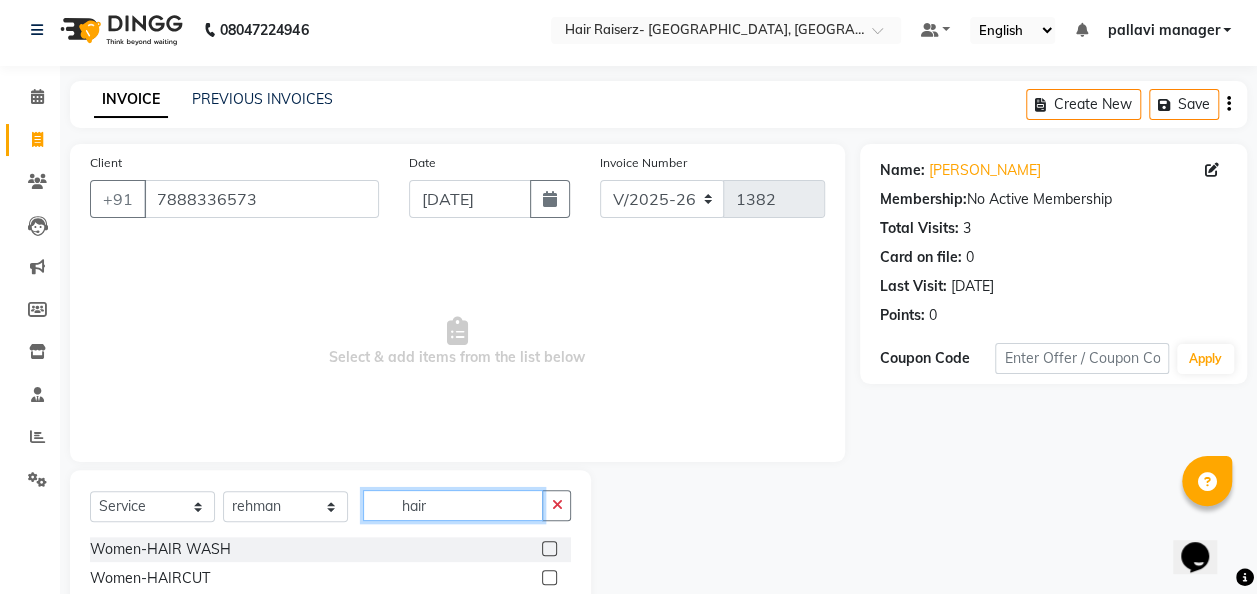 type on "hair" 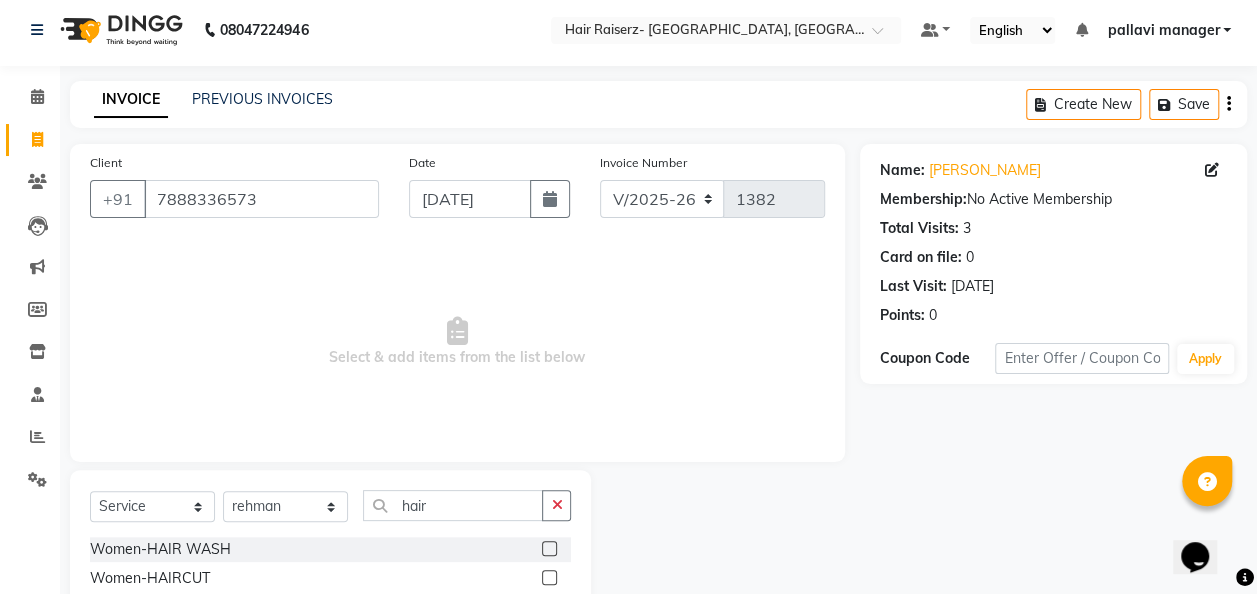 click 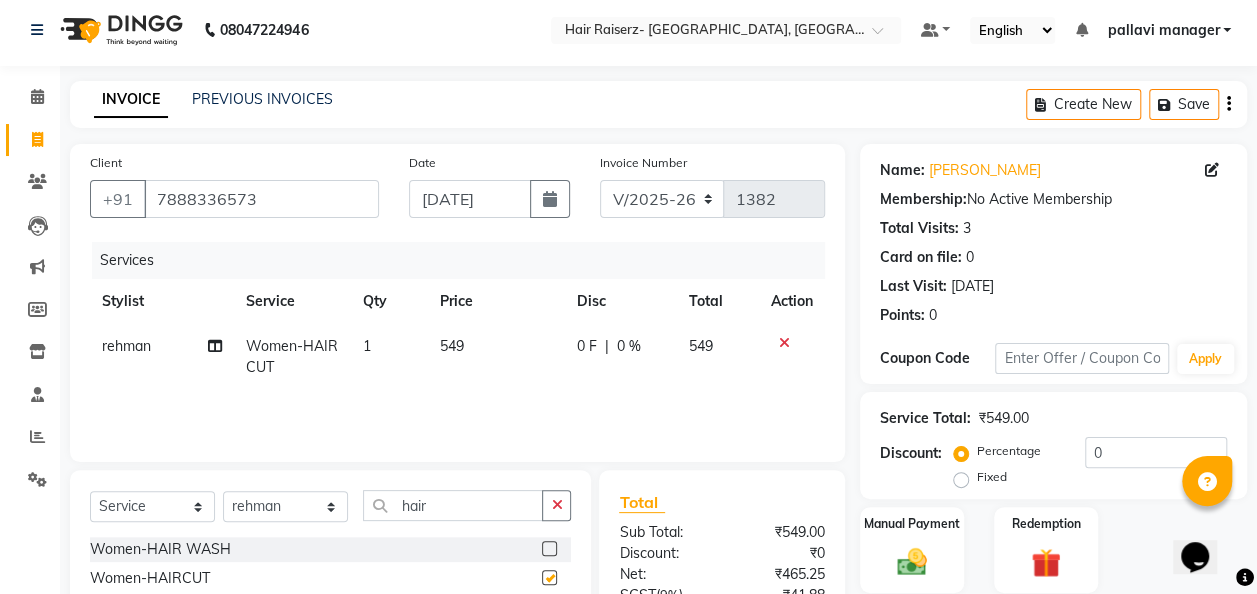 checkbox on "false" 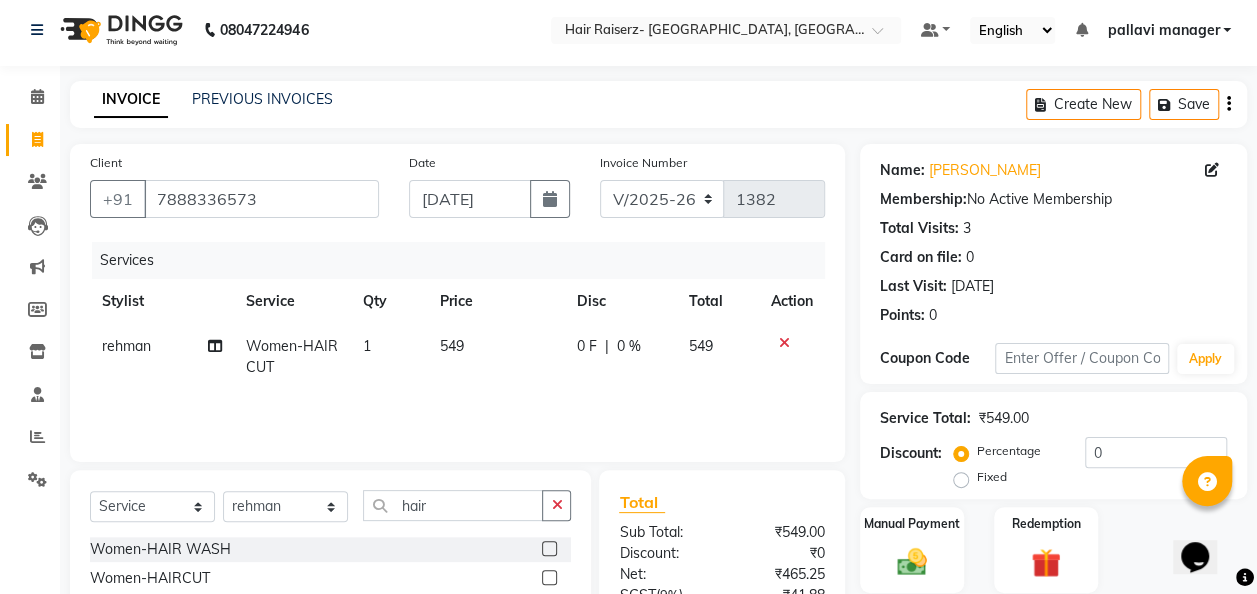 click on "549" 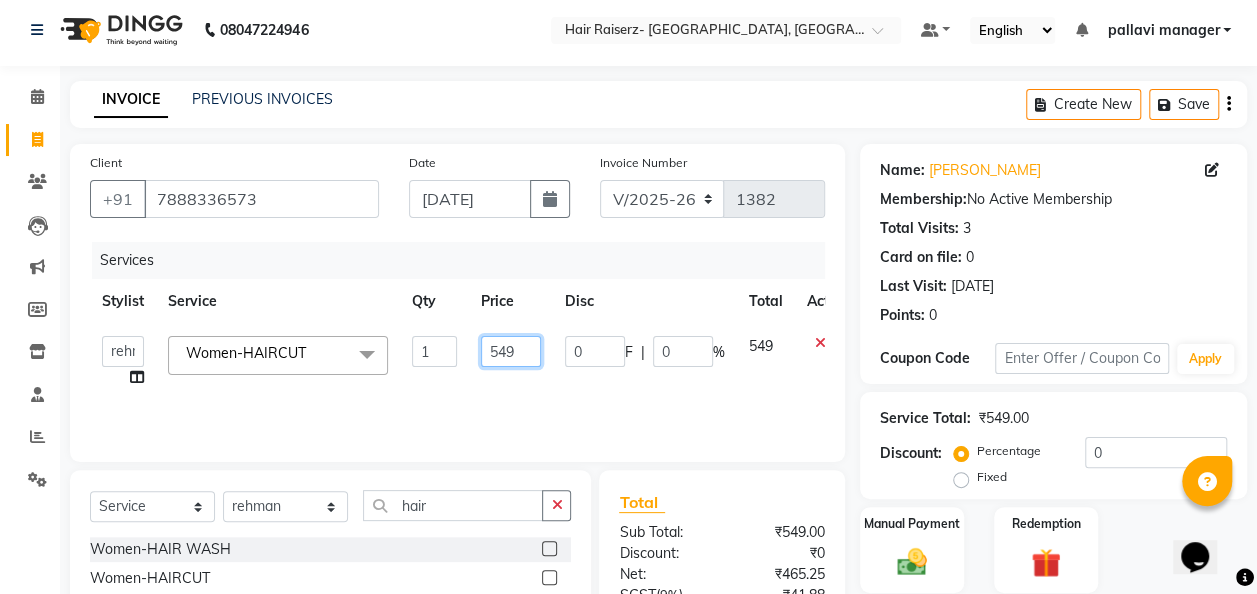 click on "549" 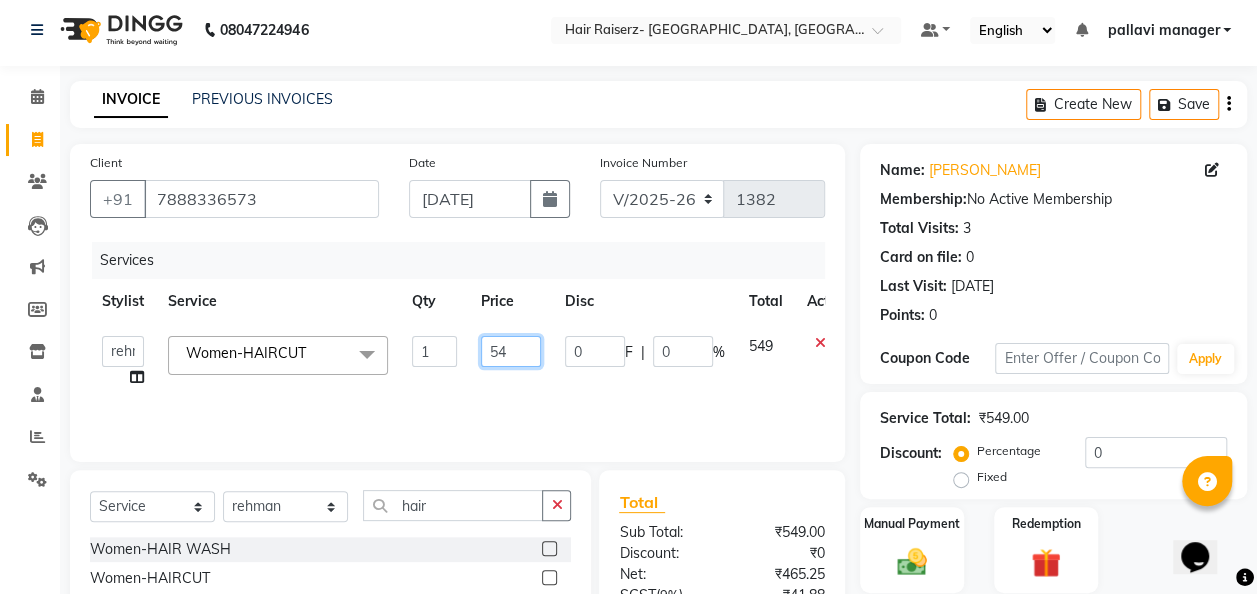 type on "5" 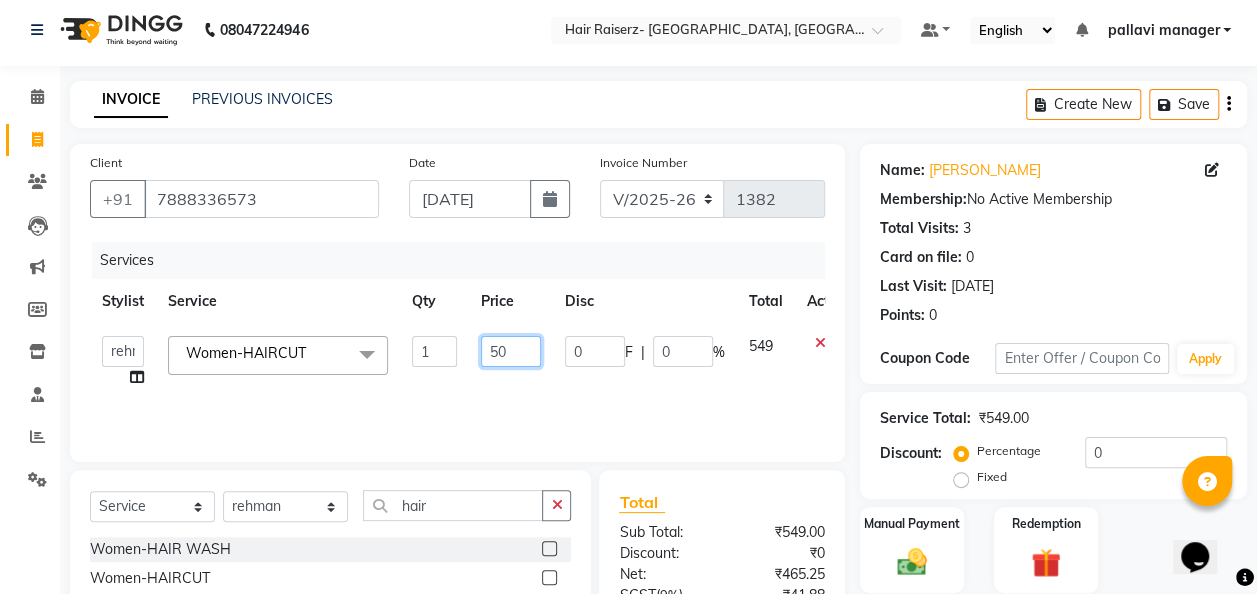 type on "500" 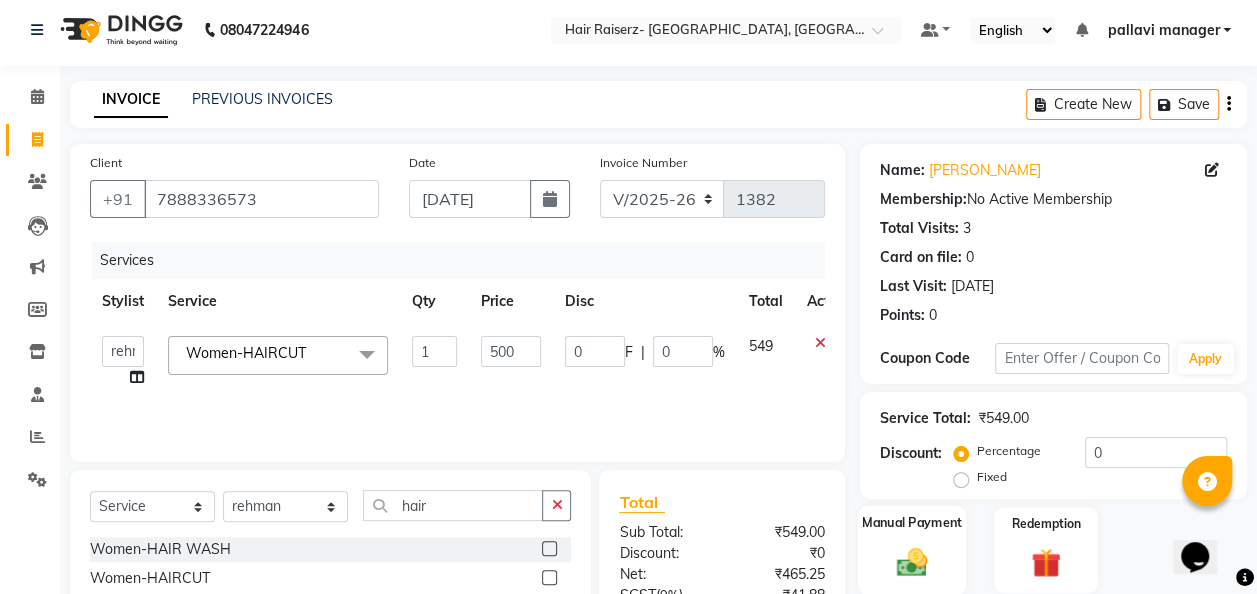 click on "Manual Payment" 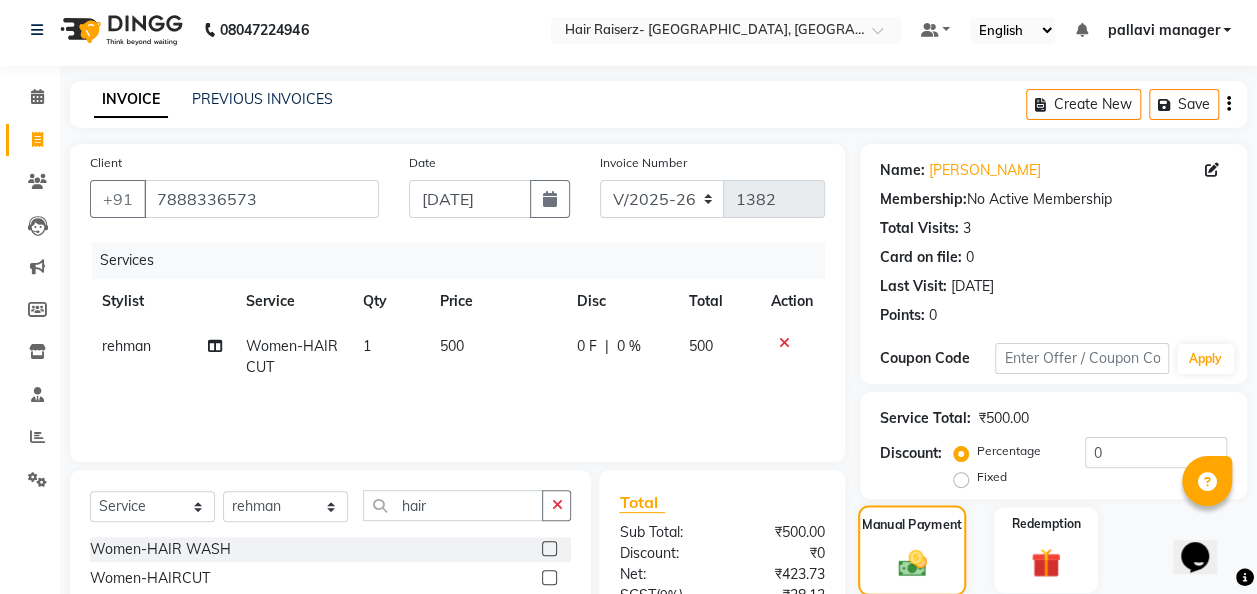 scroll, scrollTop: 206, scrollLeft: 0, axis: vertical 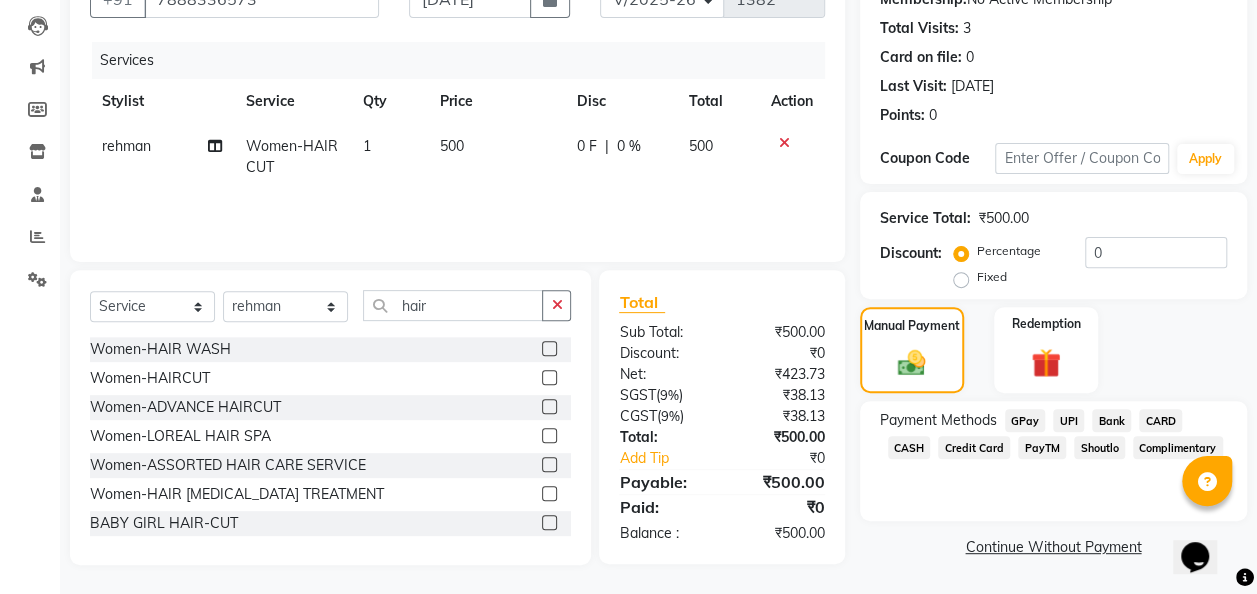 click on "CARD" 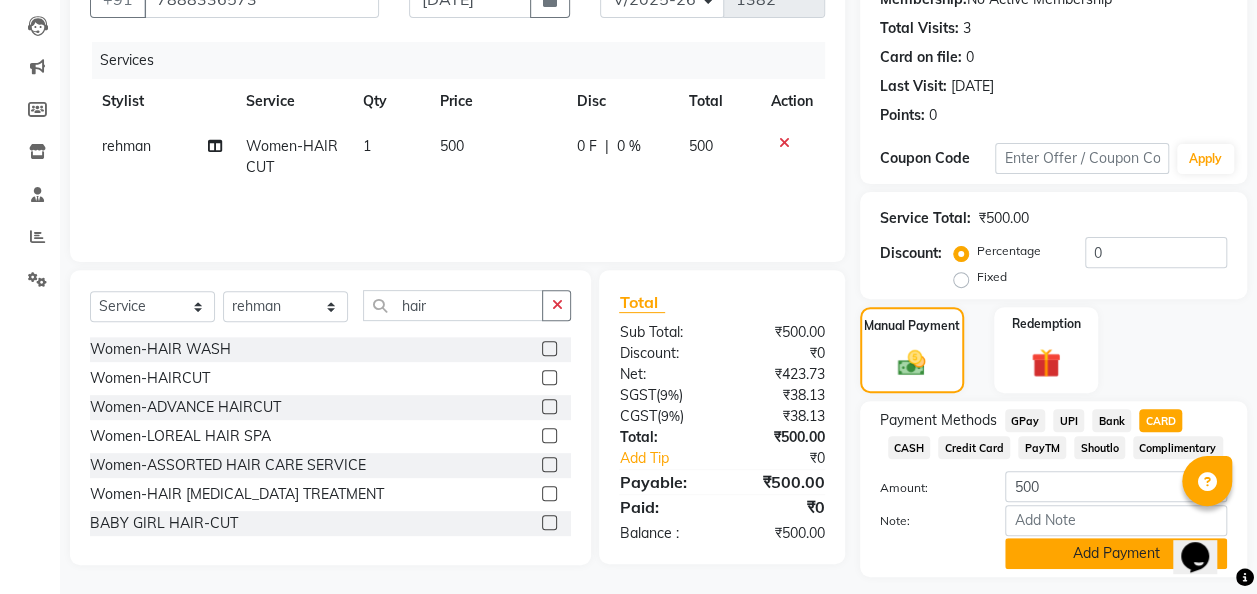 click on "Add Payment" 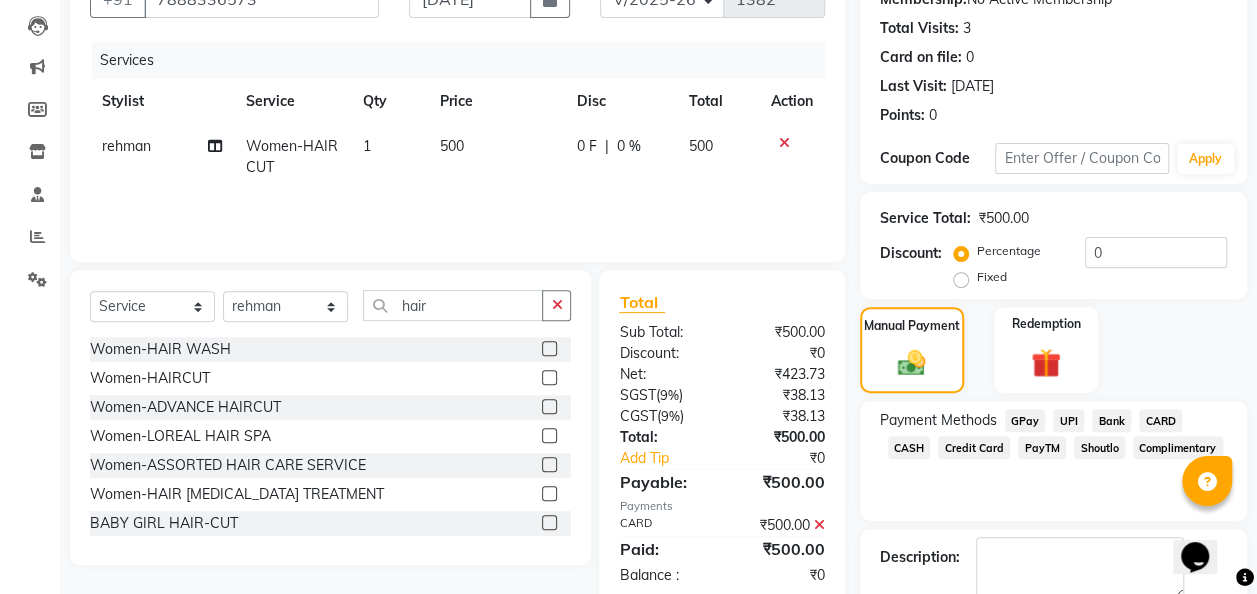 scroll, scrollTop: 316, scrollLeft: 0, axis: vertical 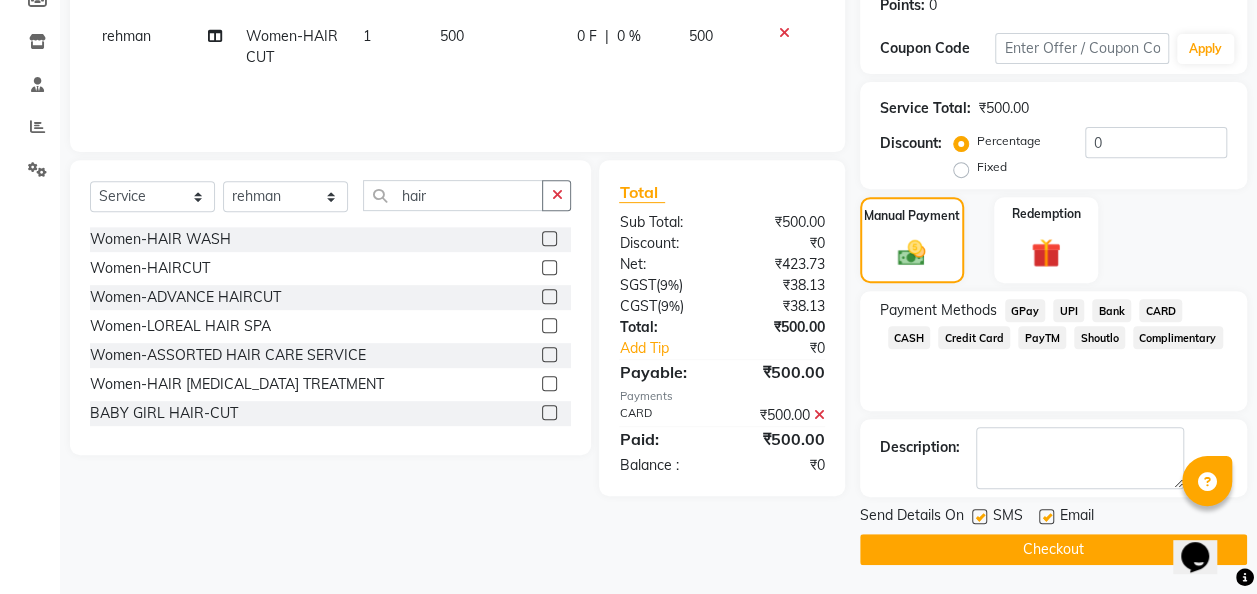 click 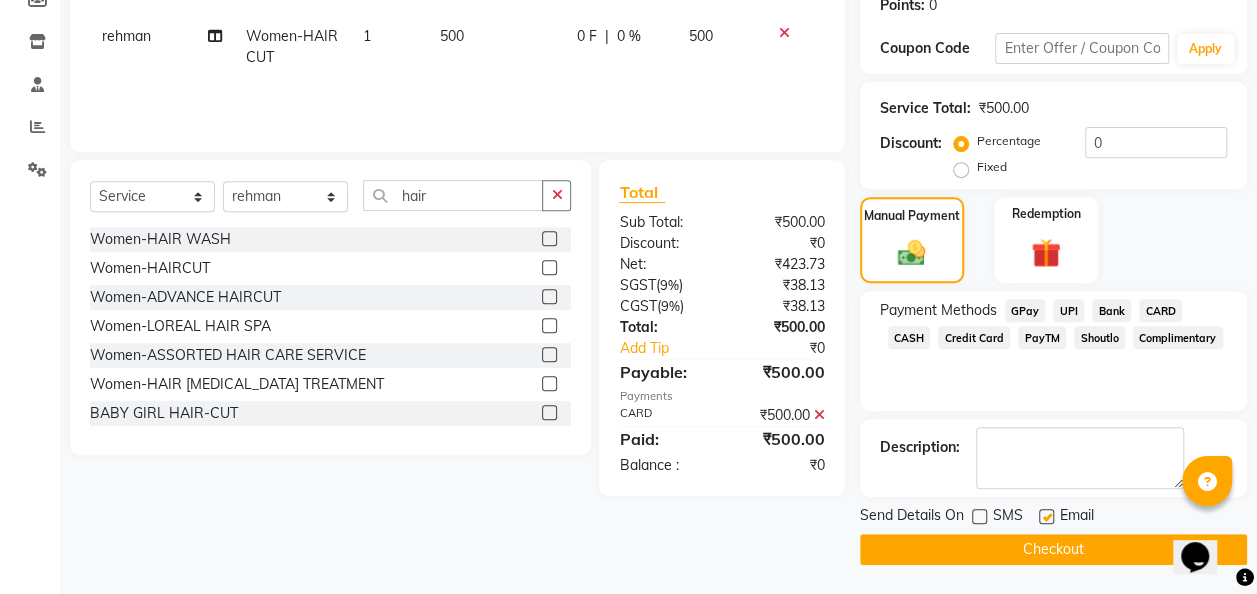 click on "Checkout" 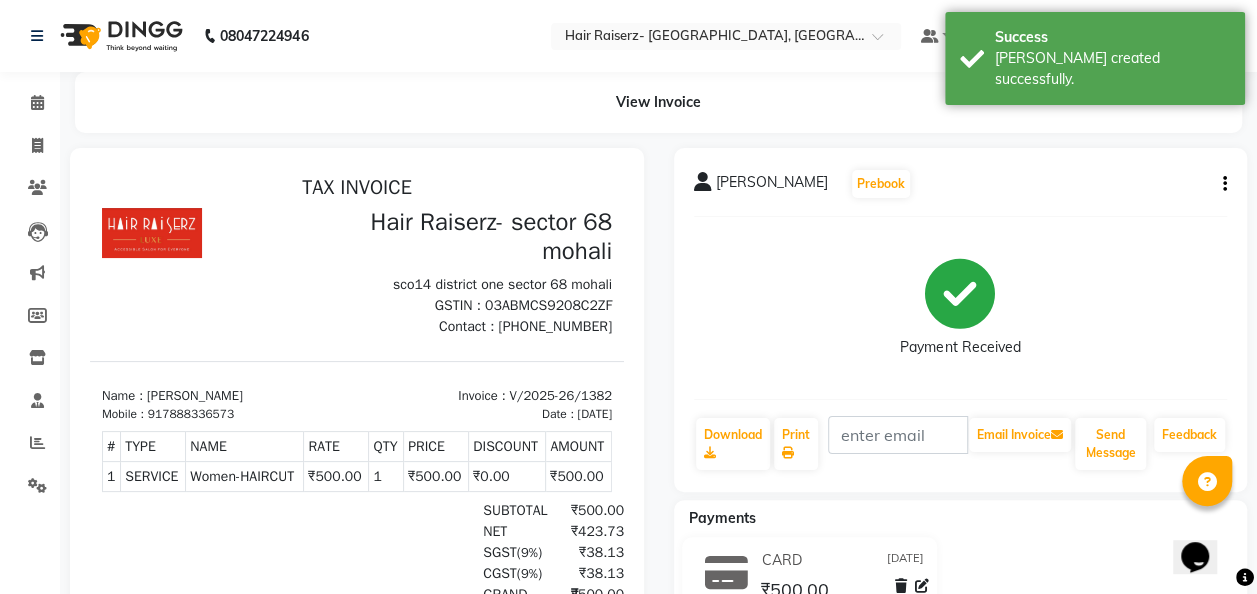 scroll, scrollTop: 0, scrollLeft: 0, axis: both 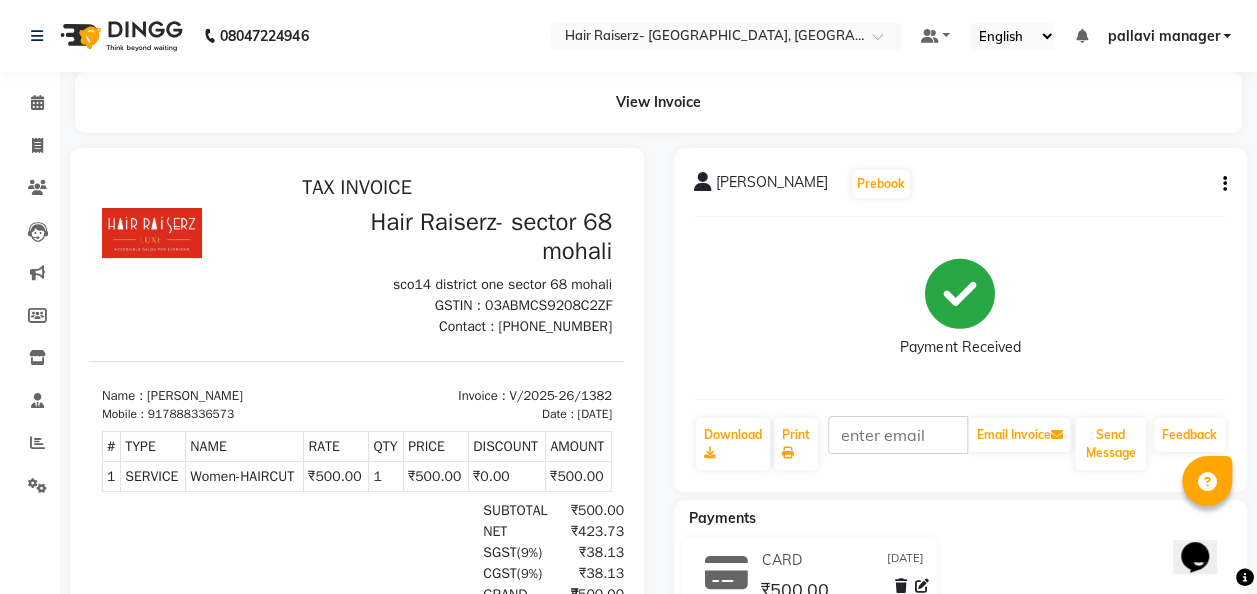 click on "CARD 11-07-2025 ₹500.00  Added on 11-07-2025" 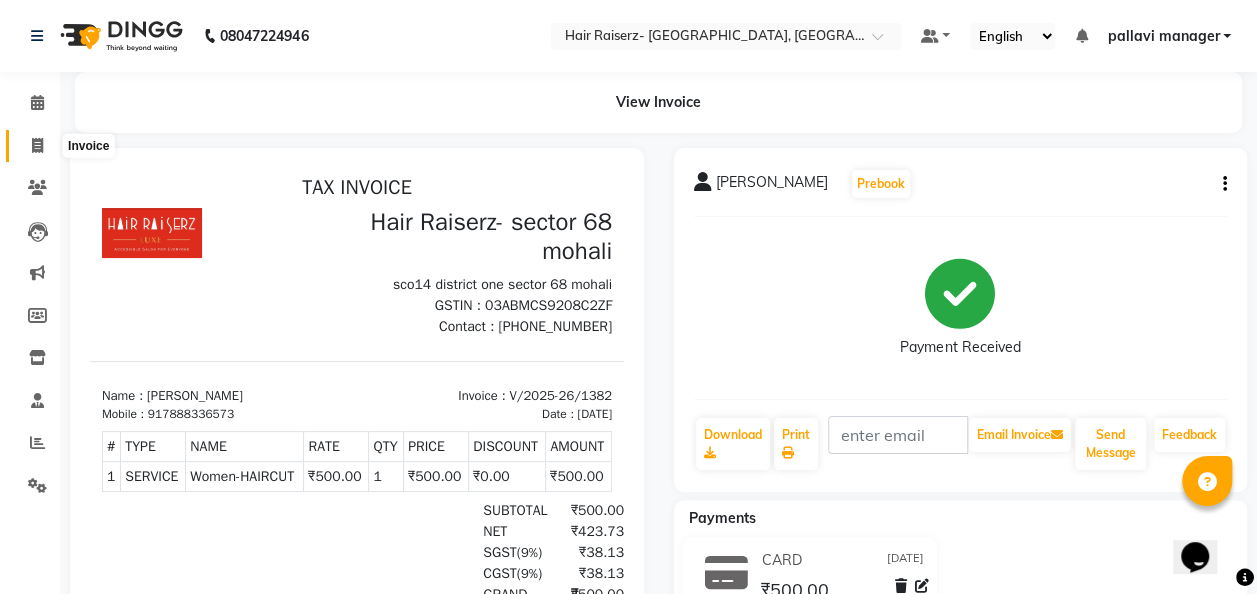 click 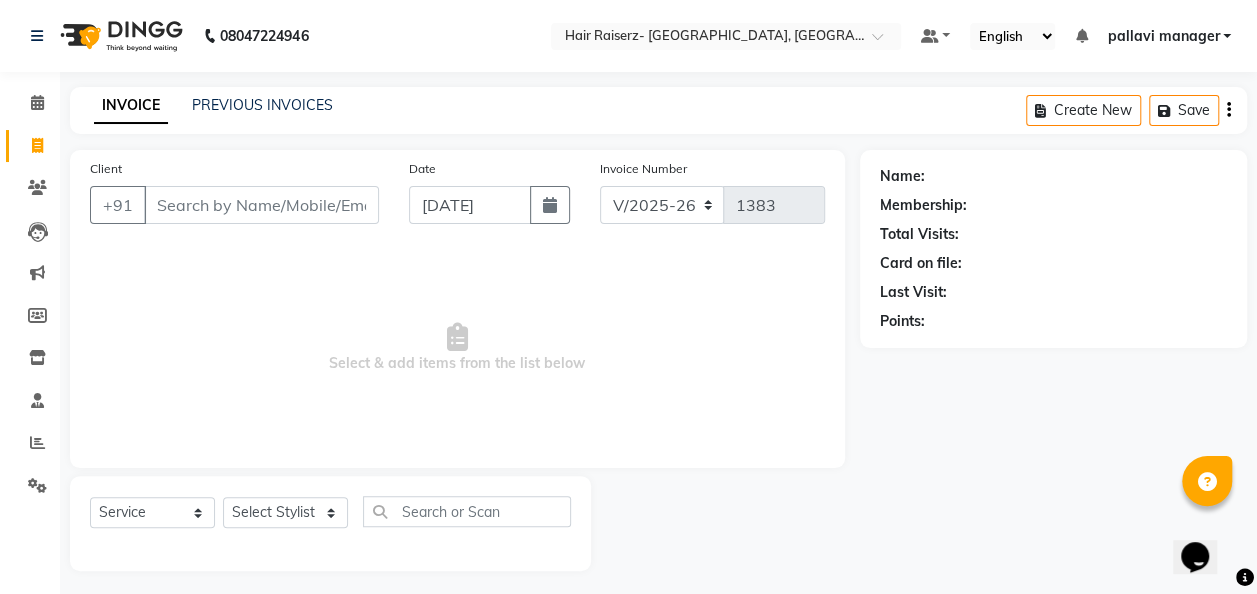 scroll, scrollTop: 6, scrollLeft: 0, axis: vertical 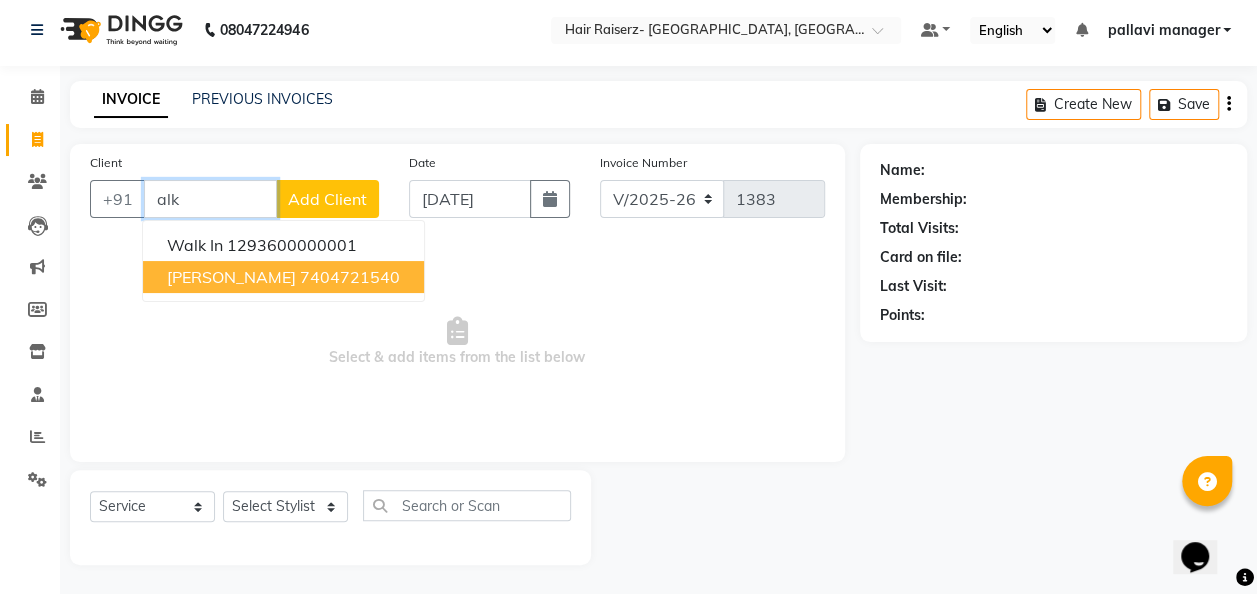 click on "7404721540" at bounding box center [350, 277] 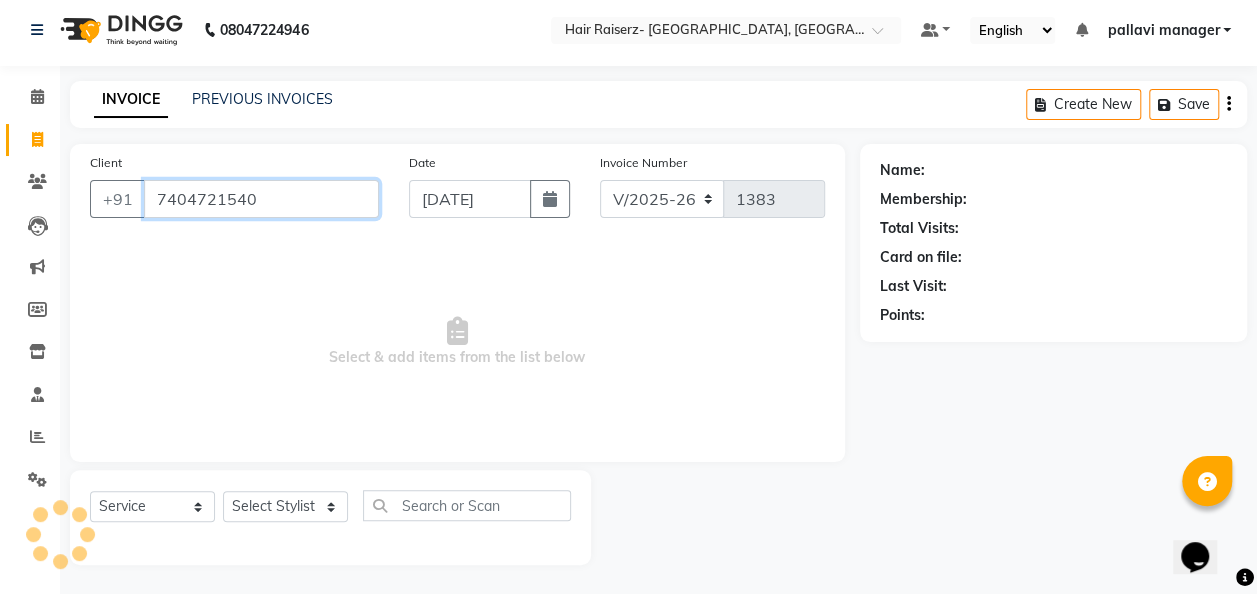 type on "7404721540" 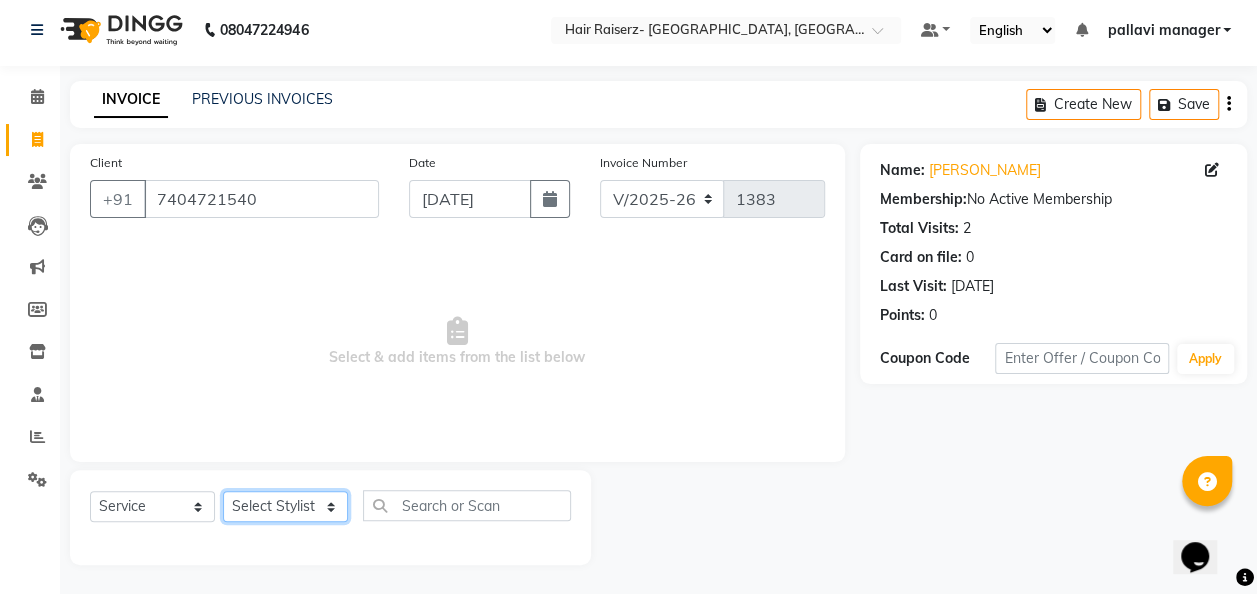 click on "Select Stylist aditya amita Armaan Geet mam  kajal pallavi manager poonam rehman sajid" 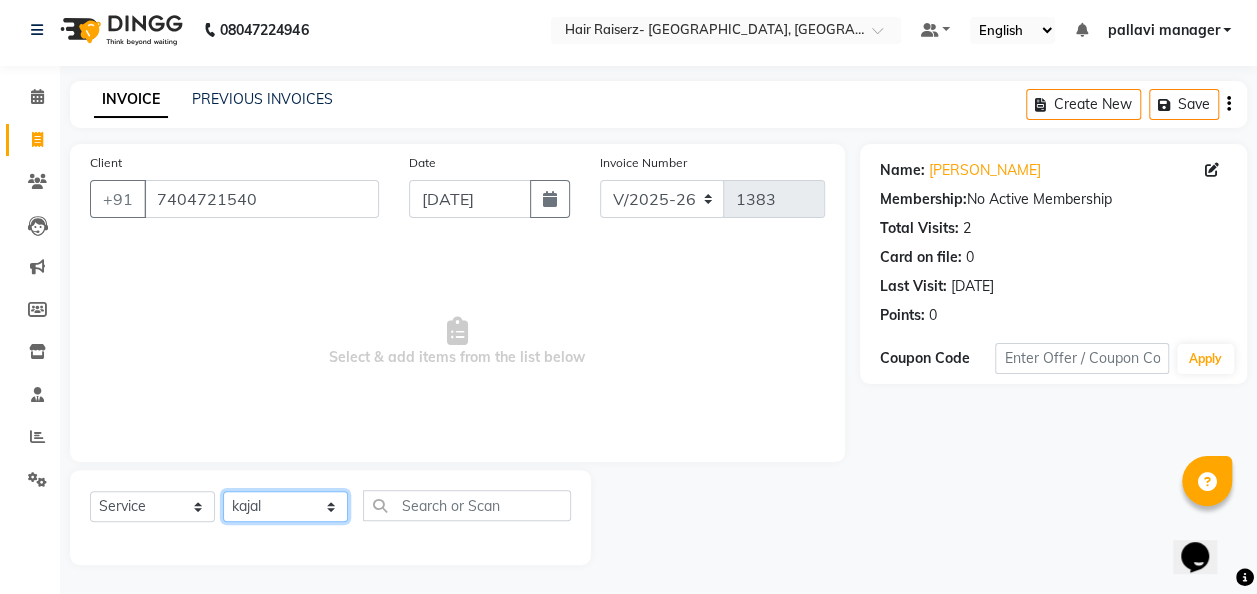 click on "Select Stylist aditya amita Armaan Geet mam  kajal pallavi manager poonam rehman sajid" 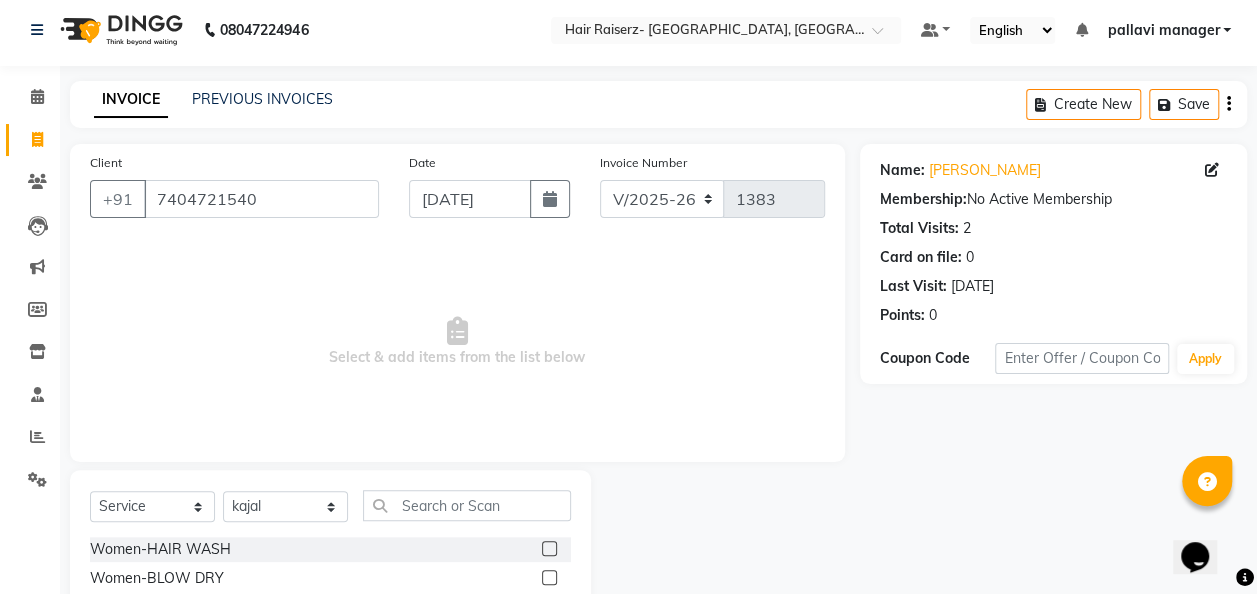 click 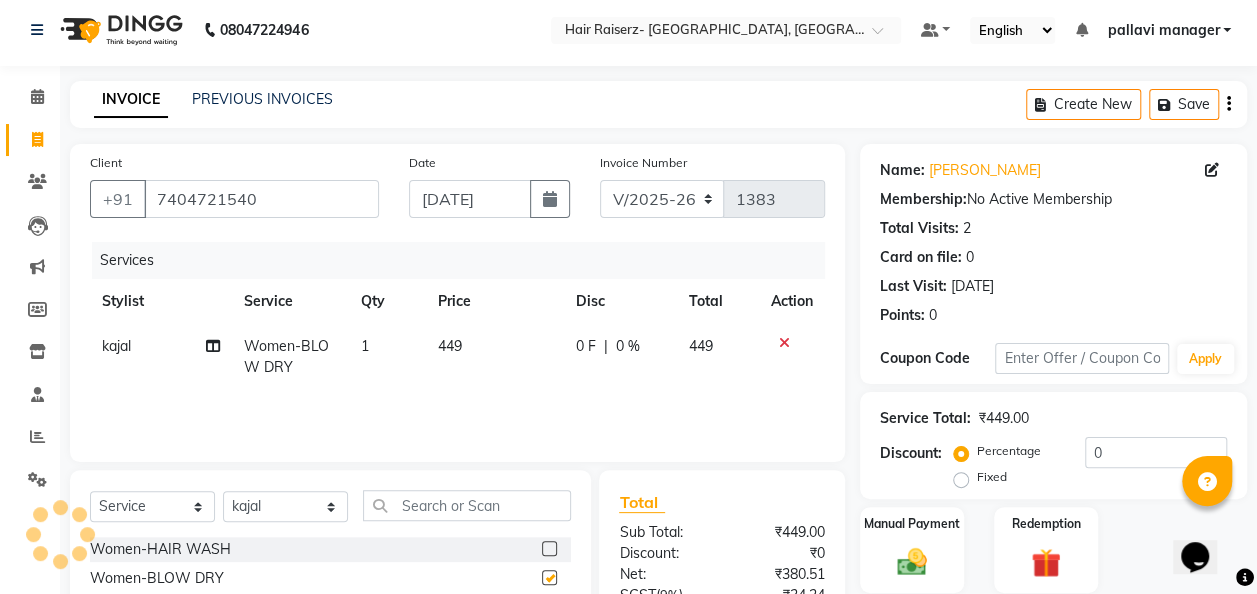 checkbox on "false" 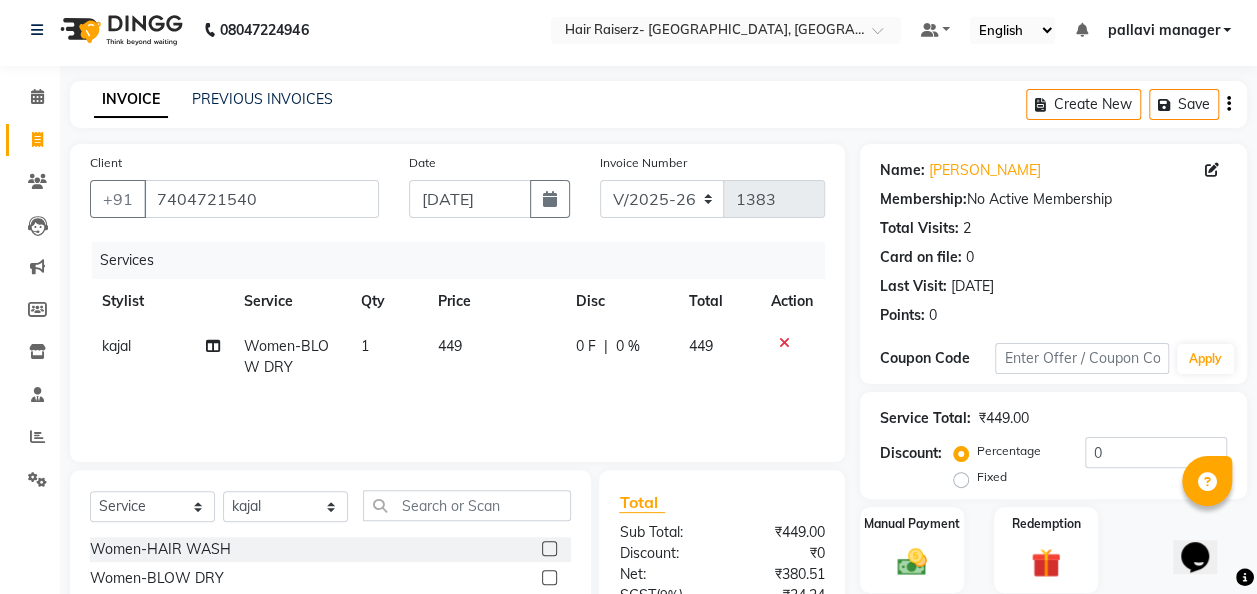 click on "449" 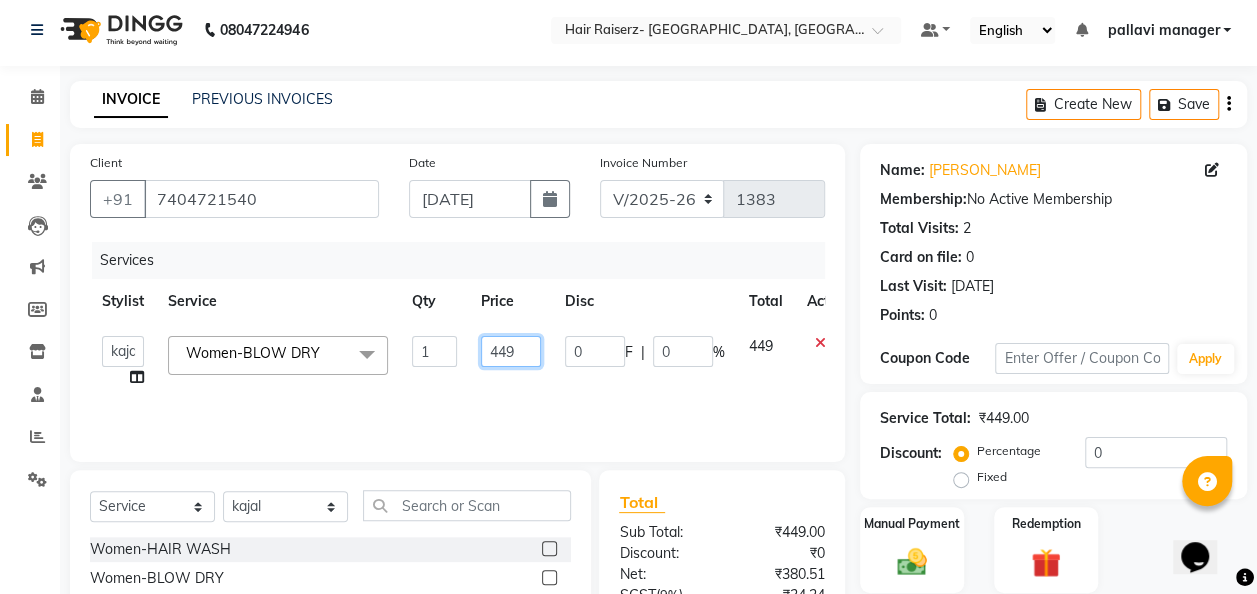 click on "449" 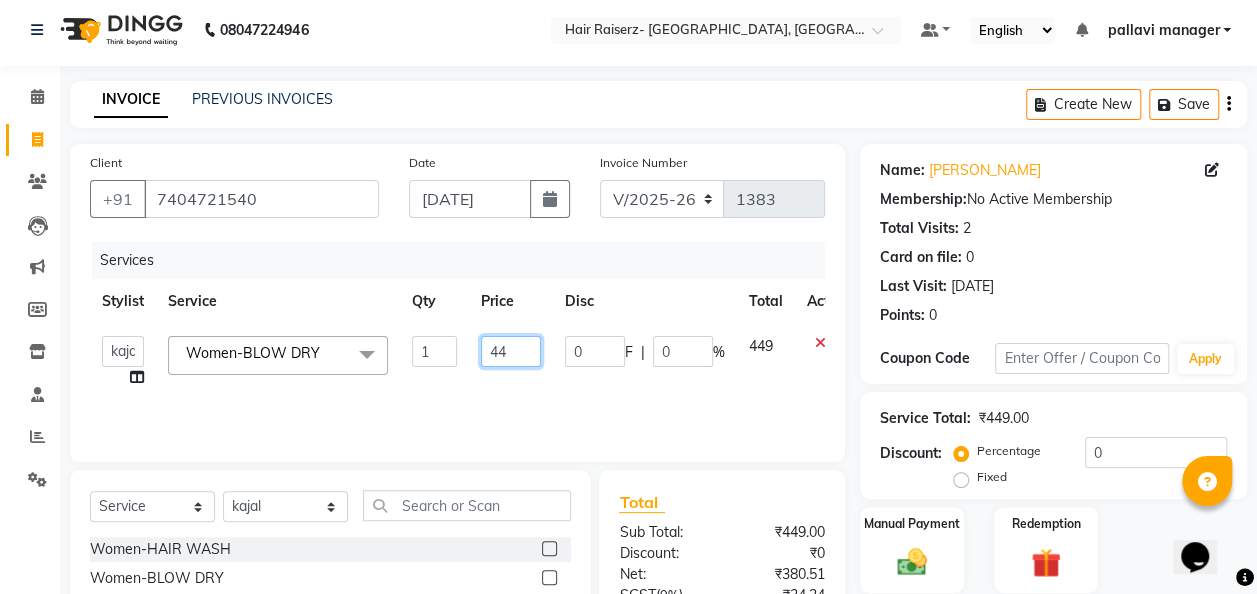 type on "4" 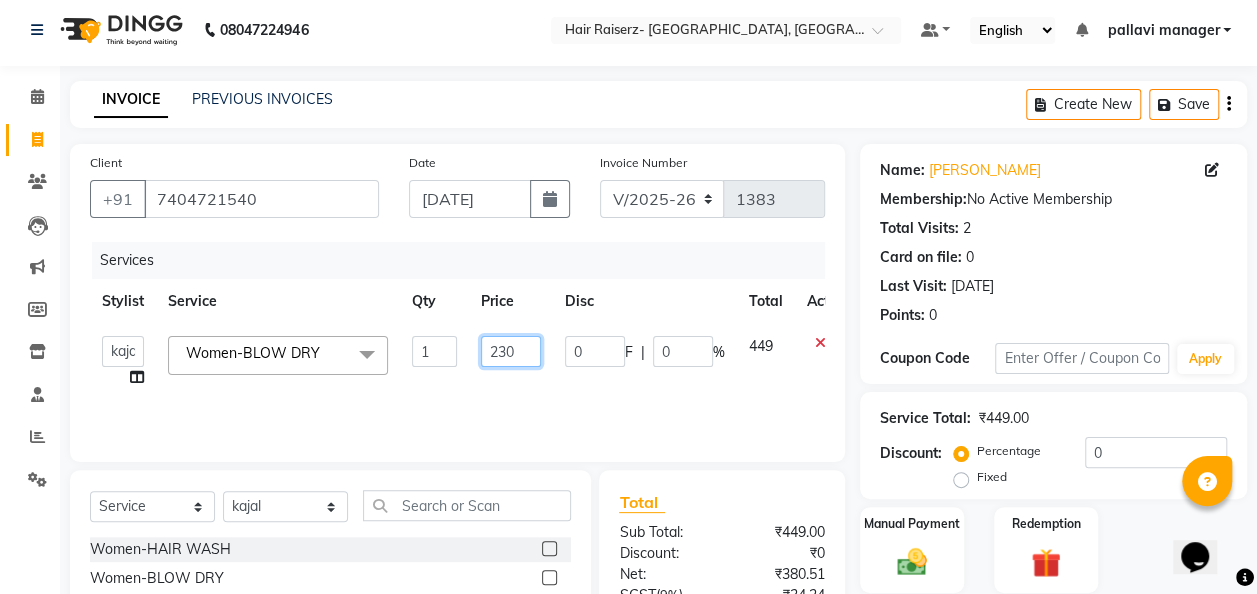 type on "2300" 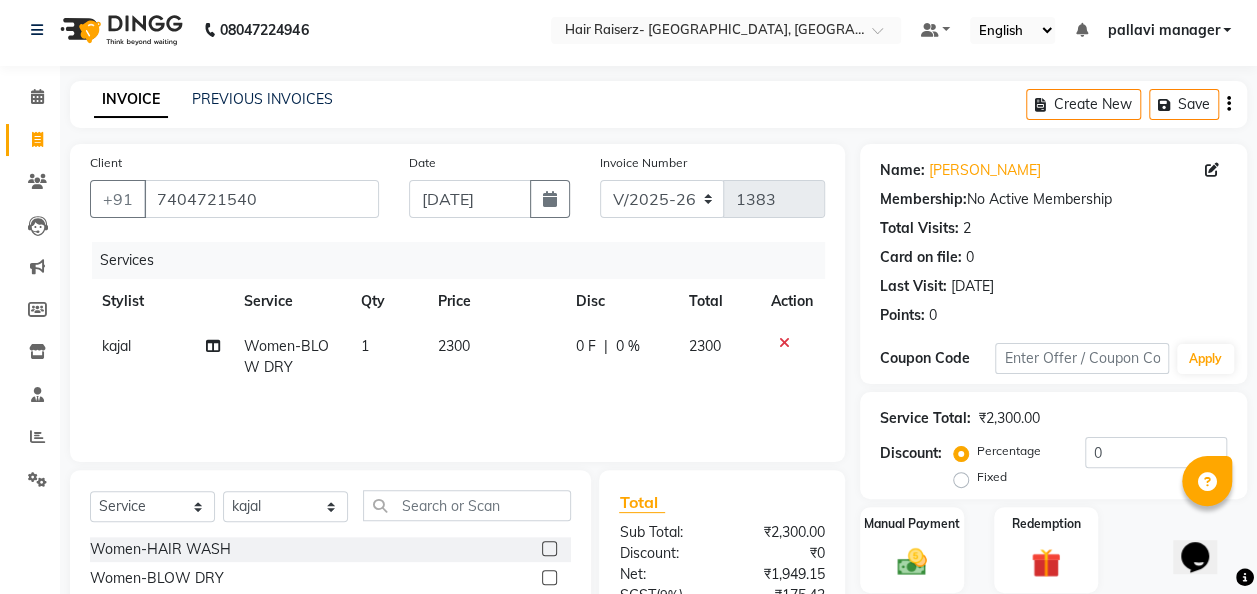 click on "Women-BLOW DRY" 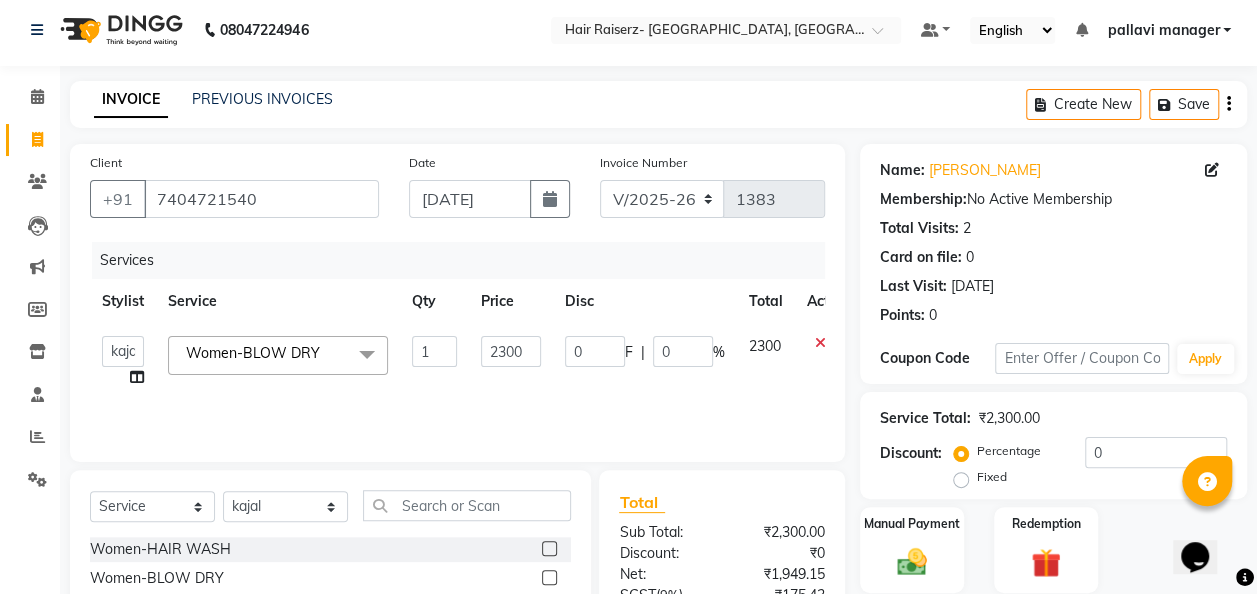 click 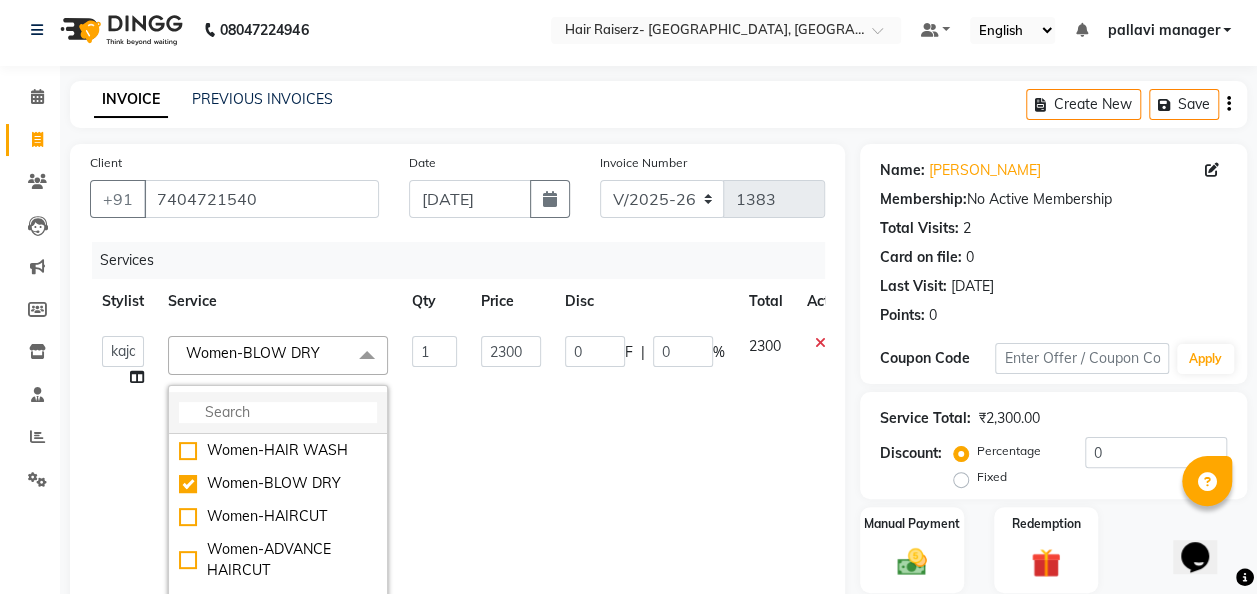 click 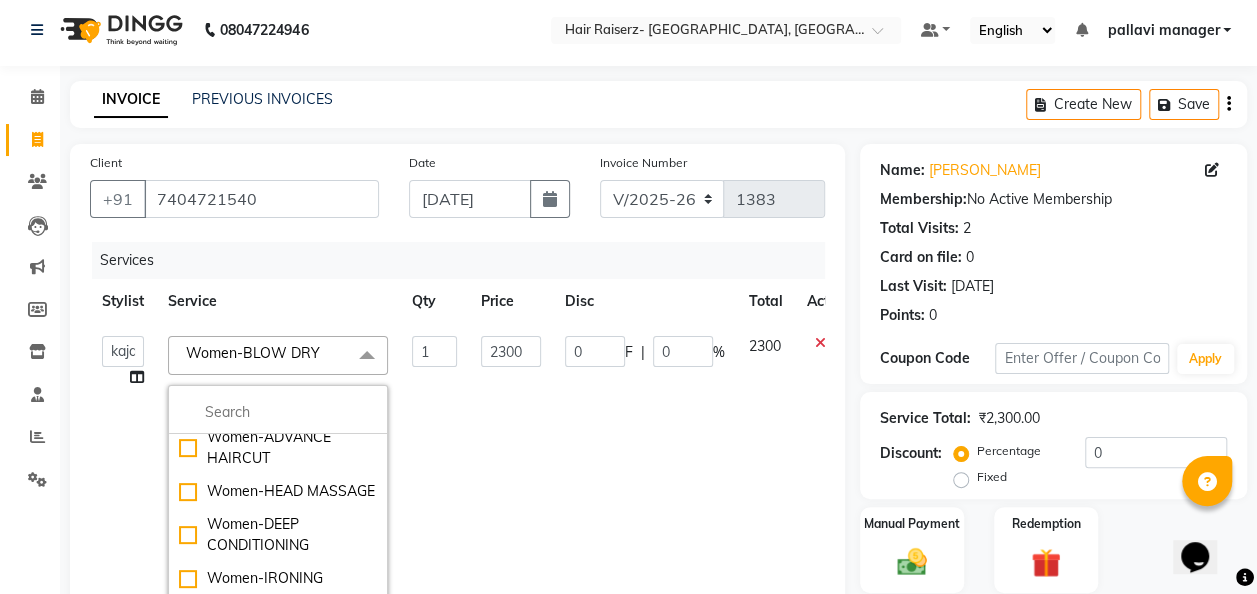 scroll, scrollTop: 0, scrollLeft: 0, axis: both 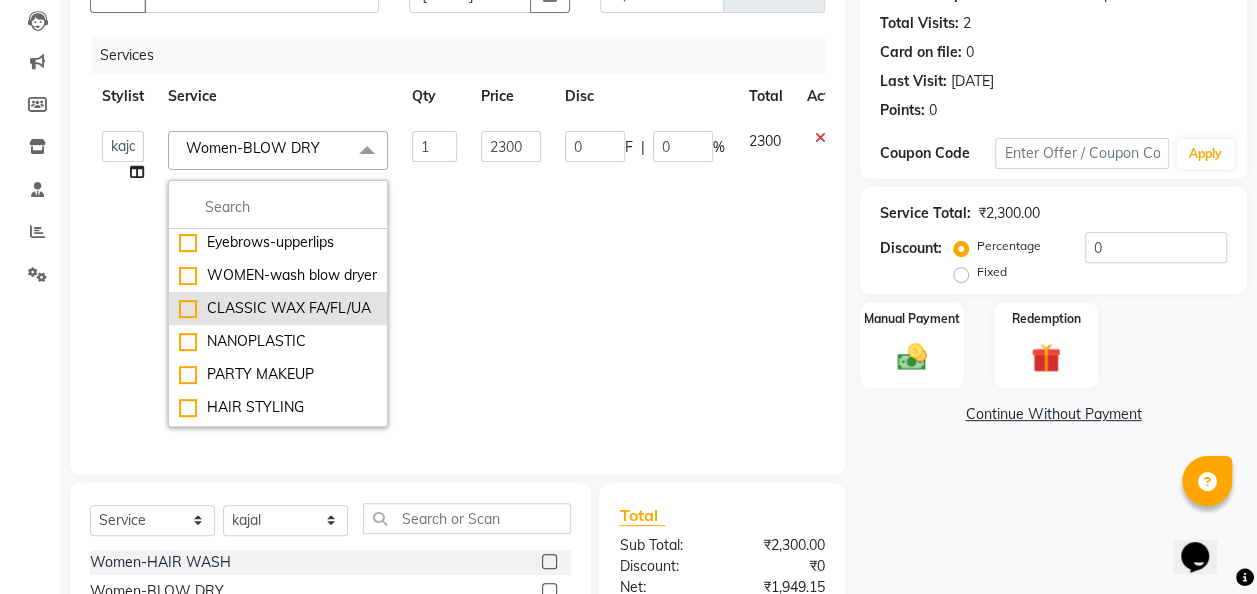 click on "CLASSIC WAX FA/FL/UA" 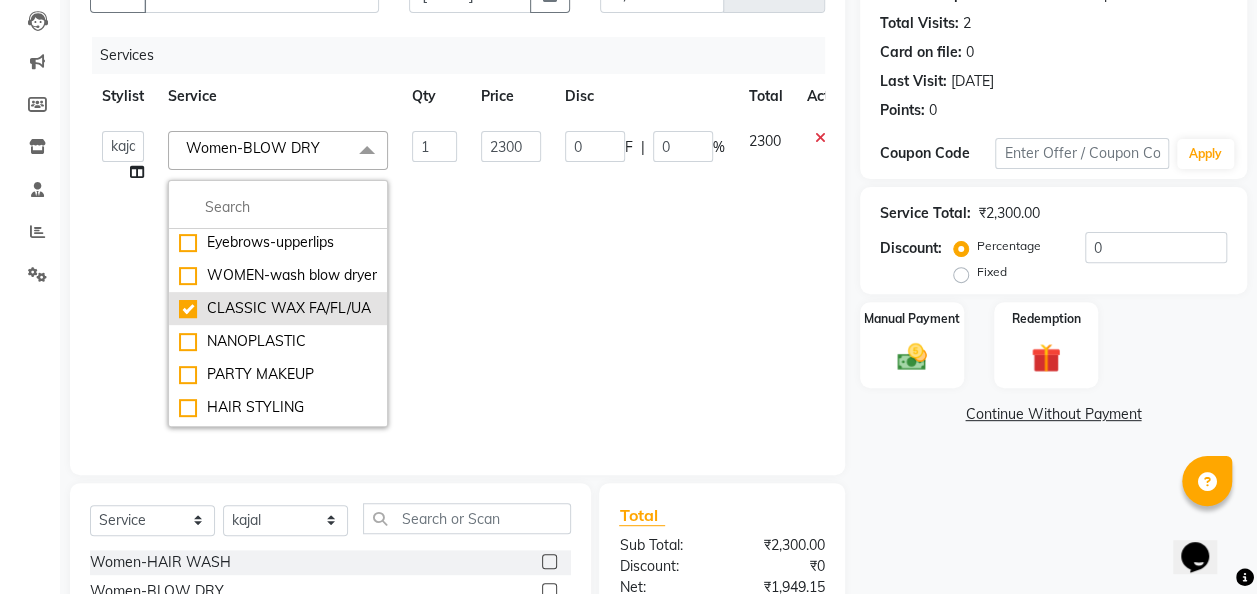 checkbox on "false" 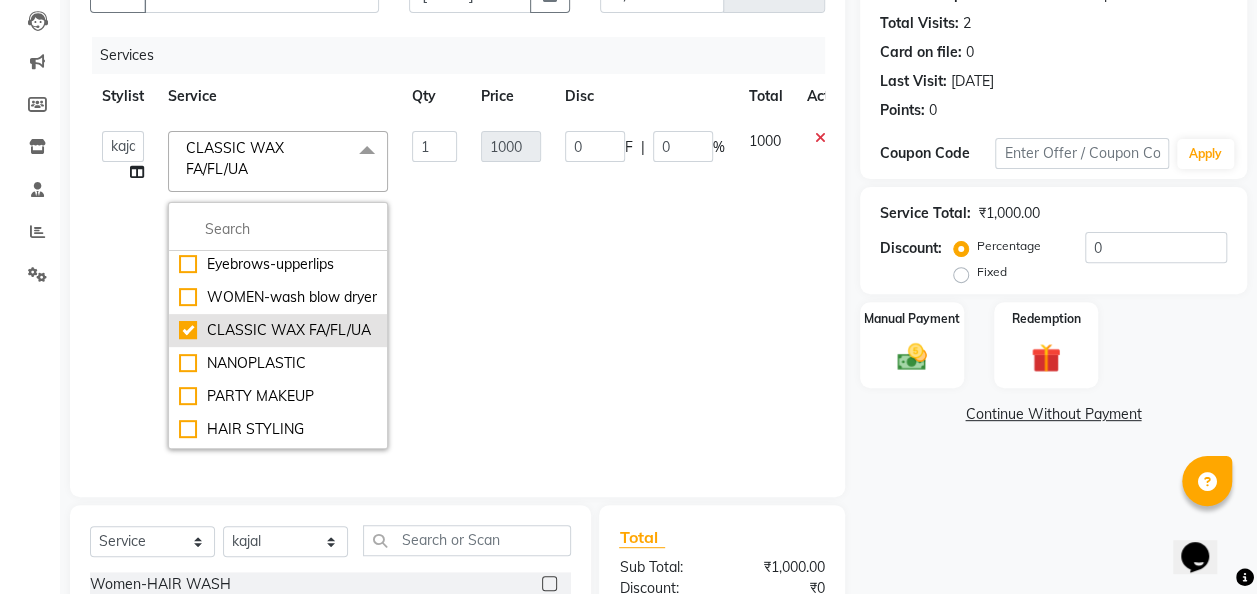 click on "CLASSIC WAX FA/FL/UA" 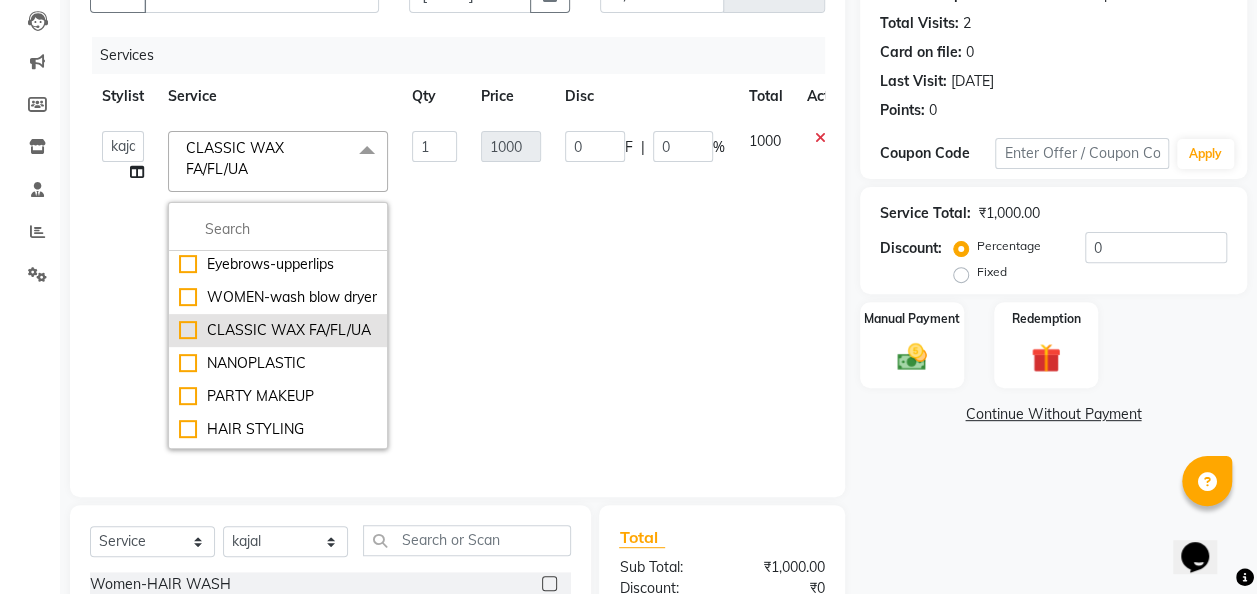 checkbox on "false" 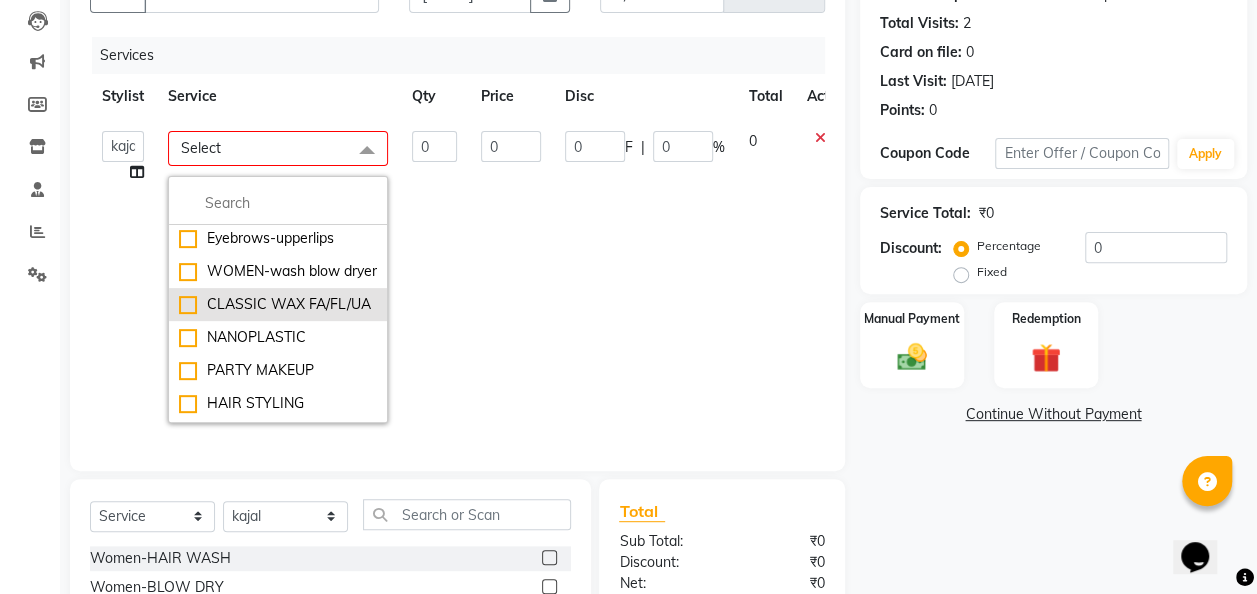 click on "CLASSIC WAX FA/FL/UA" 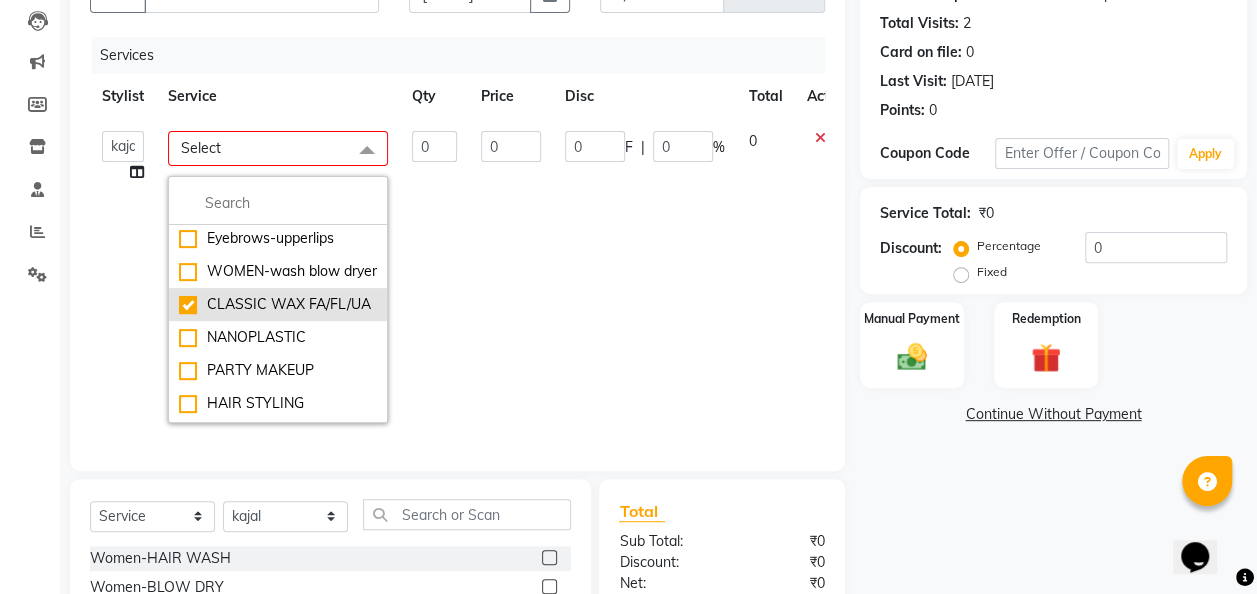 checkbox on "true" 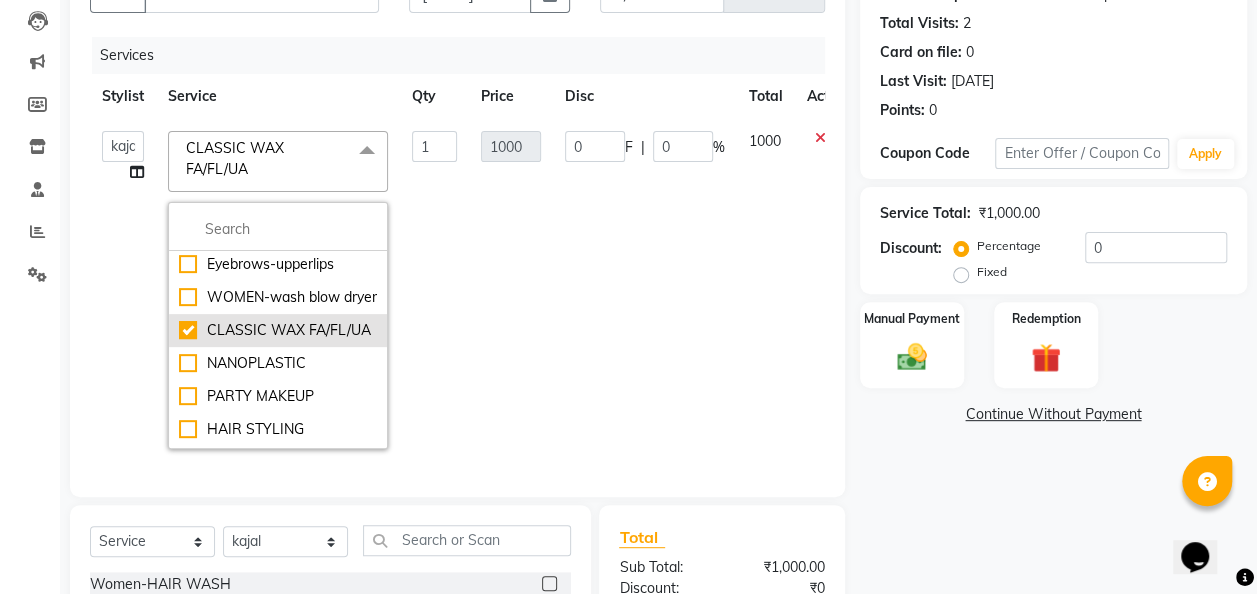 click on "CLASSIC WAX FA/FL/UA" 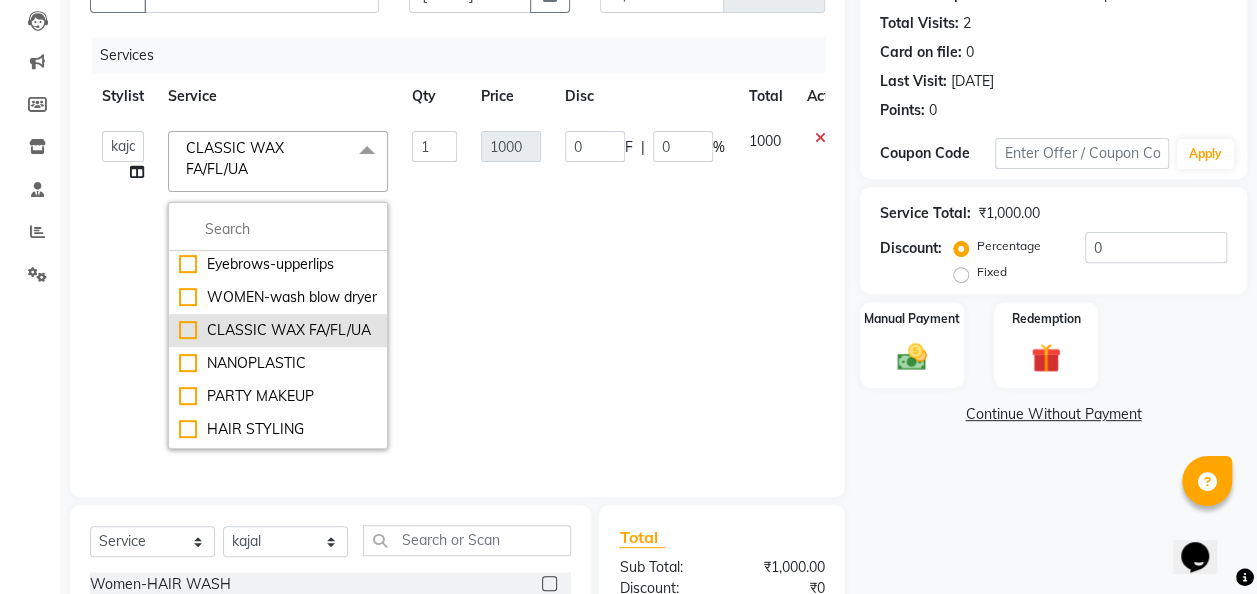 checkbox on "false" 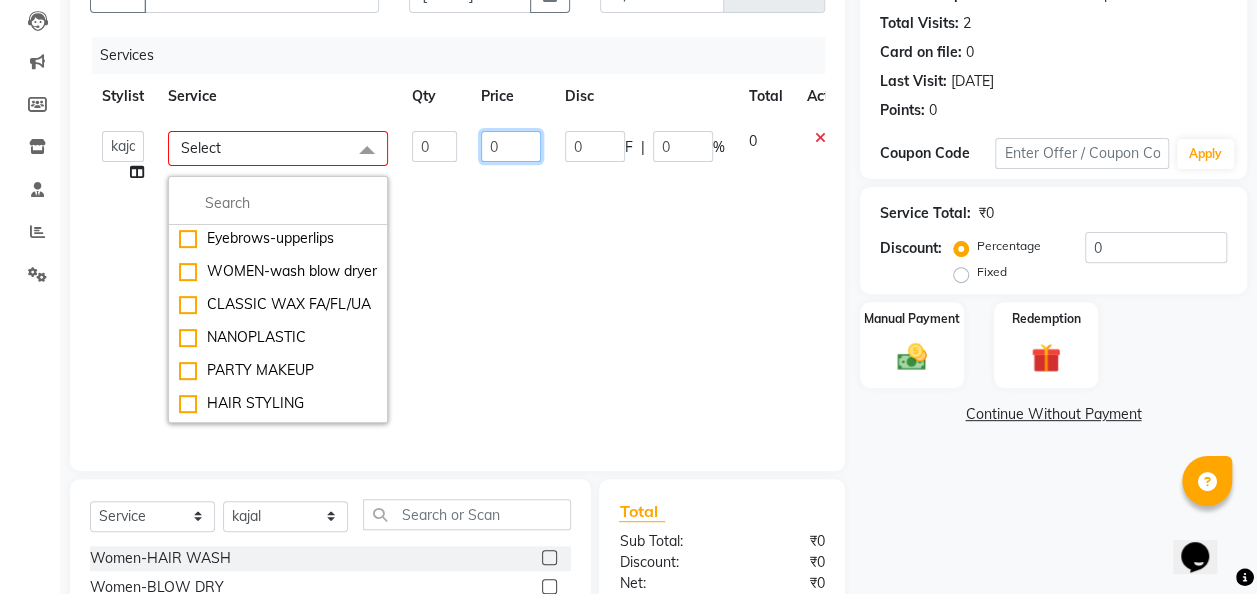 click on "0" 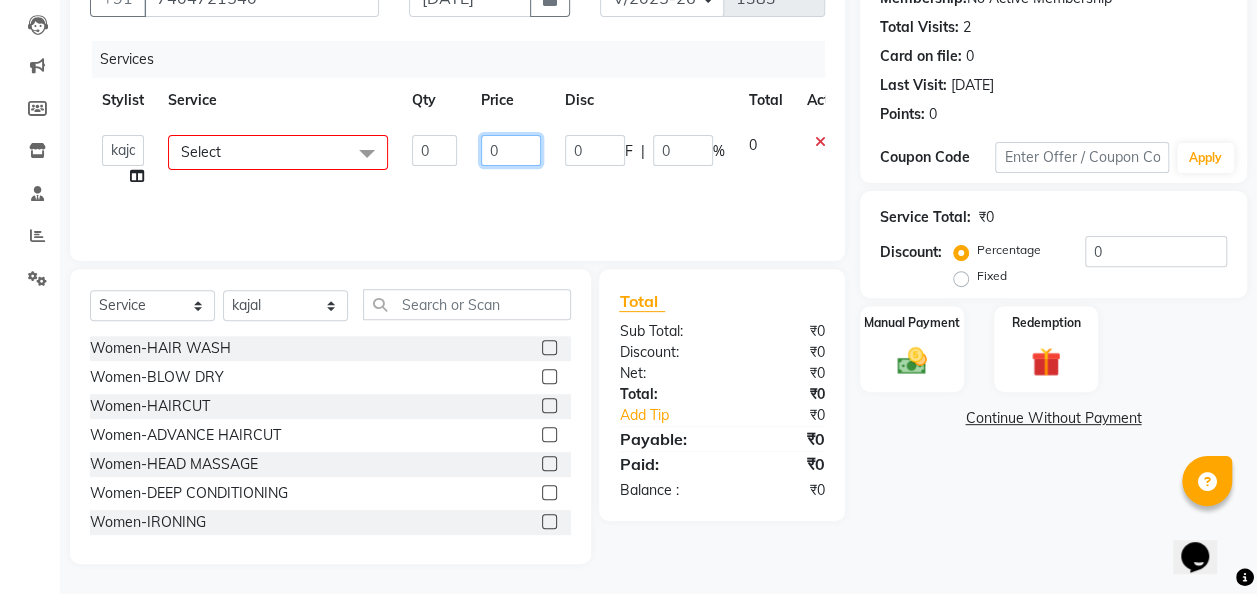 scroll, scrollTop: 206, scrollLeft: 0, axis: vertical 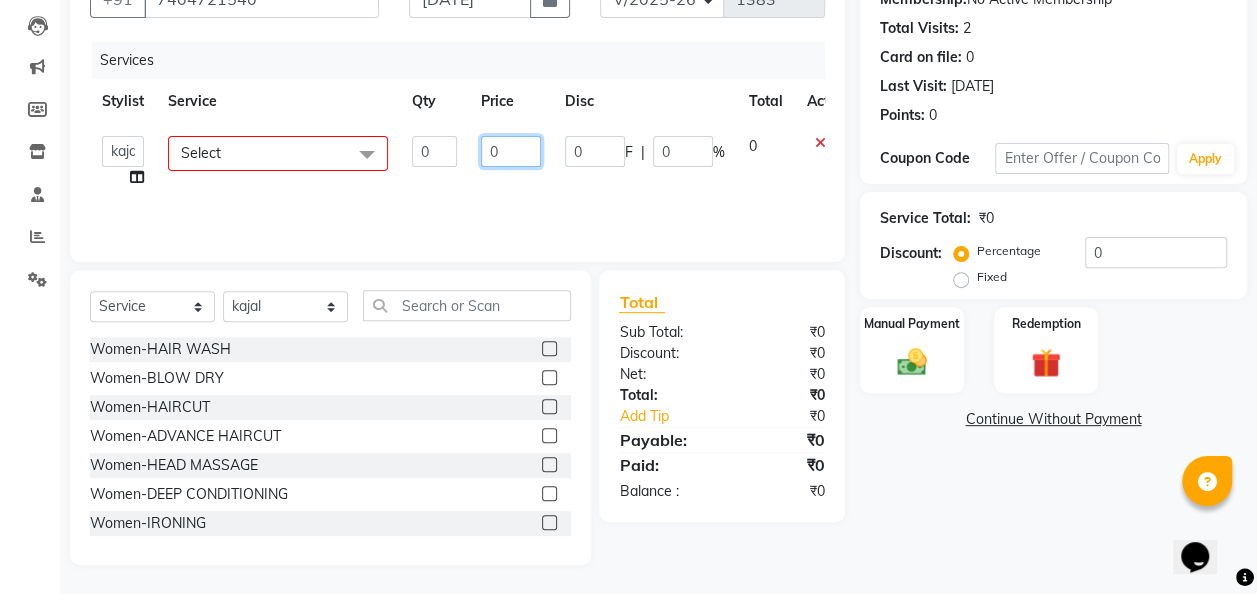 click on "0" 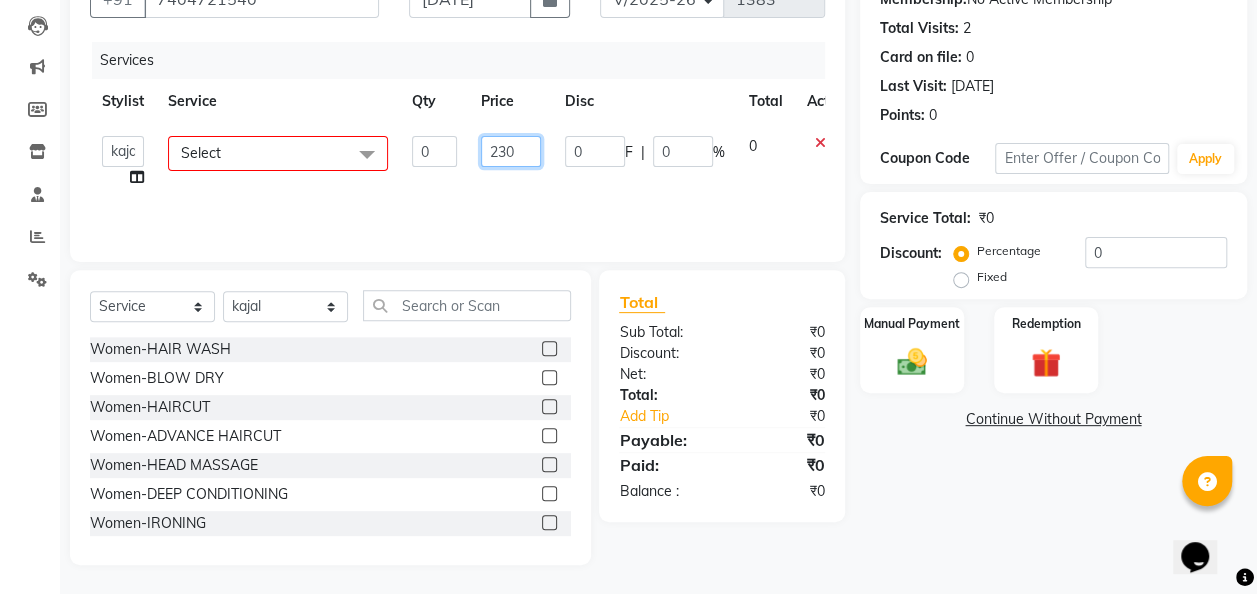 type on "2300" 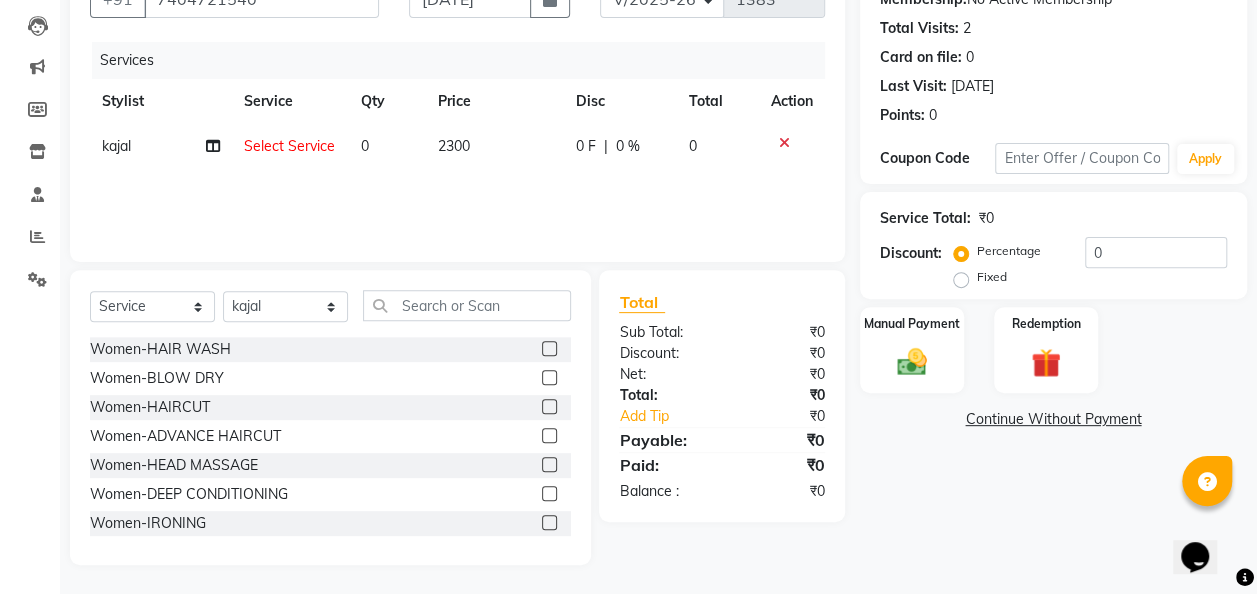 click on "Select Service" 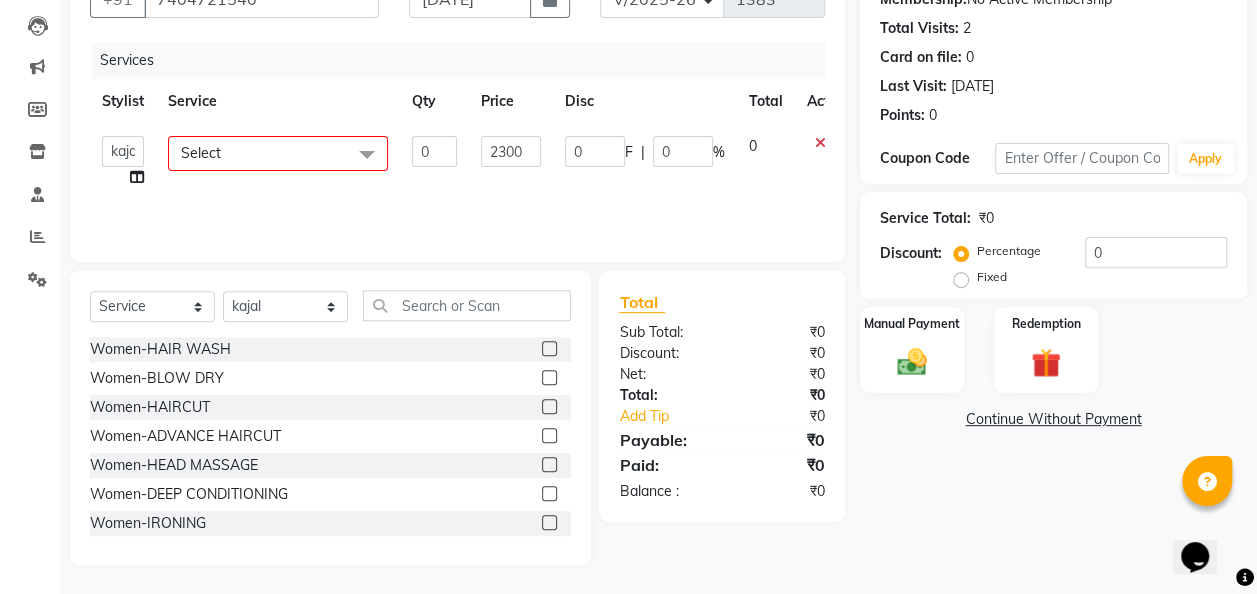 click on "Select" 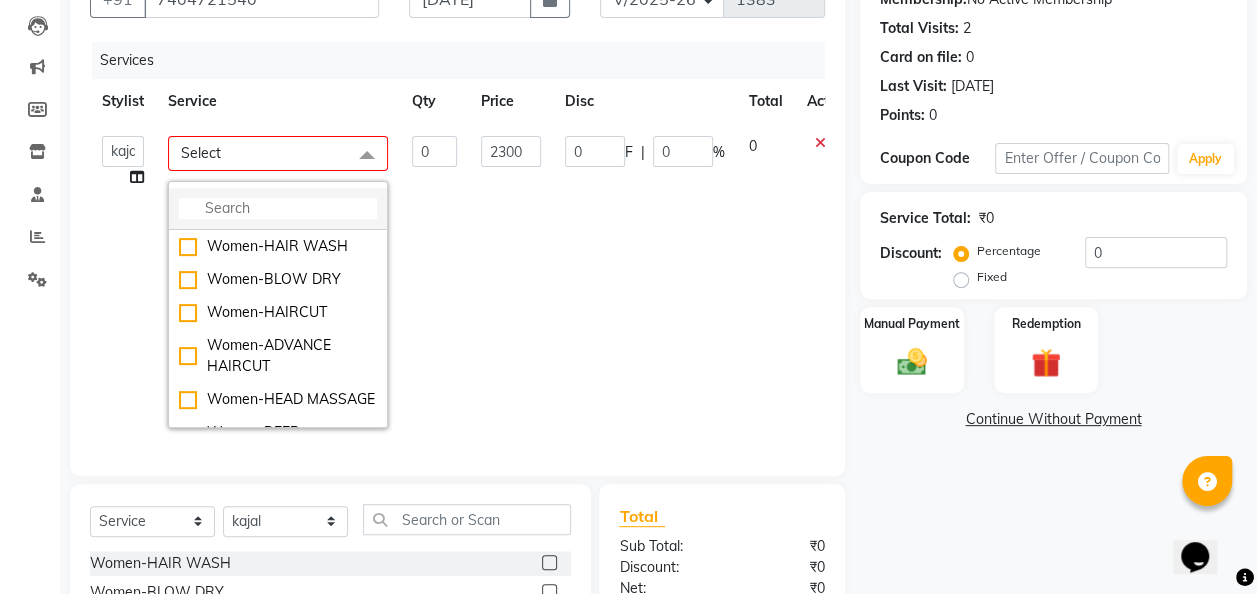 click 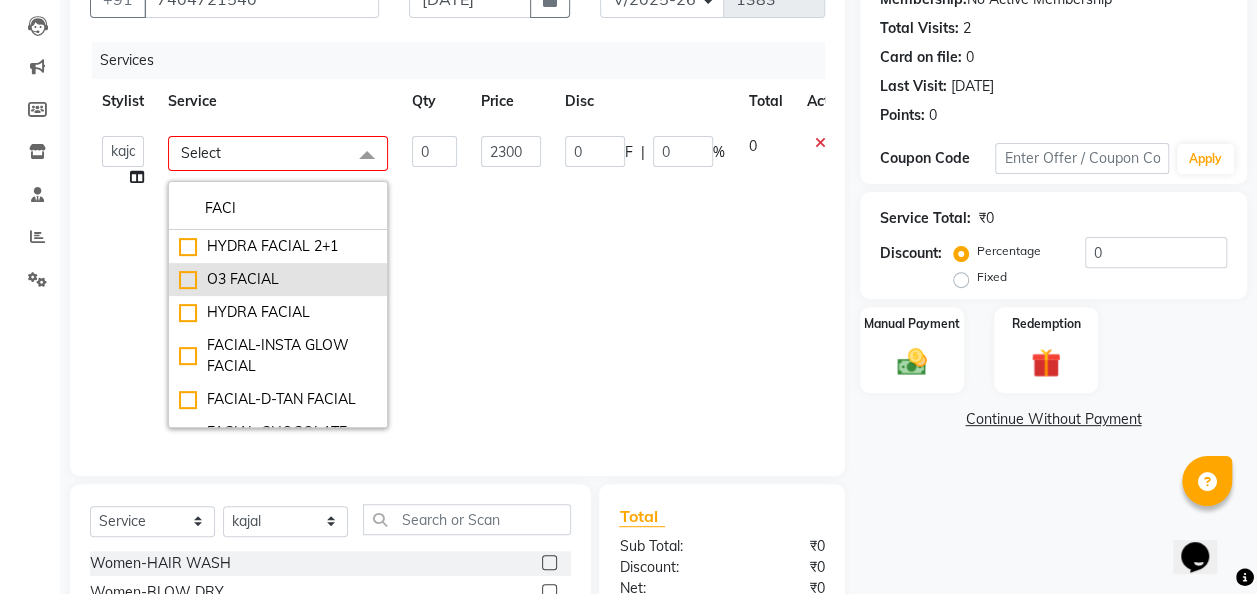 type on "FACI" 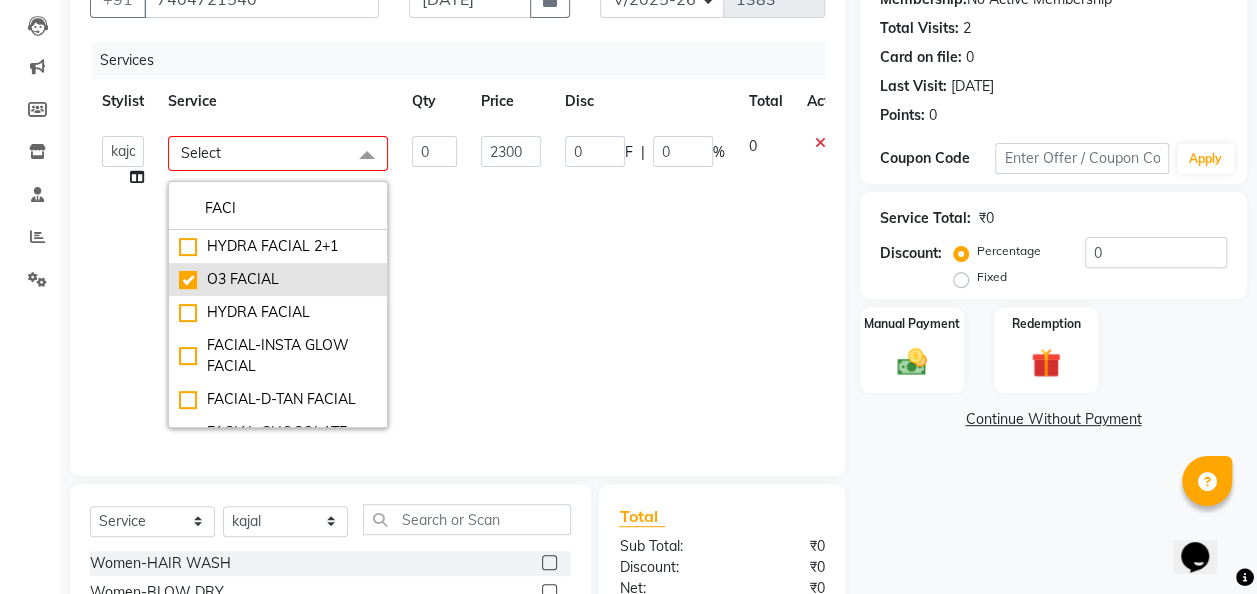type on "1" 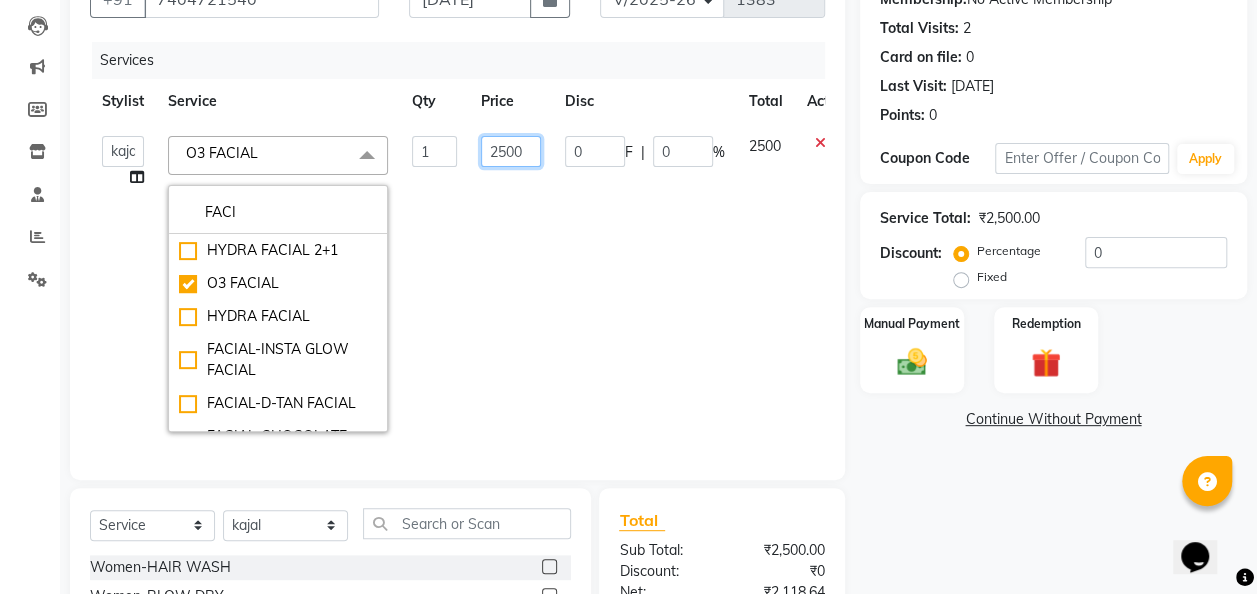 click on "2500" 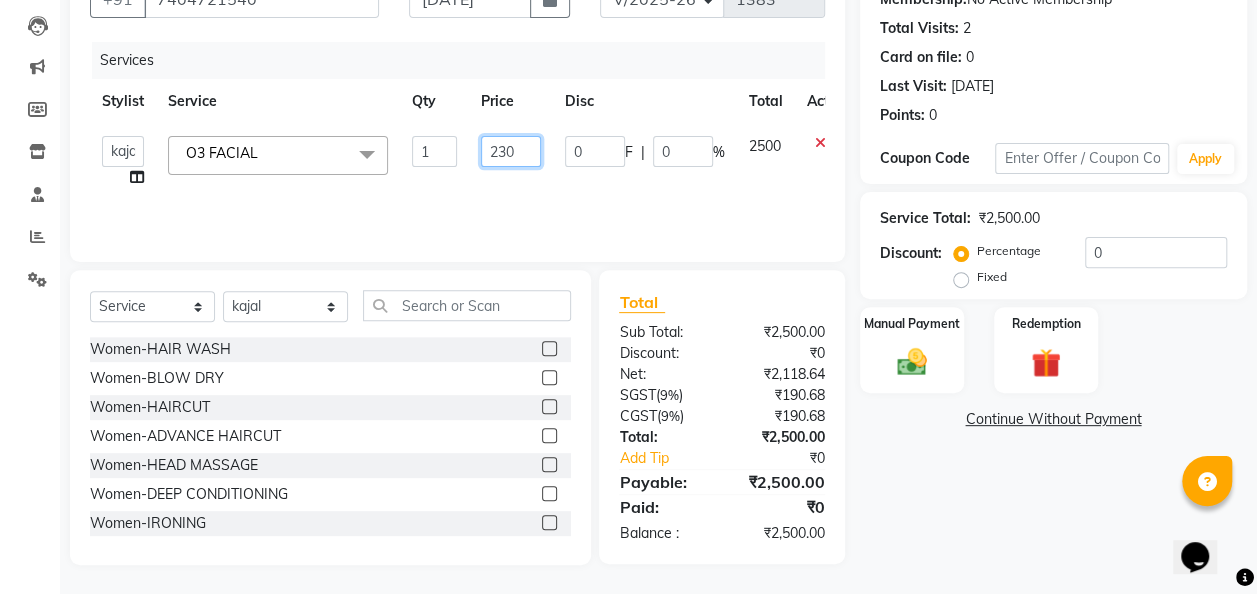 type on "2300" 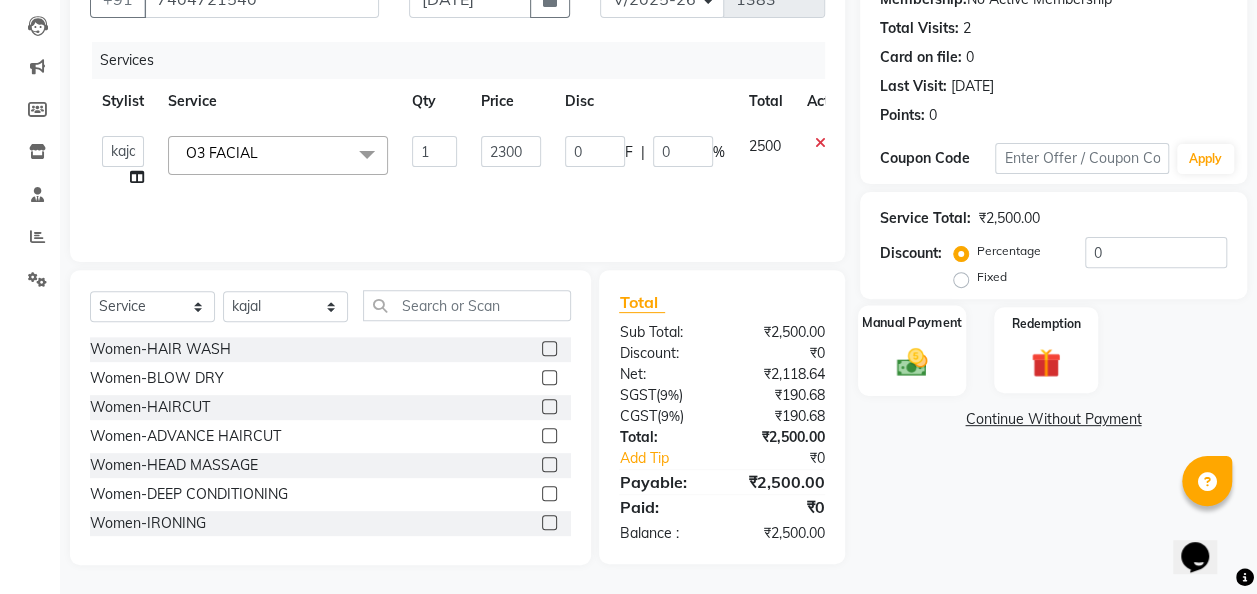 click on "Manual Payment" 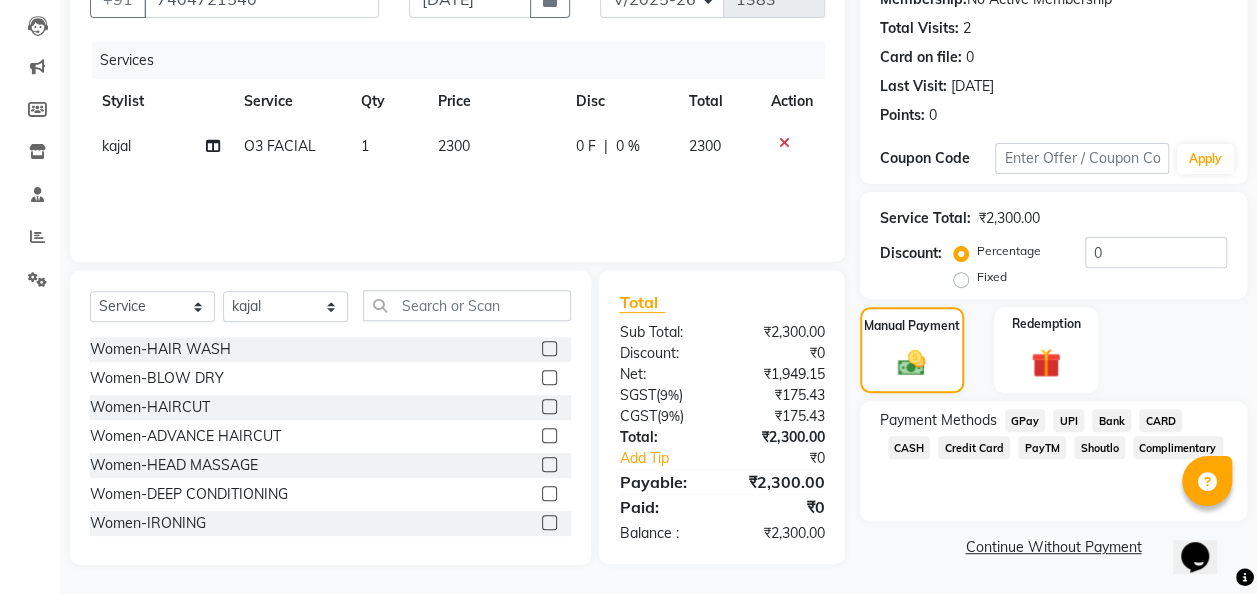 click on "CASH" 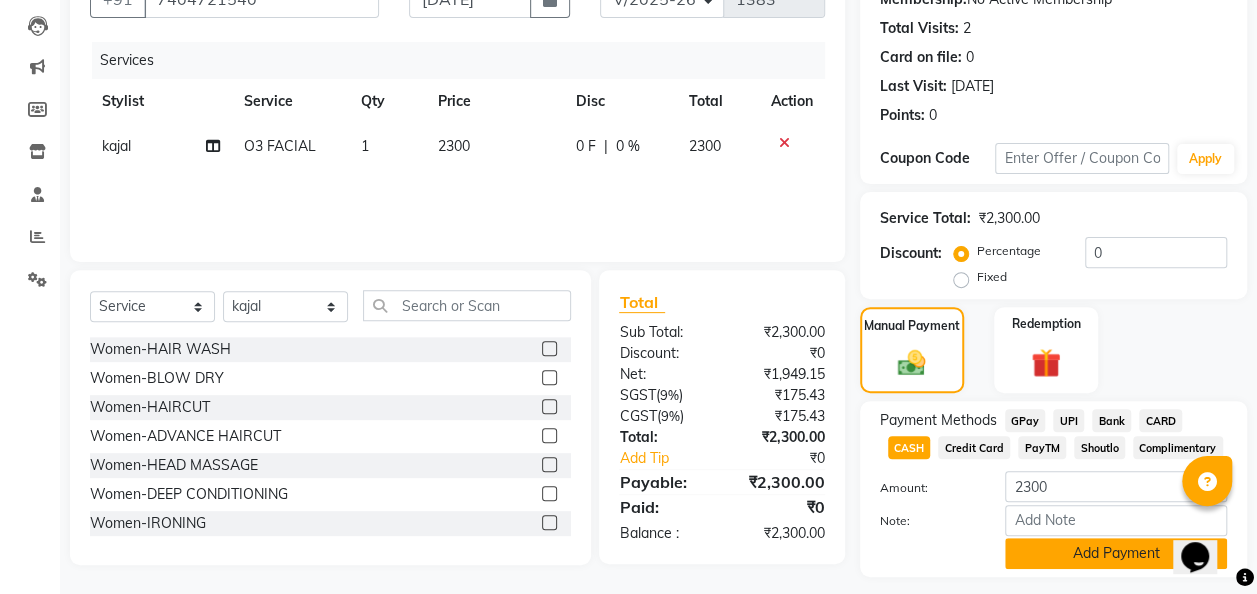 click on "Add Payment" 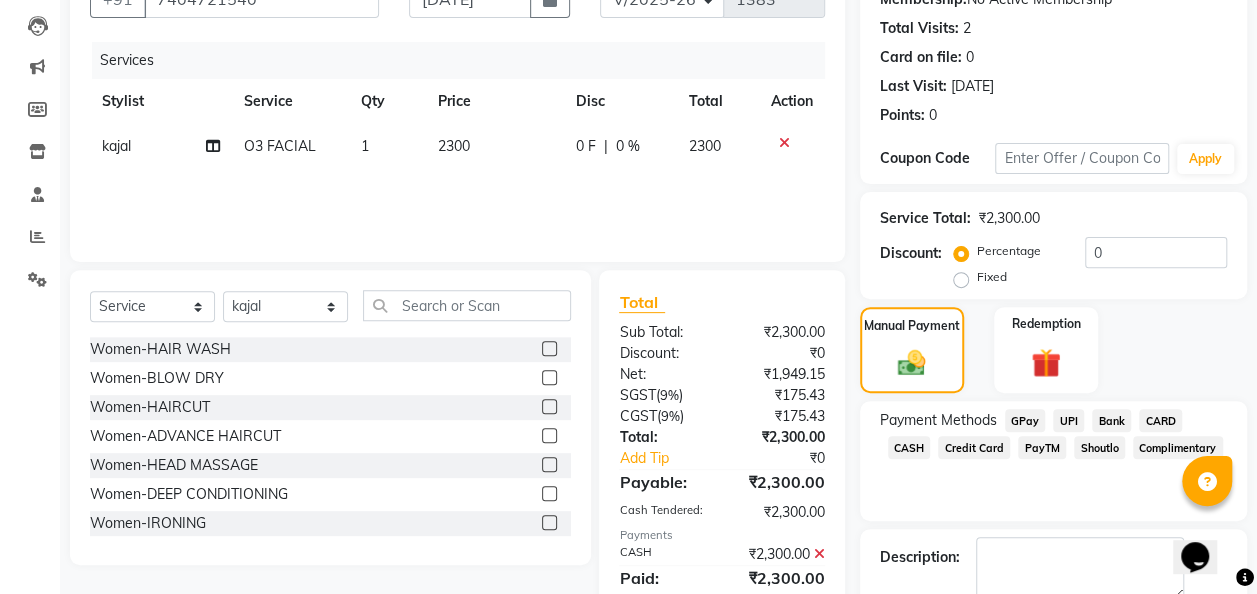 scroll, scrollTop: 316, scrollLeft: 0, axis: vertical 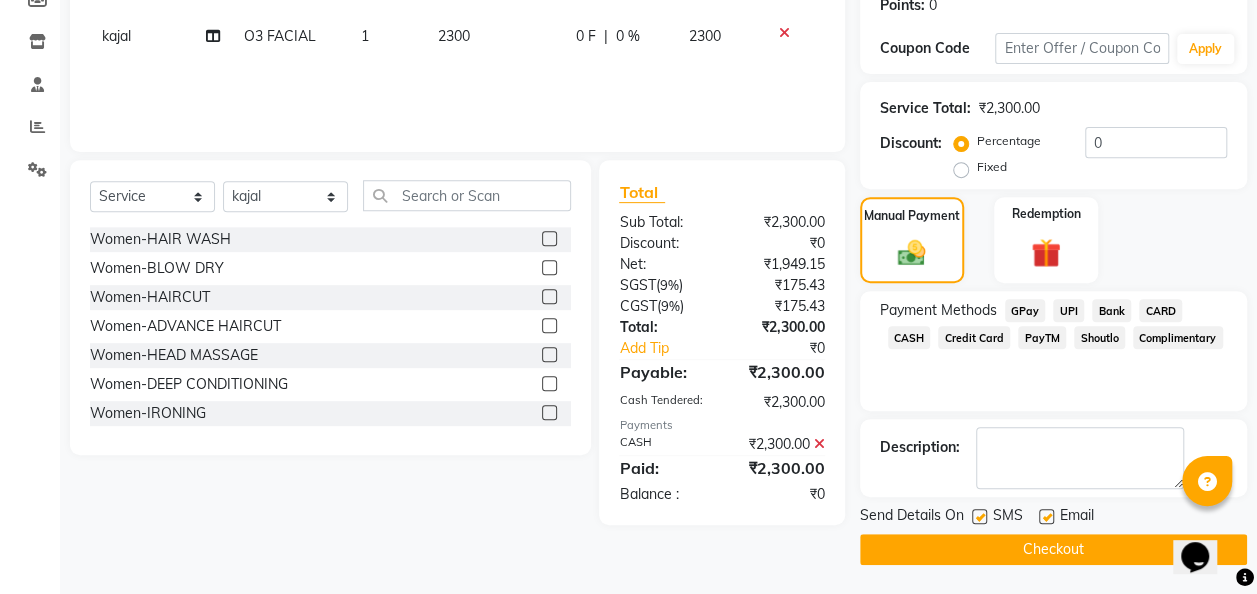 click 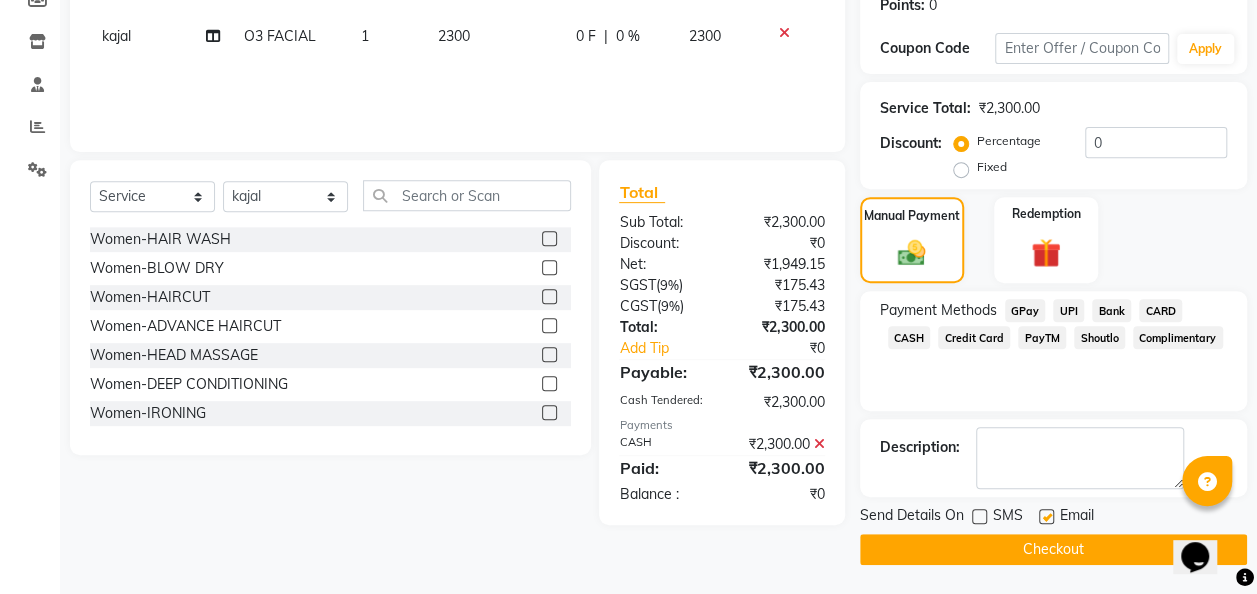 click on "Checkout" 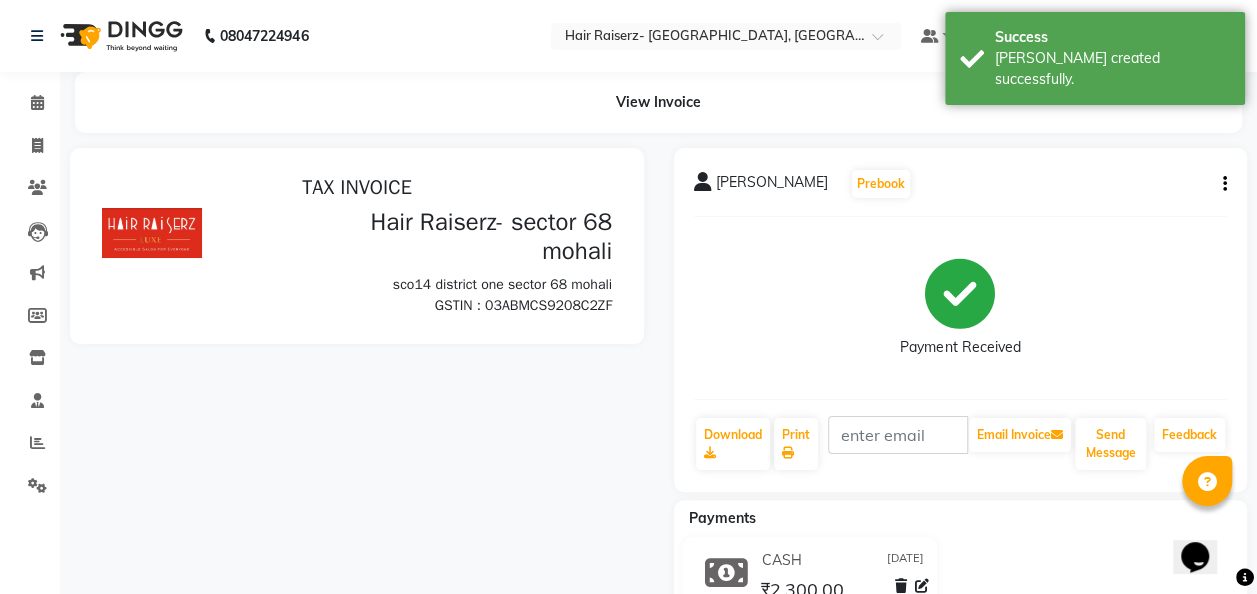 scroll, scrollTop: 0, scrollLeft: 0, axis: both 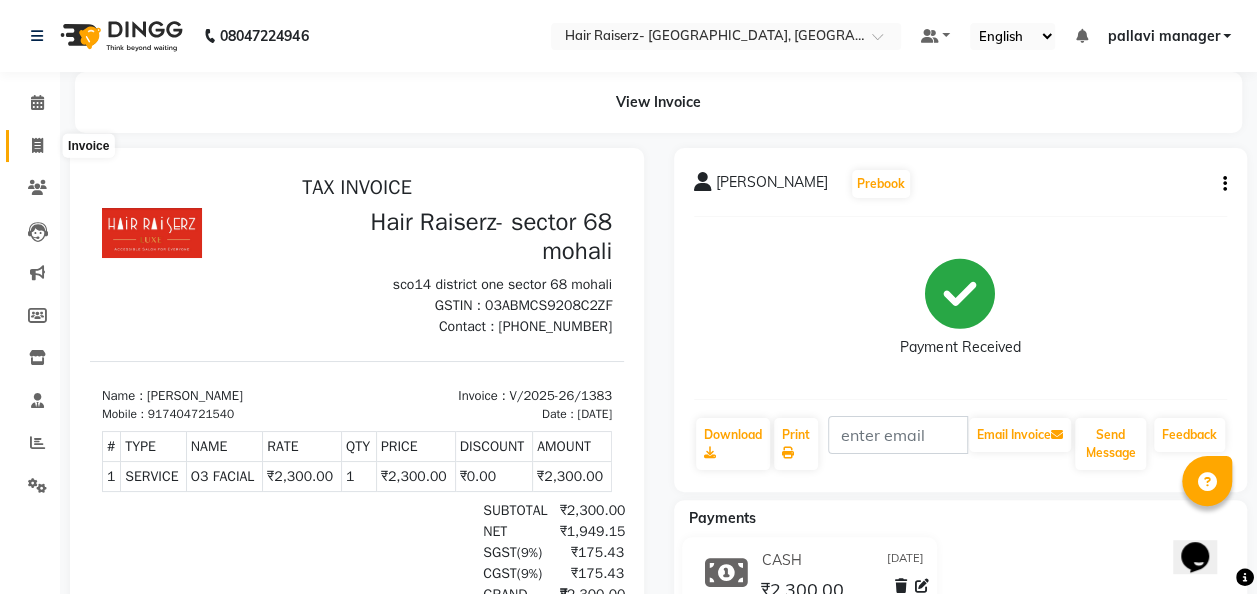 click 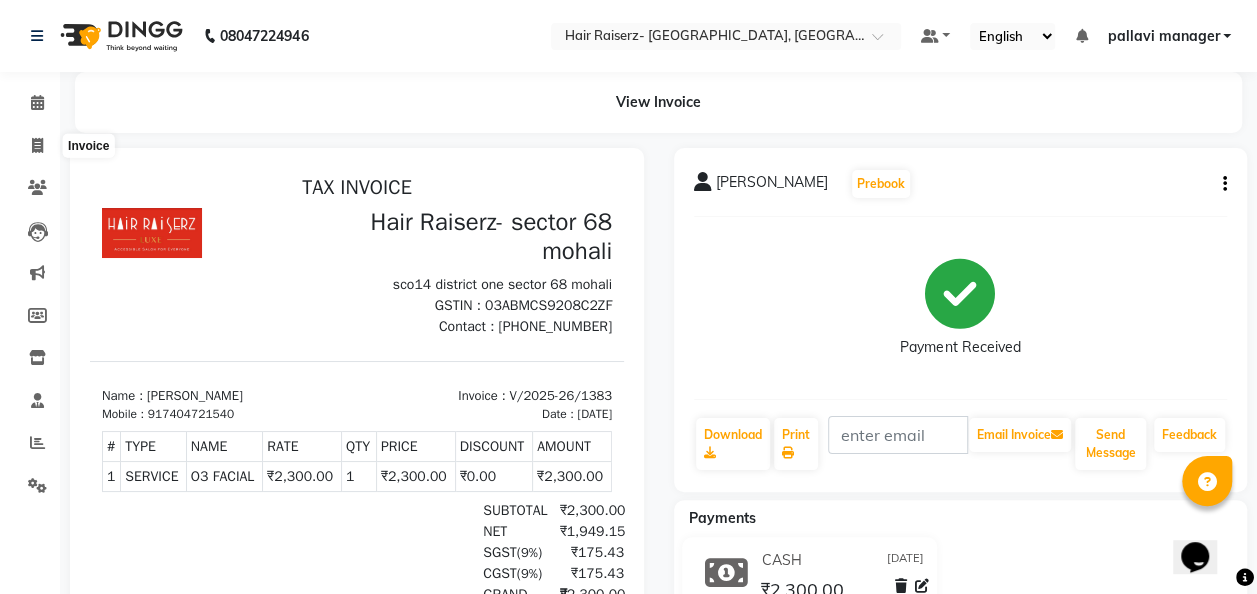 select on "service" 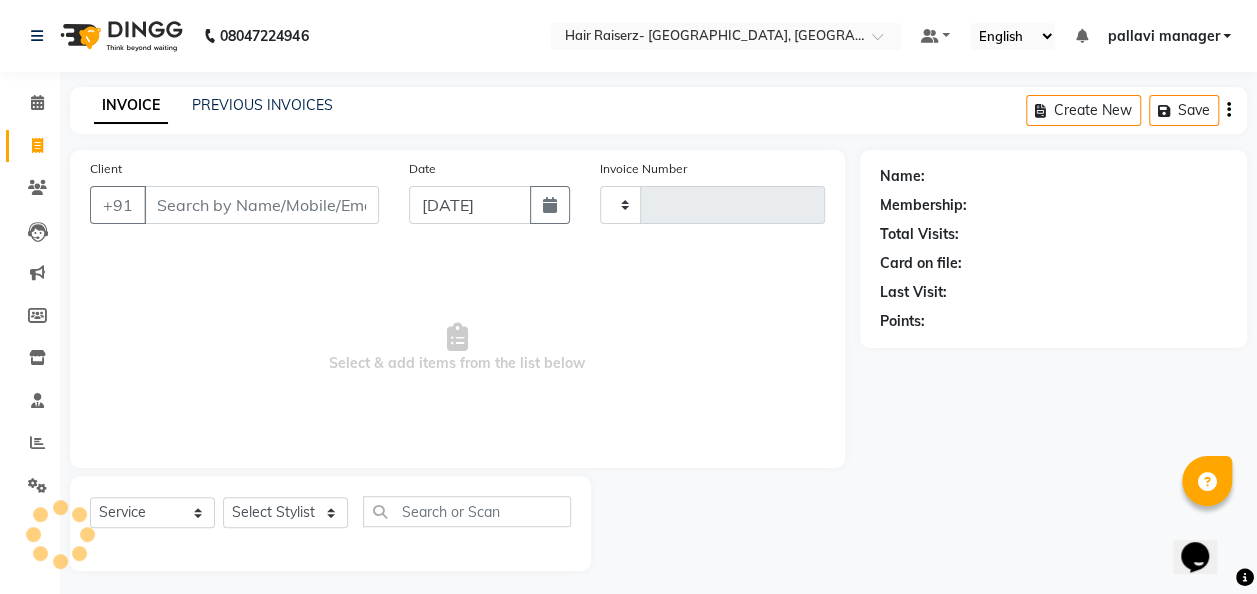 scroll, scrollTop: 6, scrollLeft: 0, axis: vertical 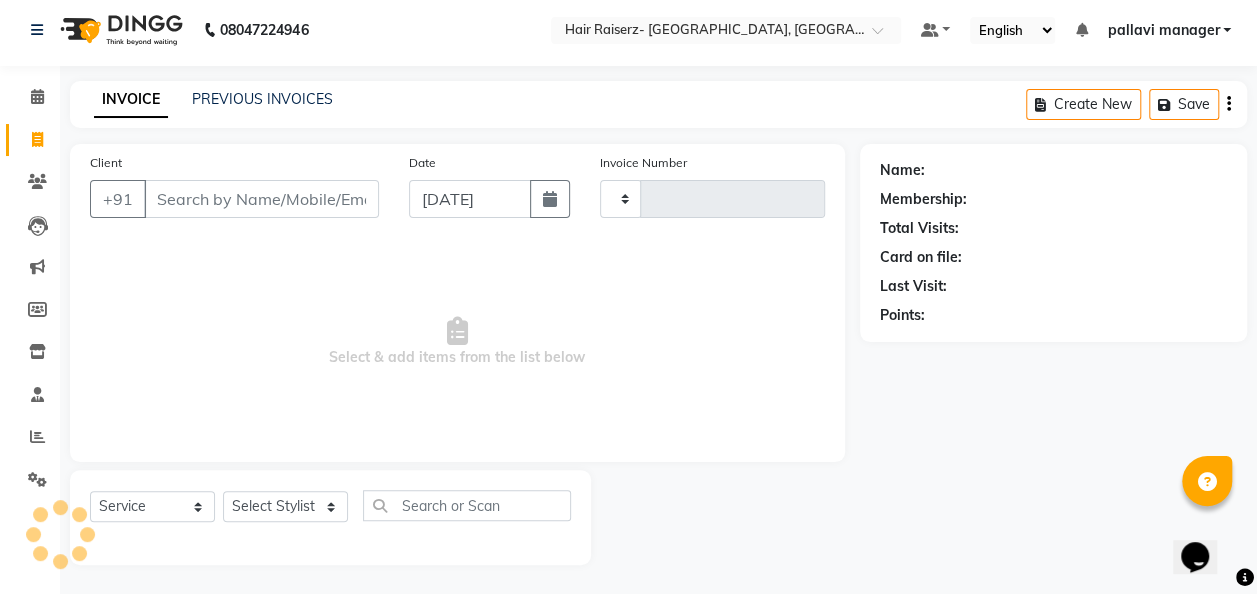 click on "Client" at bounding box center (261, 199) 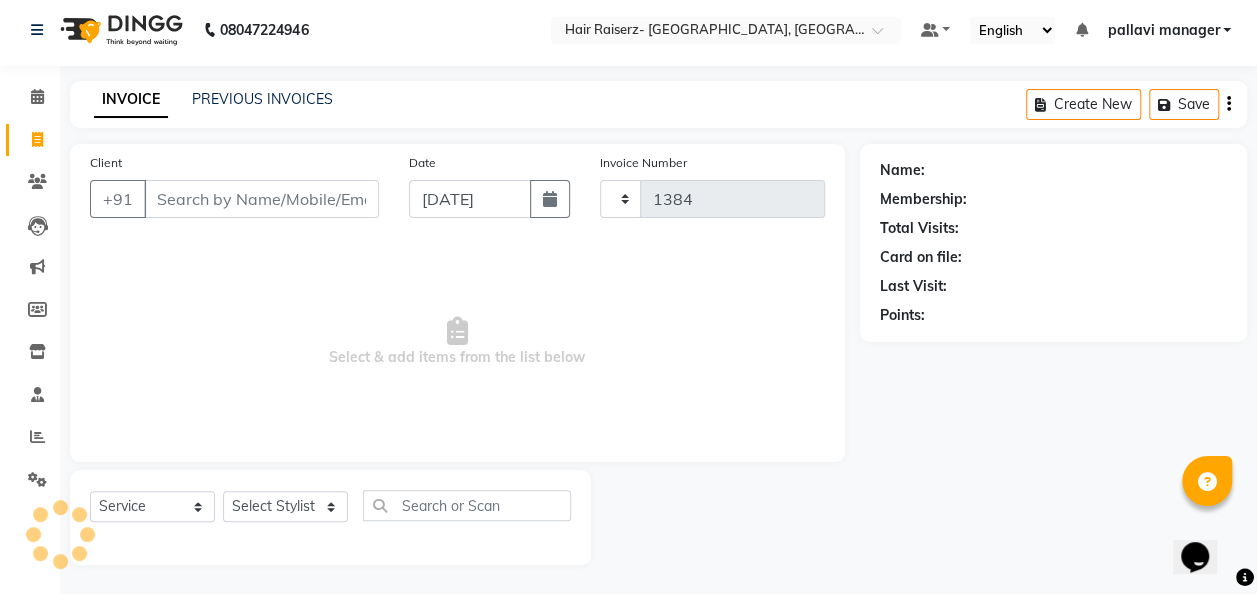select on "6691" 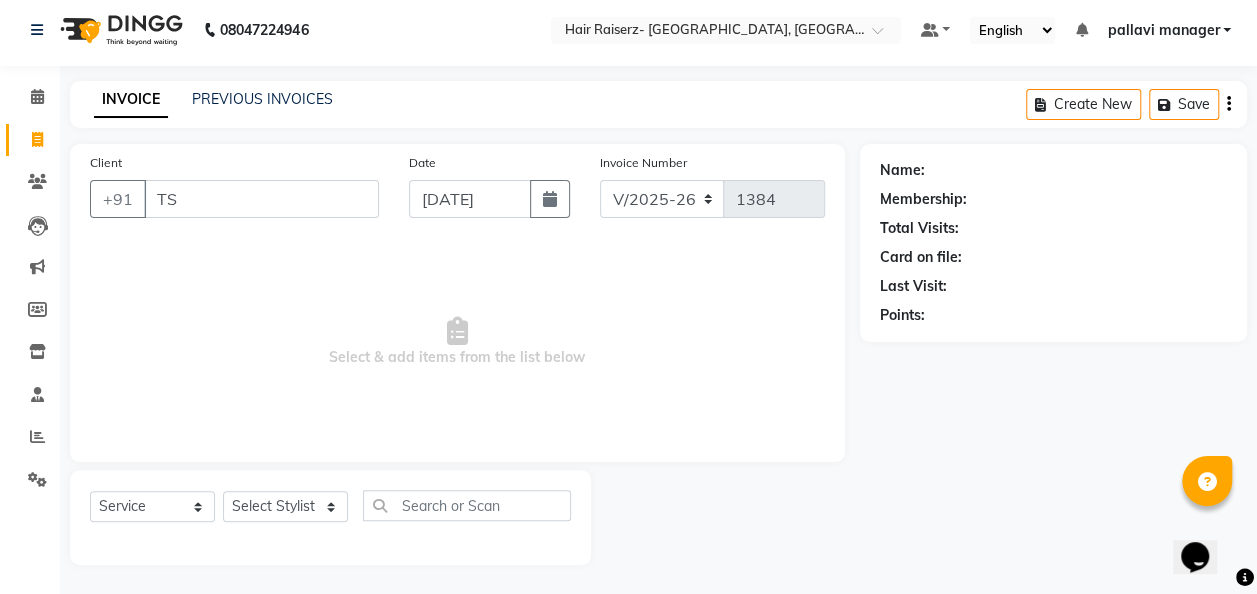 type on "T" 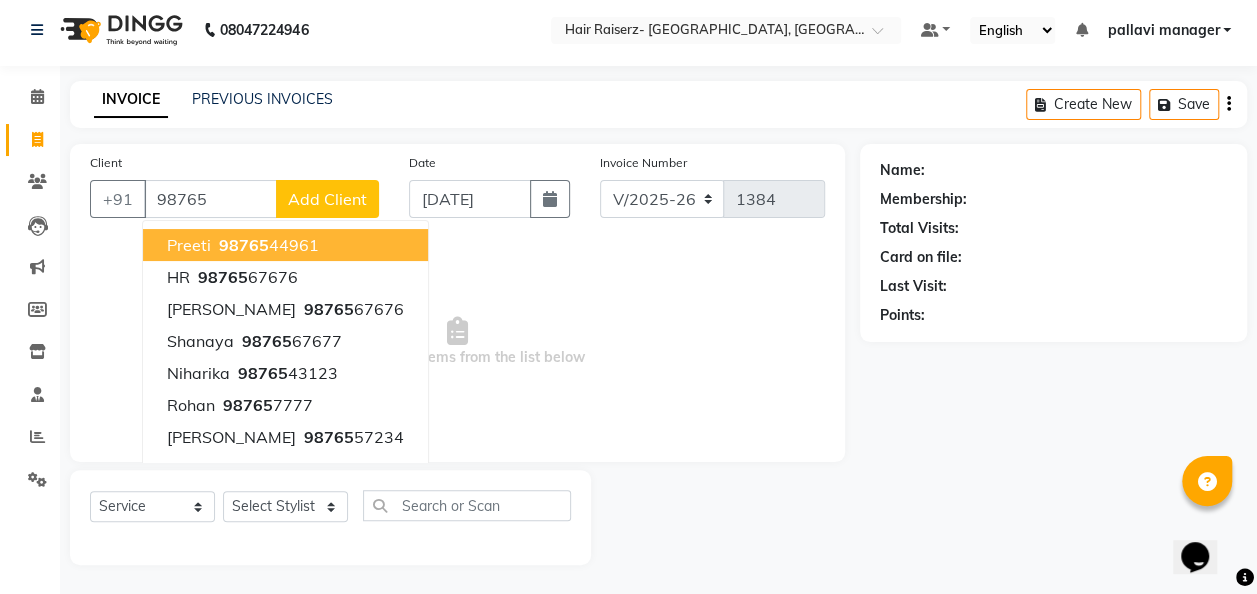 click on "preeti   98765 44961" at bounding box center [285, 245] 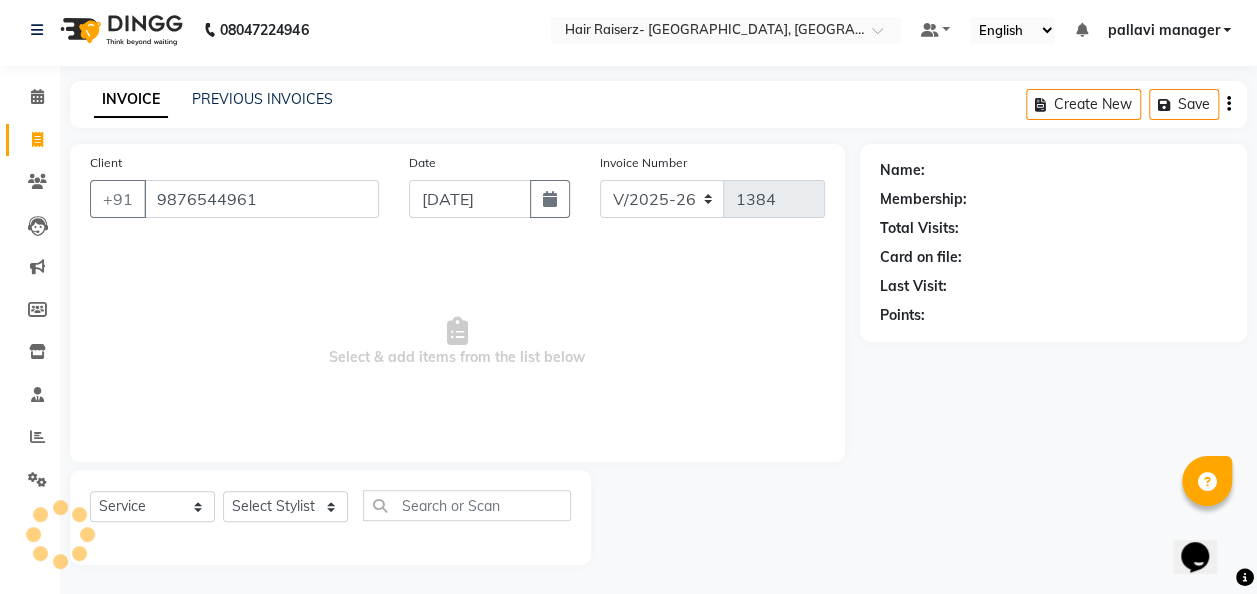 type on "9876544961" 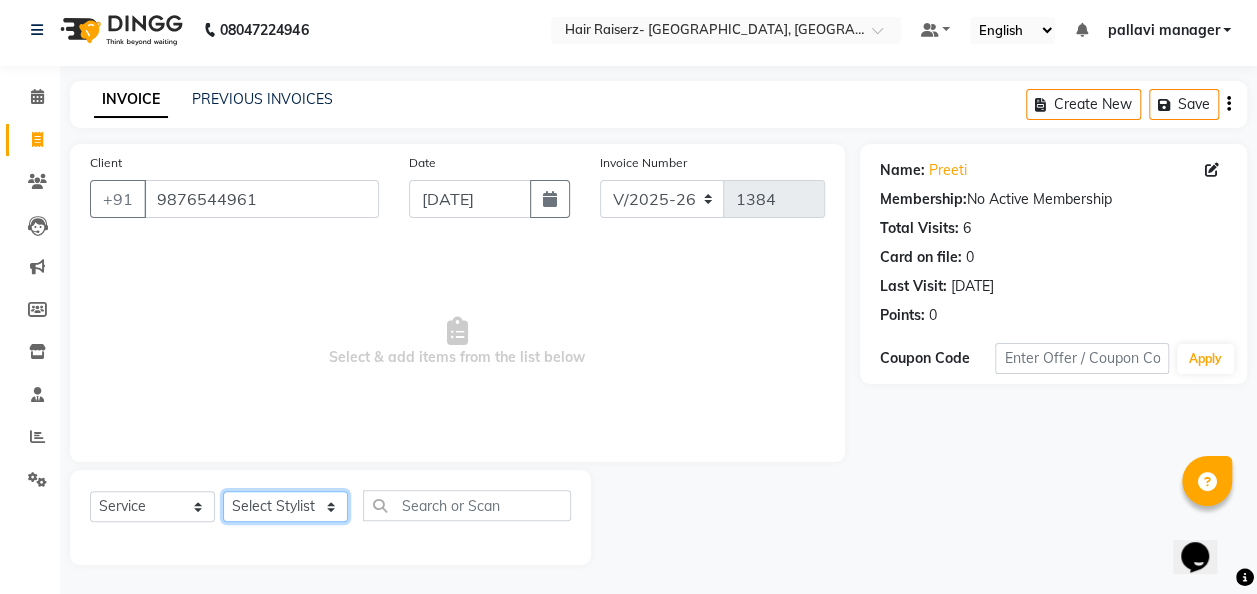 click on "Select Stylist aditya amita Armaan Geet mam  kajal pallavi manager poonam rehman sajid" 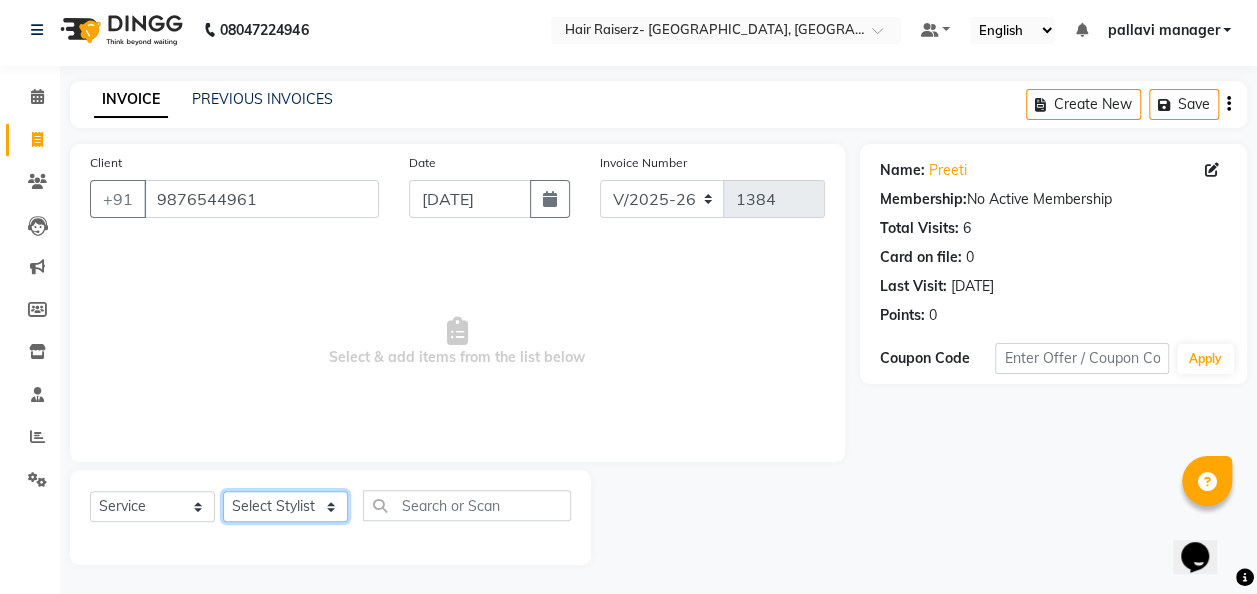 select on "79982" 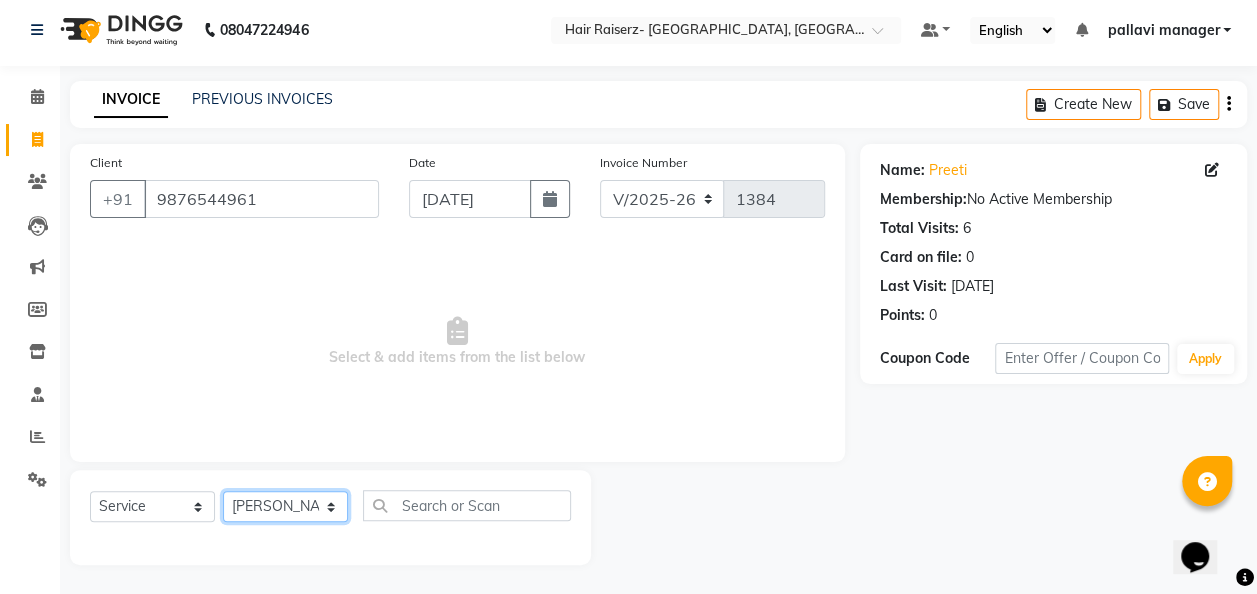 click on "Select Stylist aditya amita Armaan Geet mam  kajal pallavi manager poonam rehman sajid" 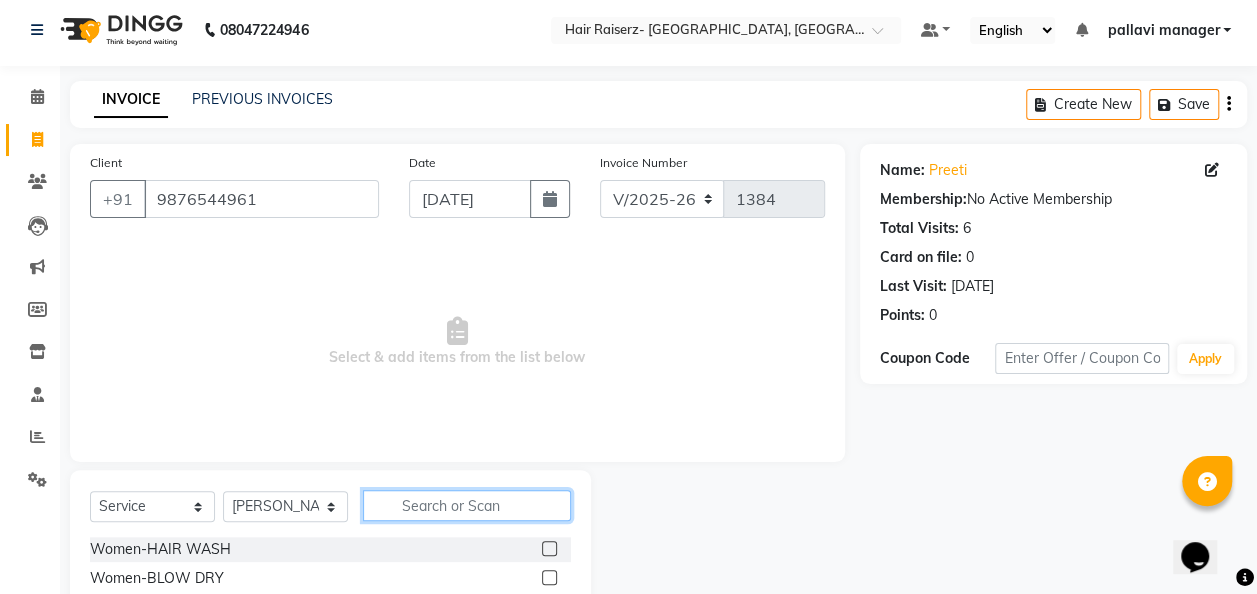 click 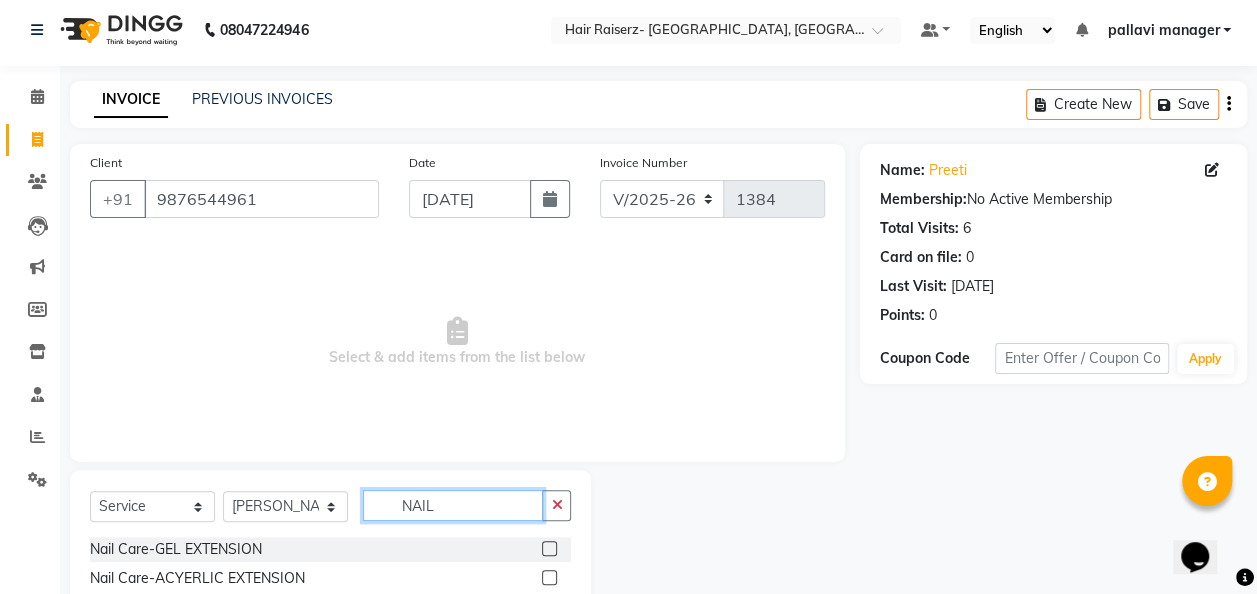 type on "NAIL" 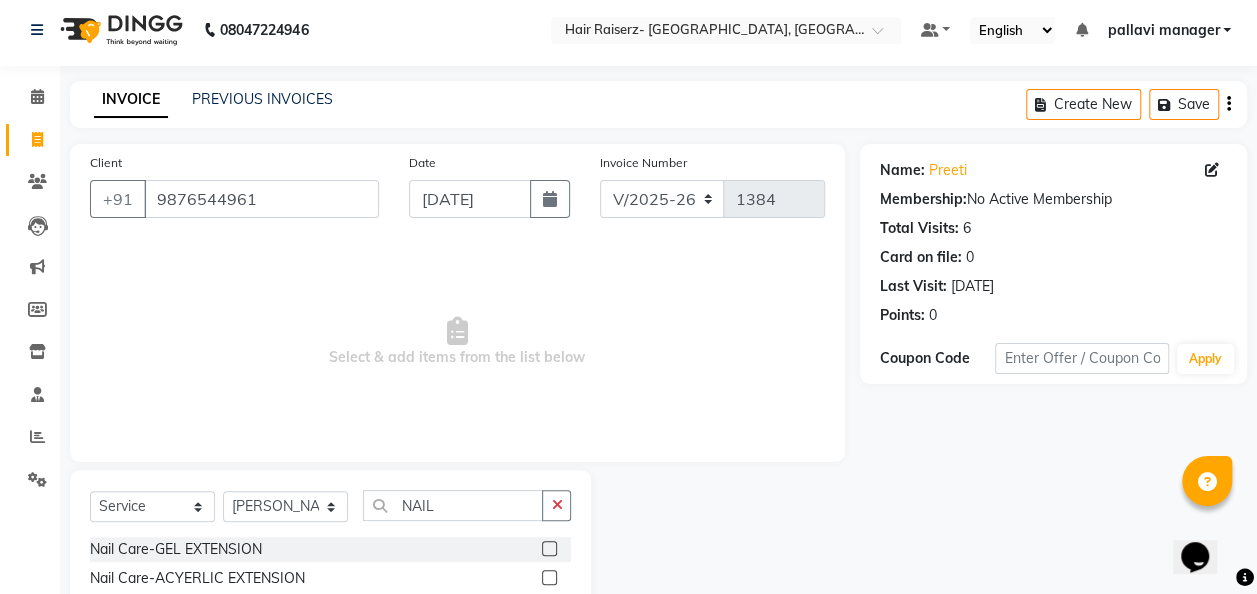 click 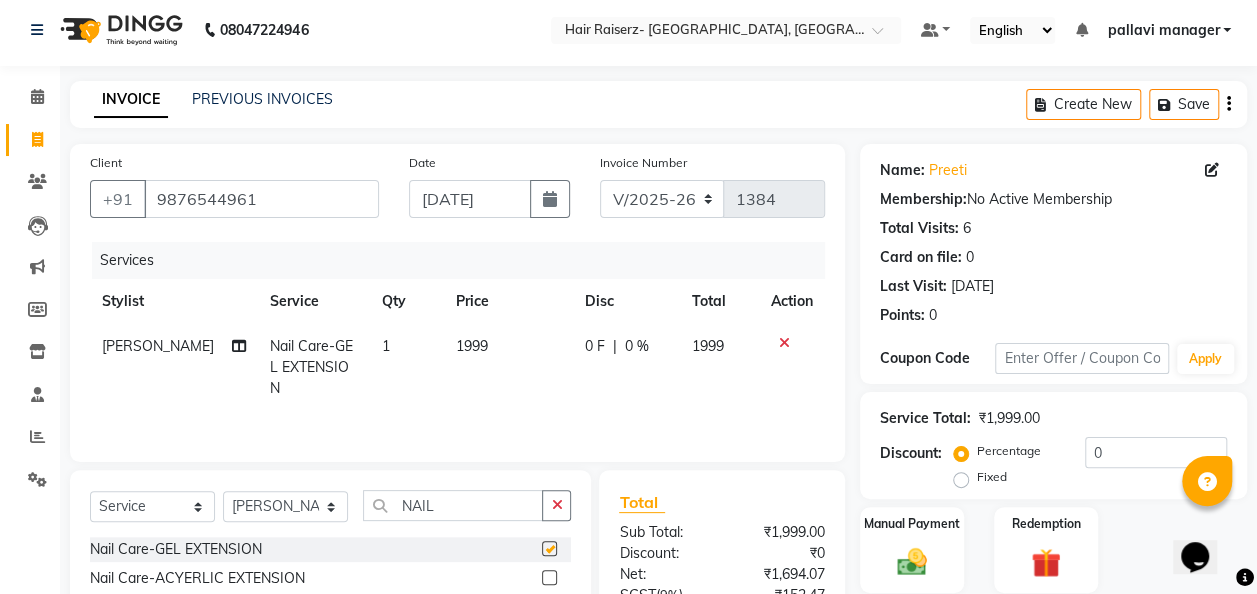 checkbox on "false" 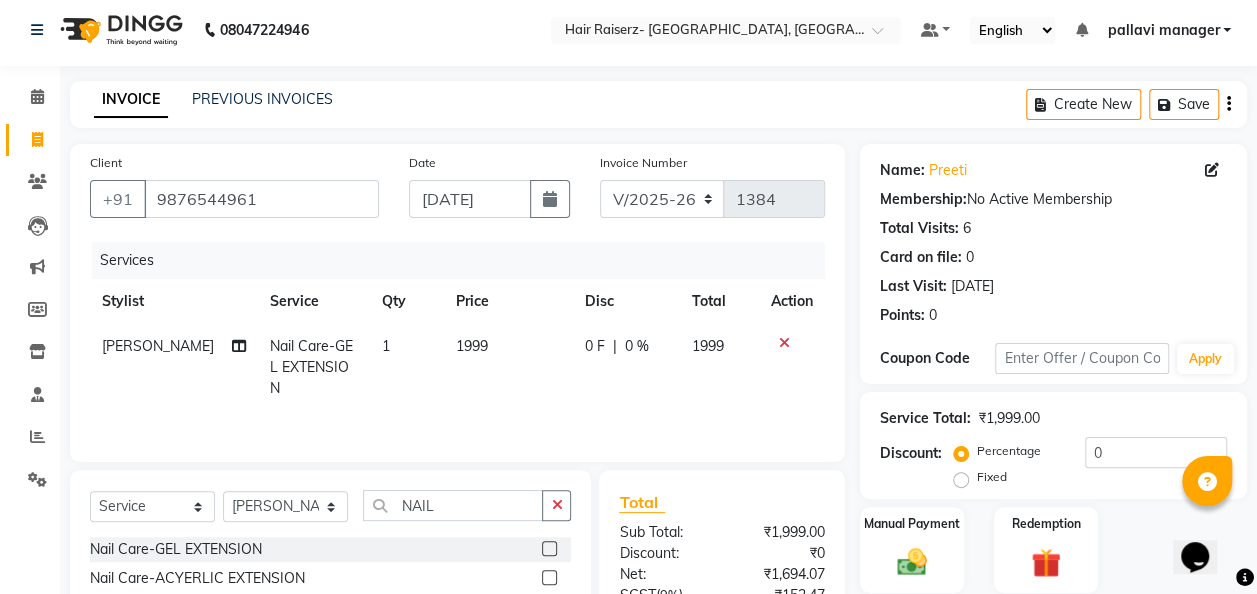 click on "1999" 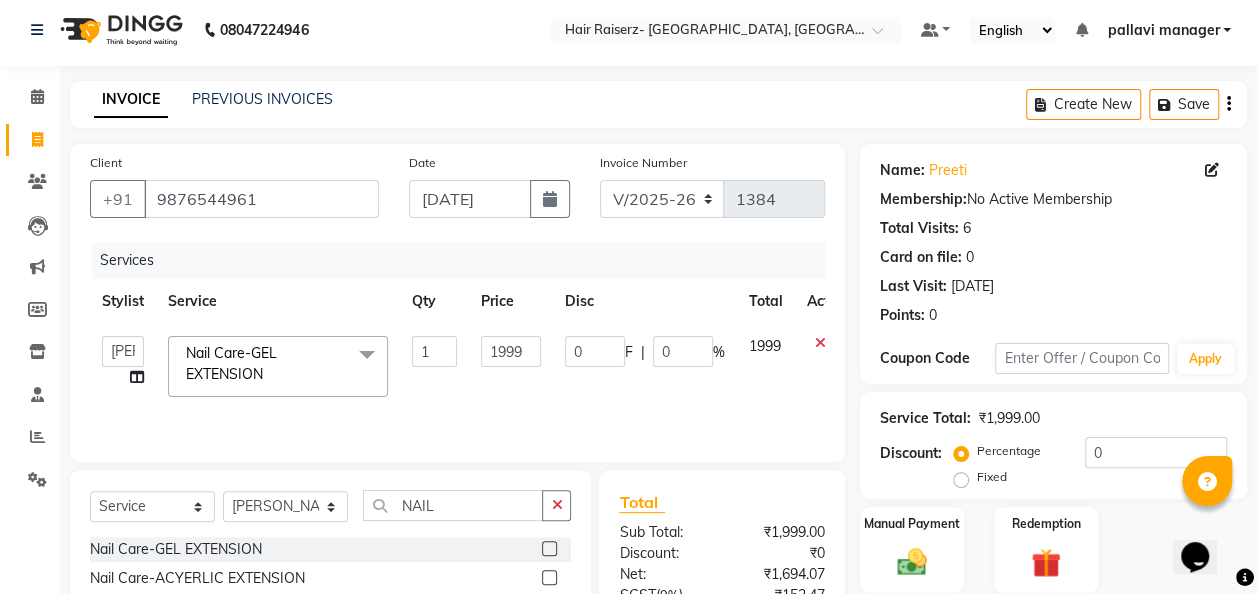 click on "1999" 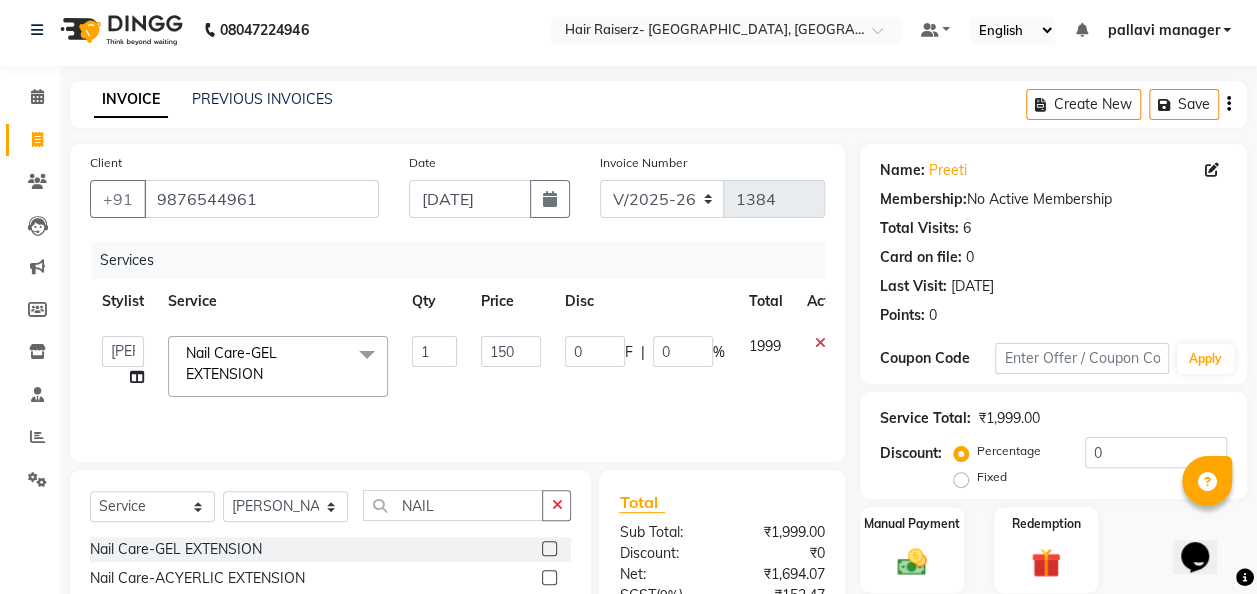 type on "1500" 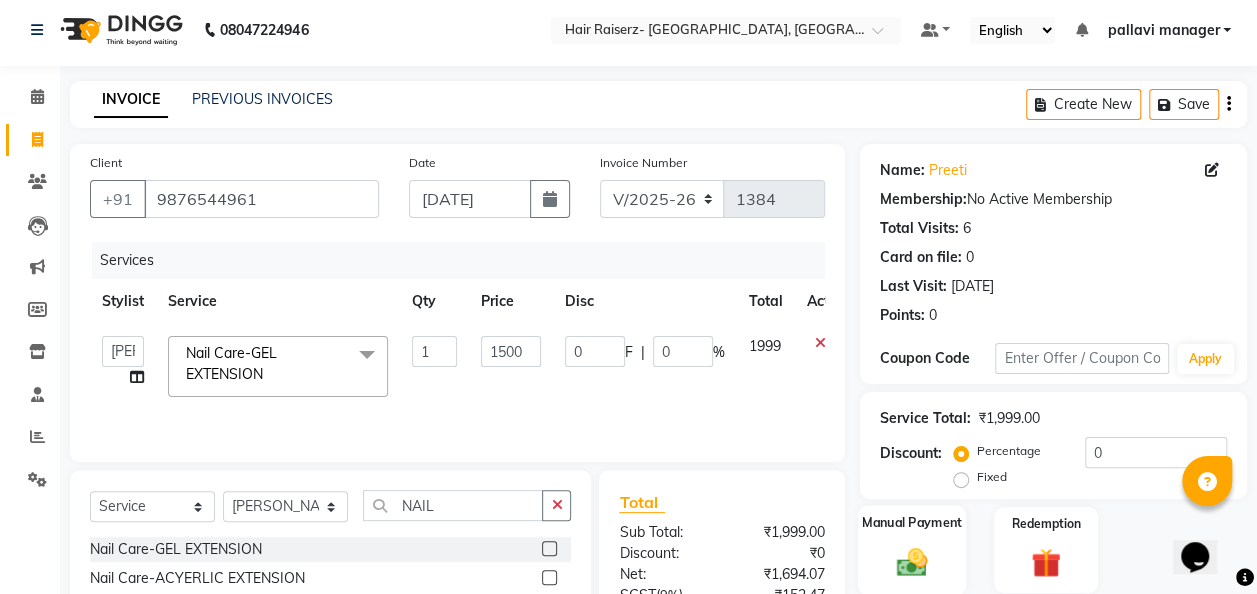click on "Manual Payment" 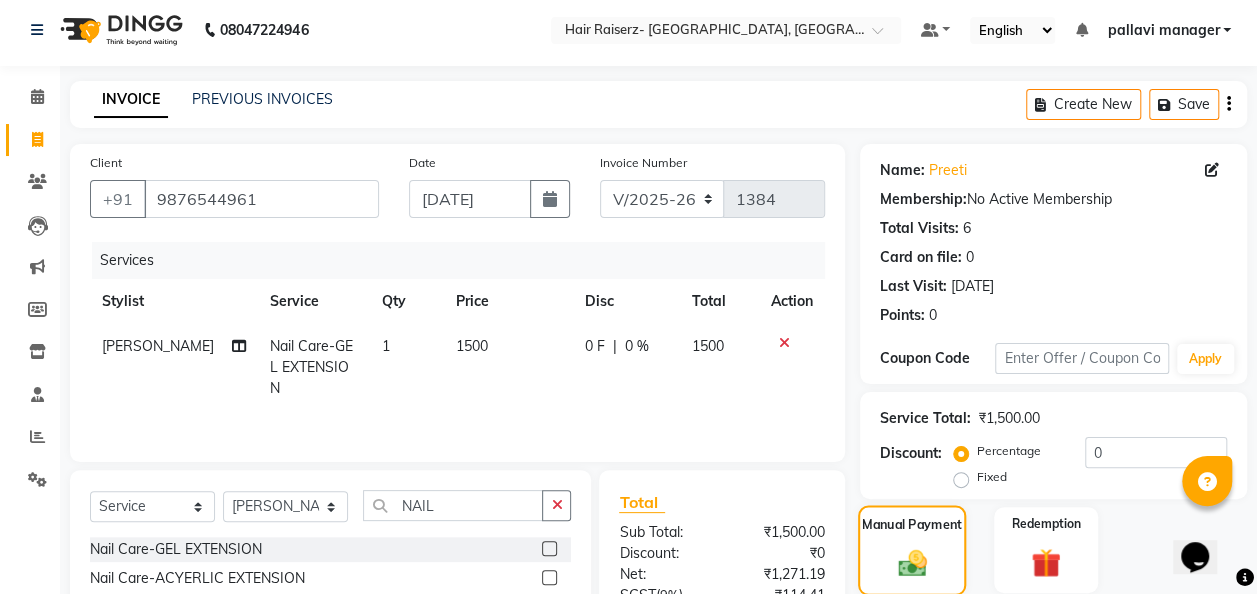 scroll, scrollTop: 206, scrollLeft: 0, axis: vertical 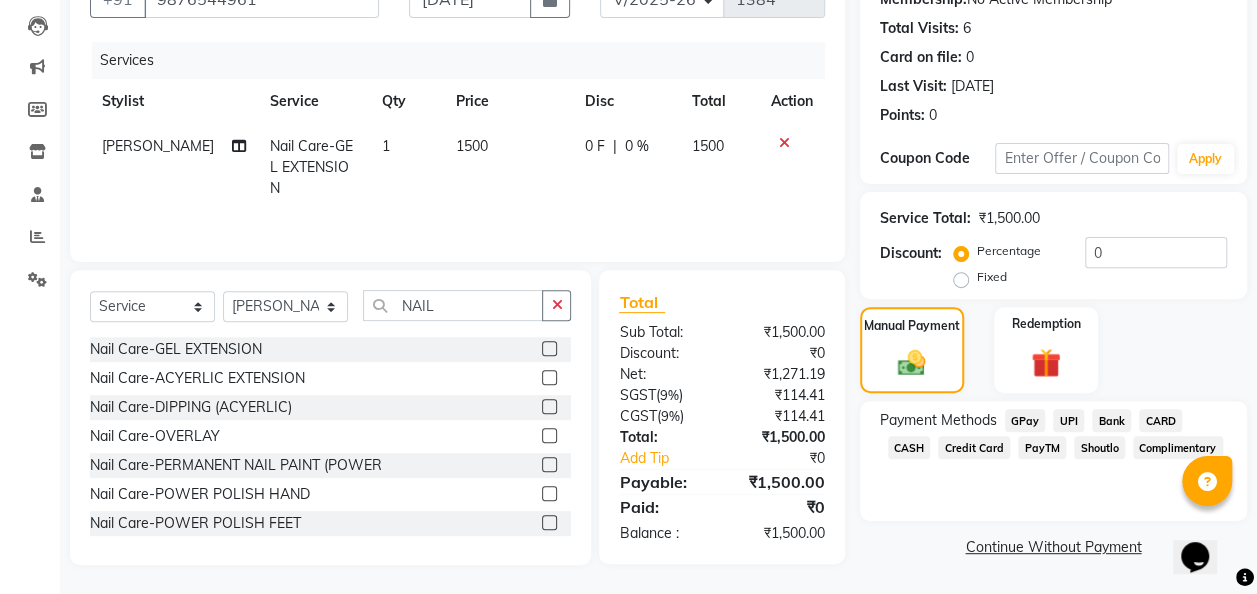 click on "GPay" 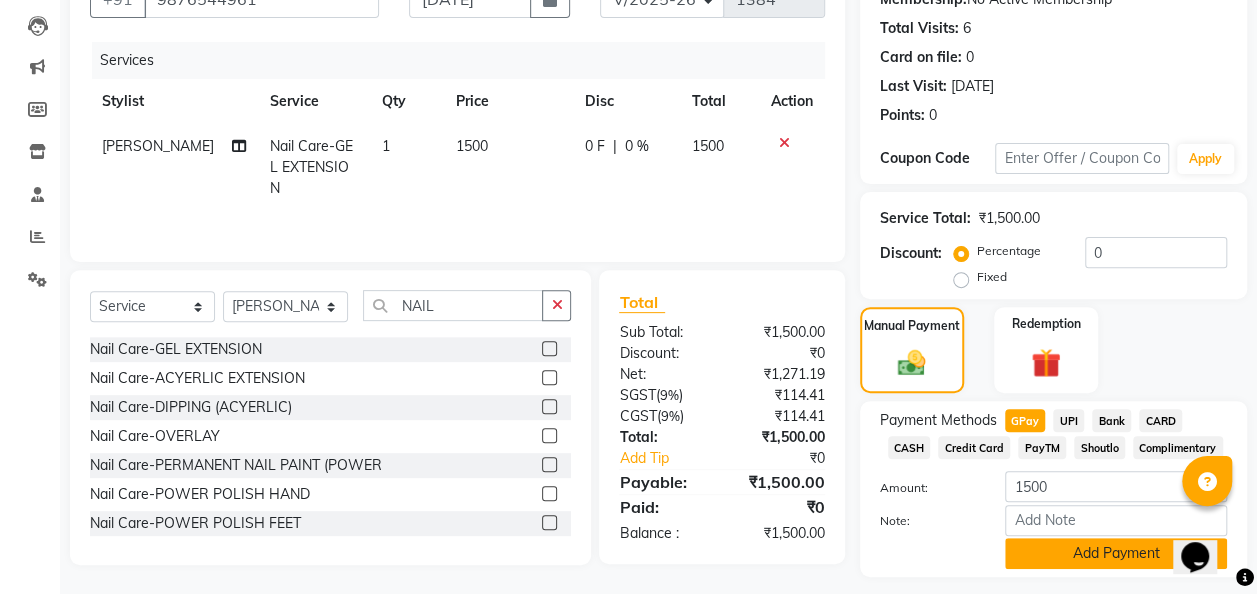click on "Add Payment" 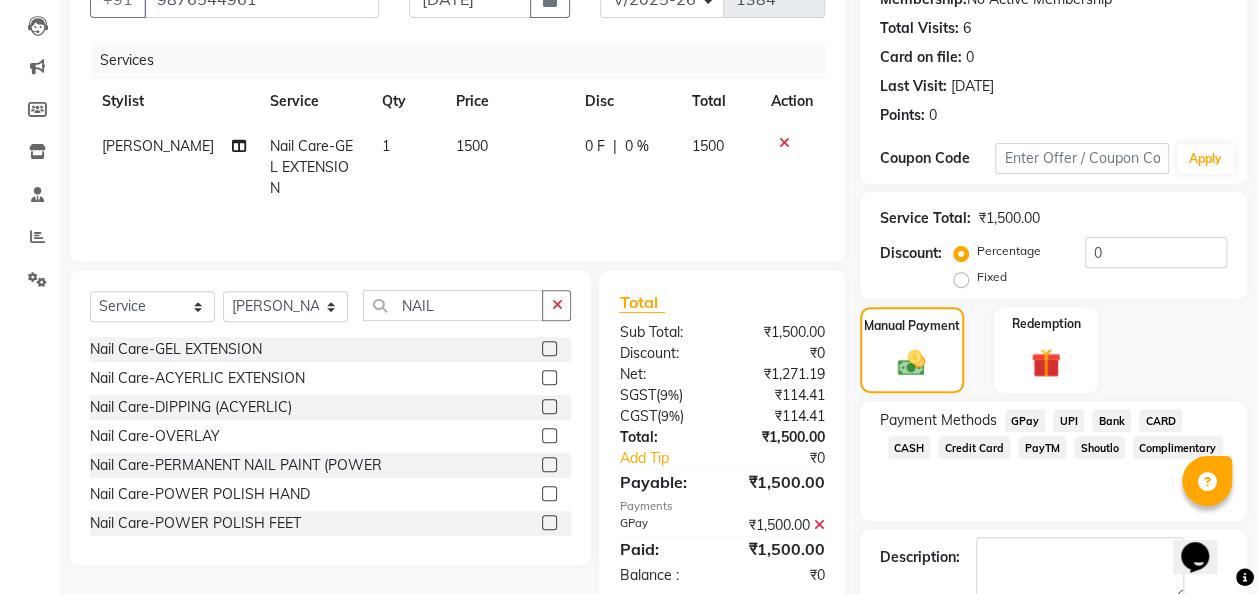 scroll, scrollTop: 316, scrollLeft: 0, axis: vertical 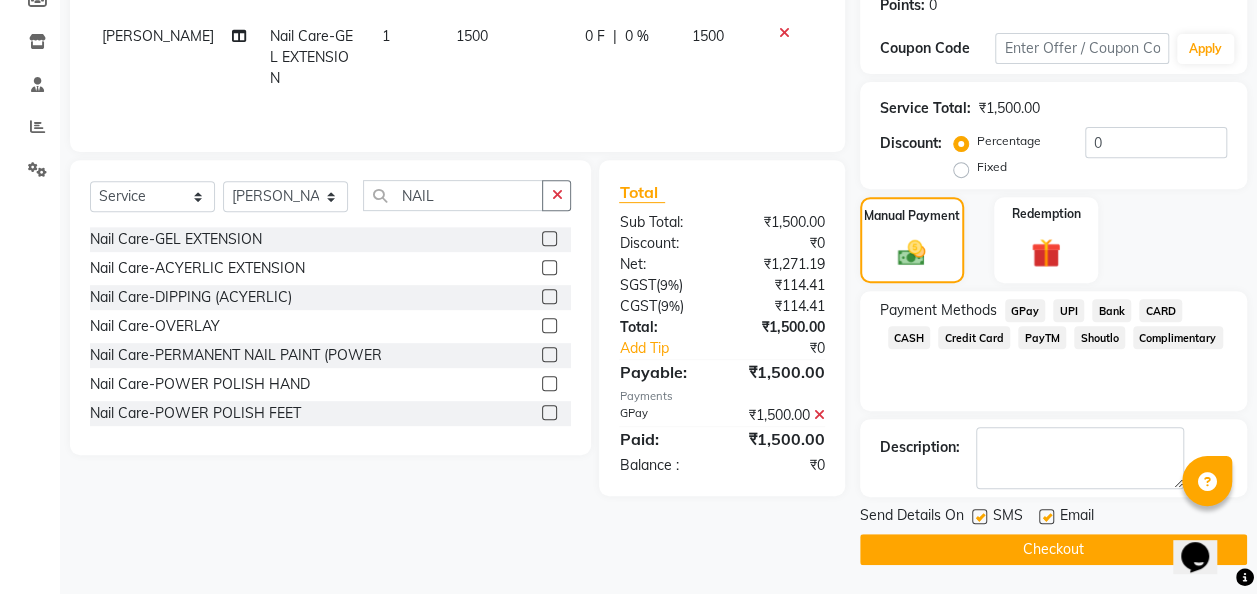 click 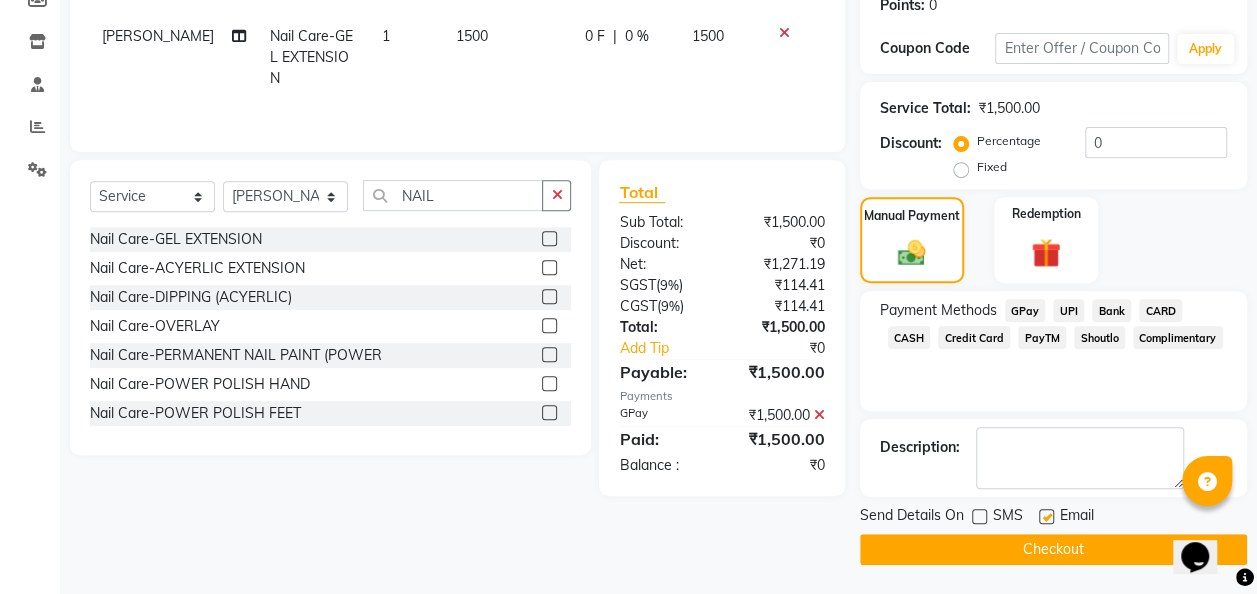 click on "Checkout" 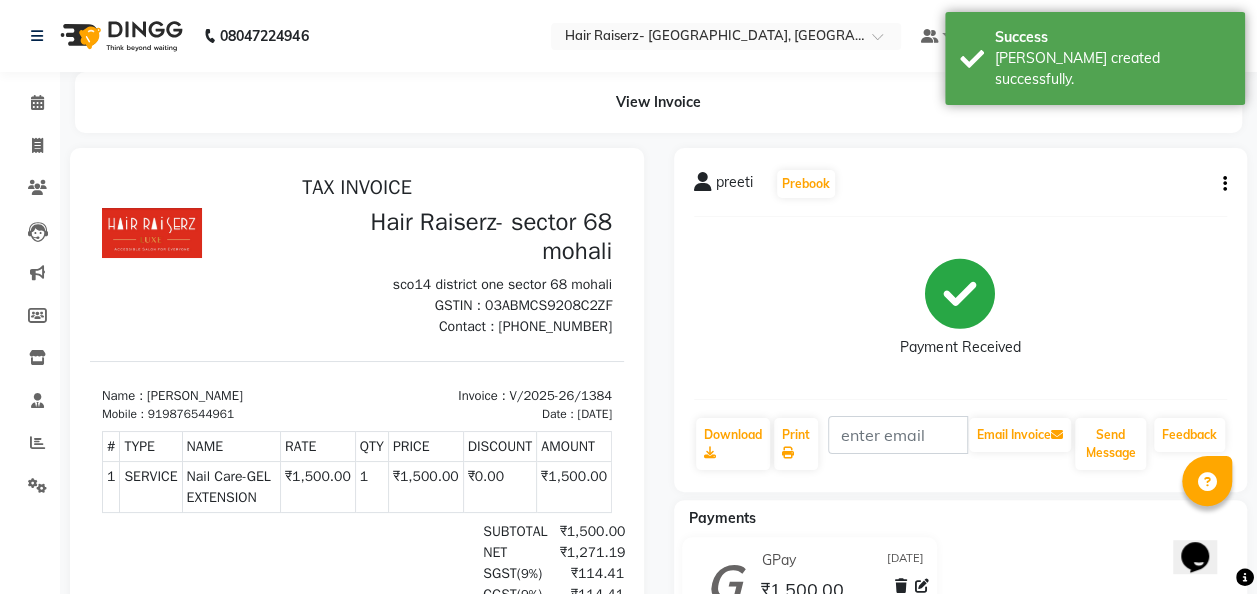 scroll, scrollTop: 0, scrollLeft: 0, axis: both 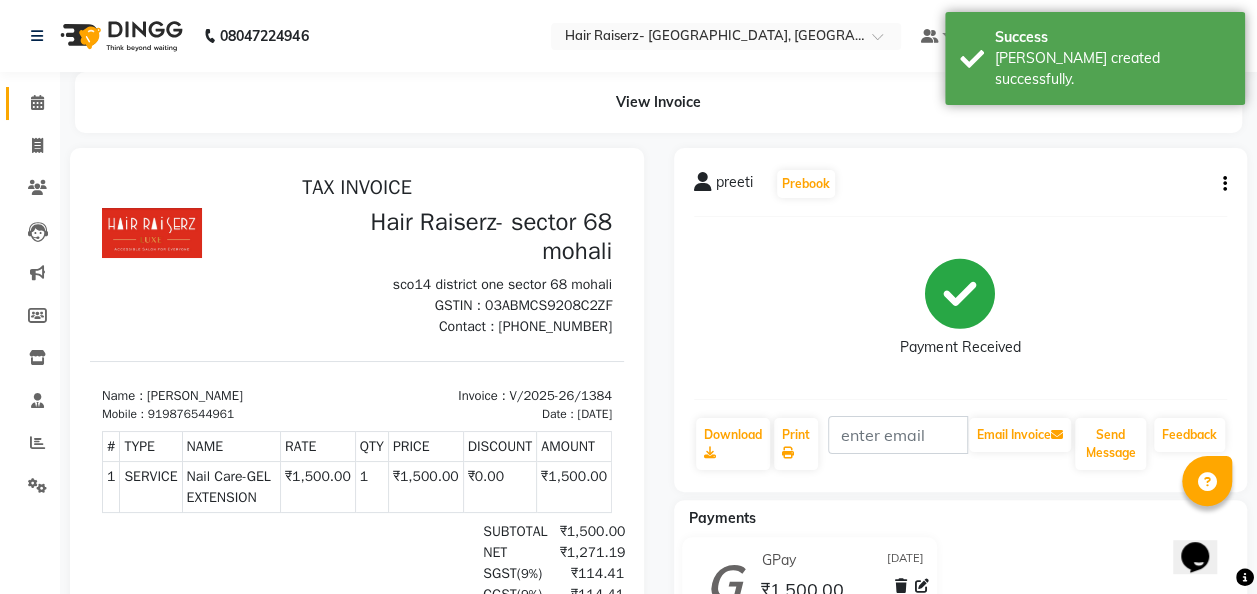 click on "Calendar" 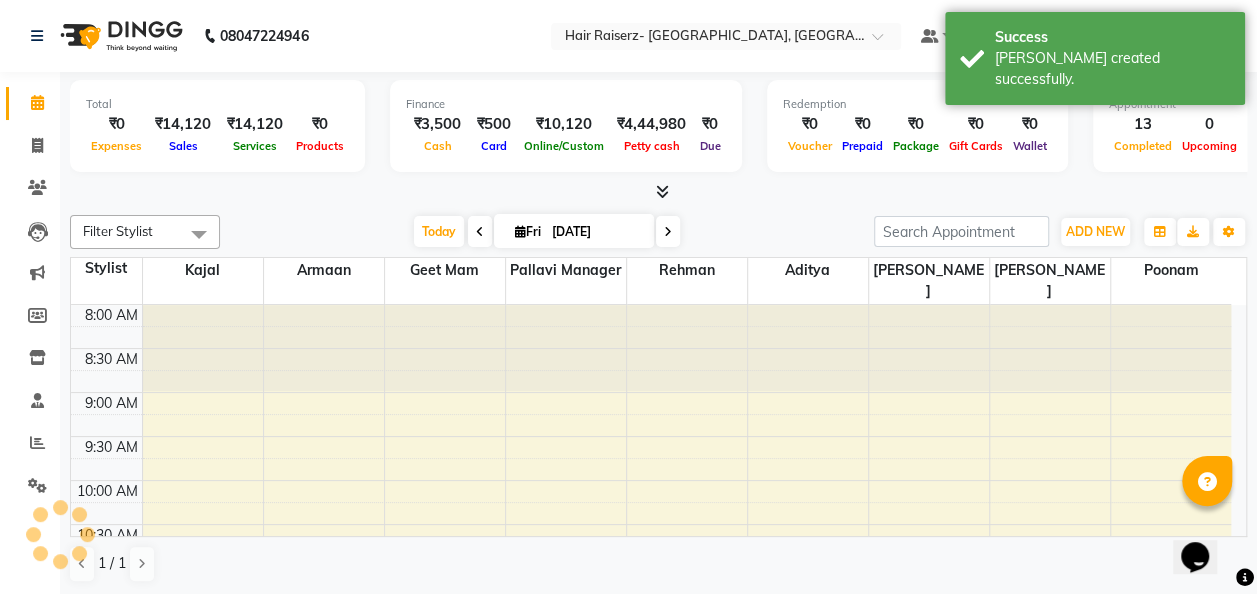 scroll, scrollTop: 0, scrollLeft: 0, axis: both 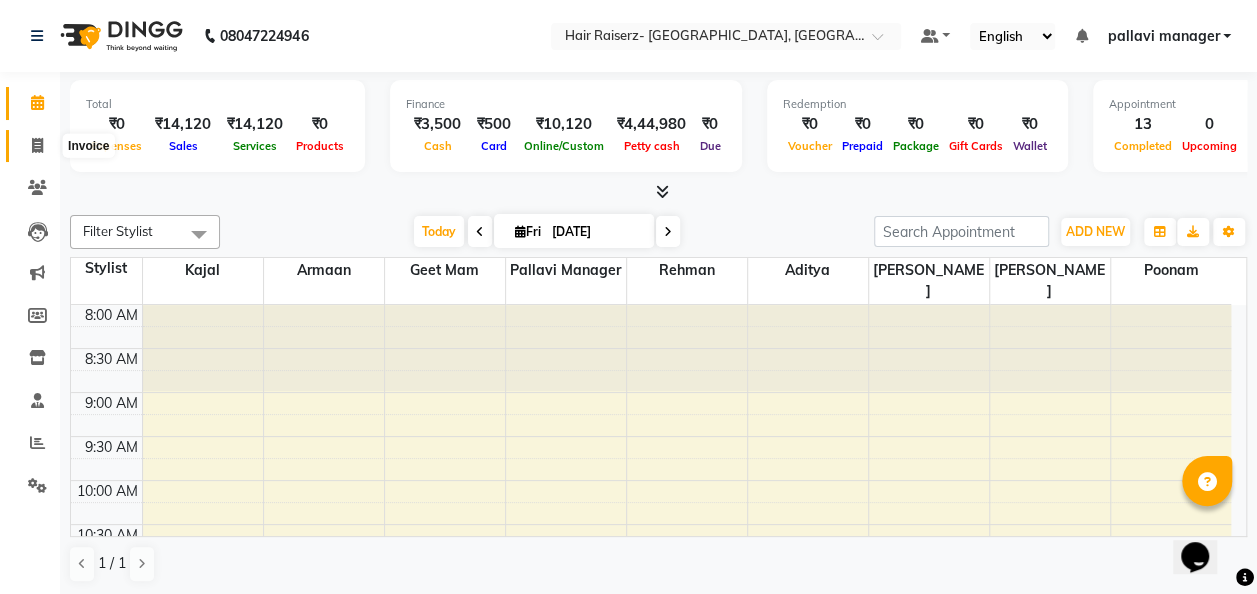 click 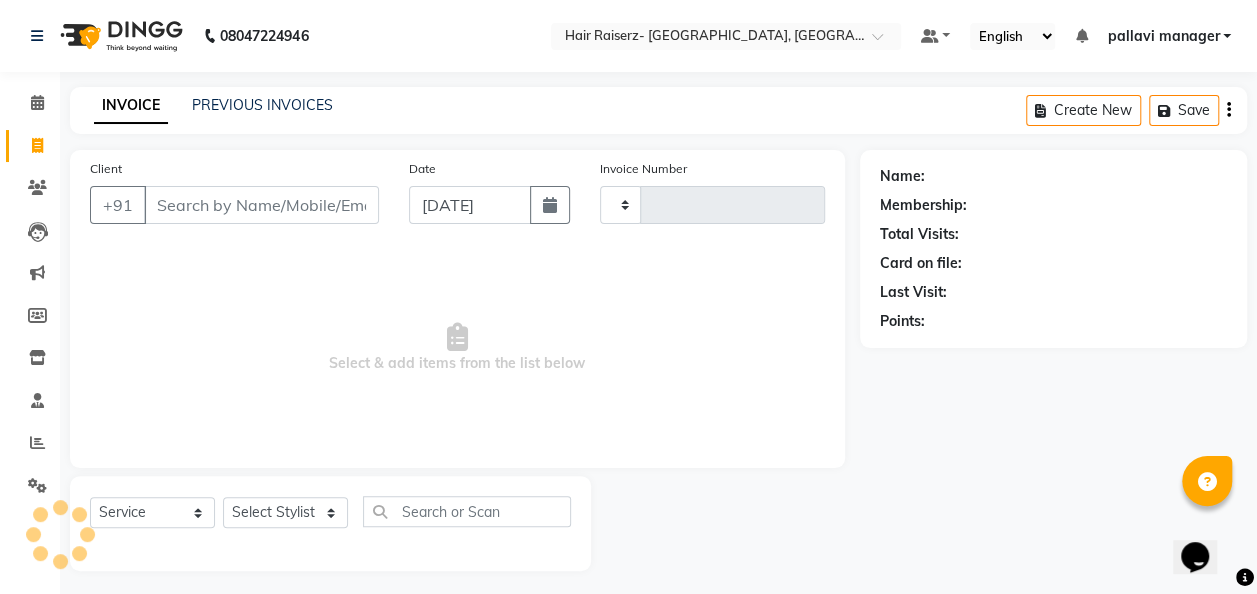 type on "1385" 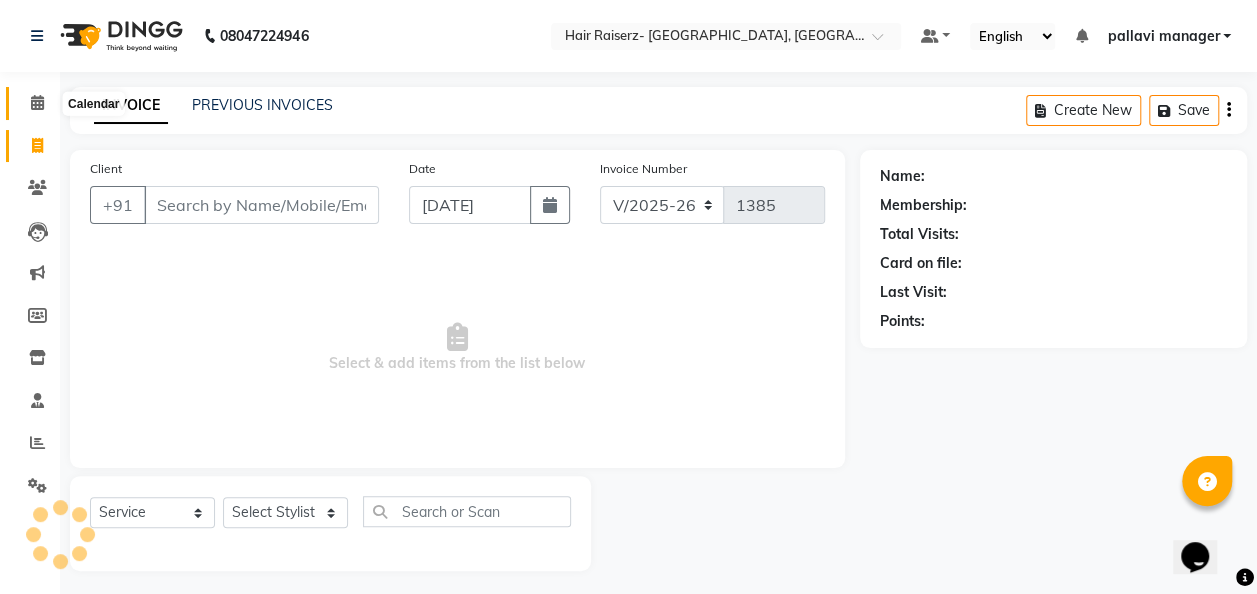 click 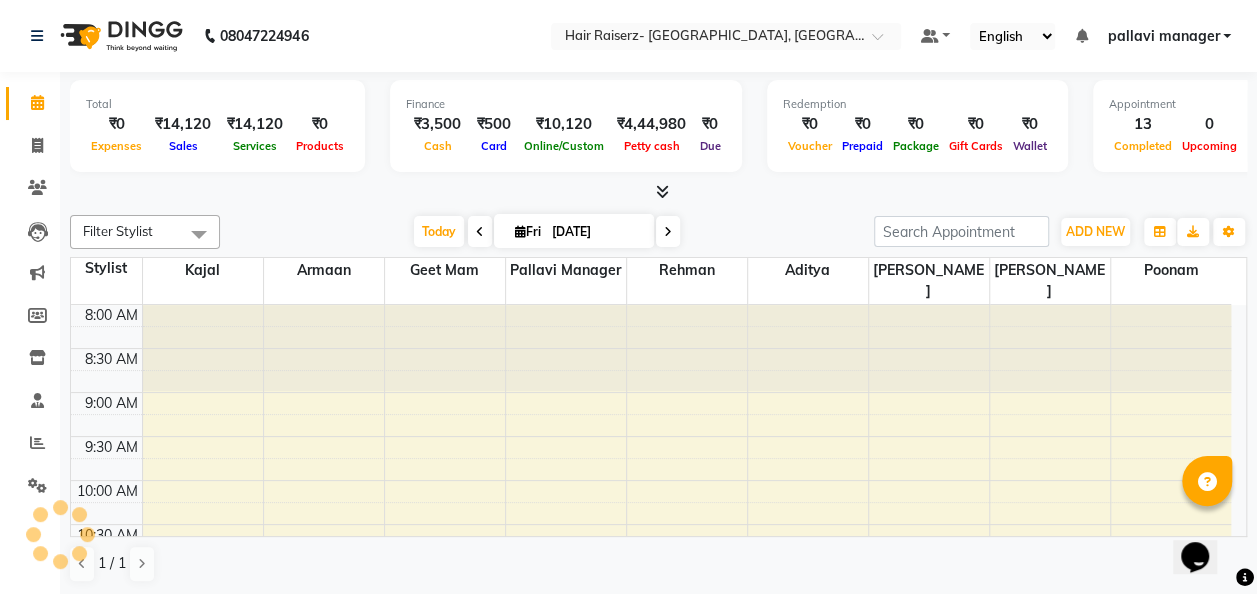 scroll, scrollTop: 0, scrollLeft: 0, axis: both 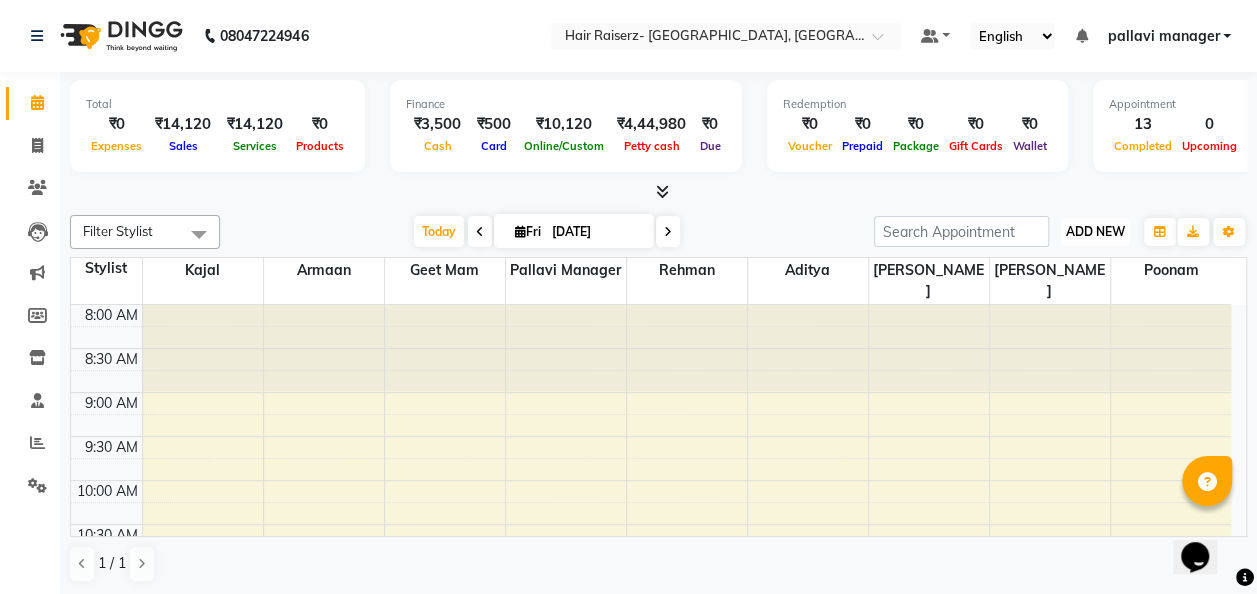click on "ADD NEW" at bounding box center (1095, 231) 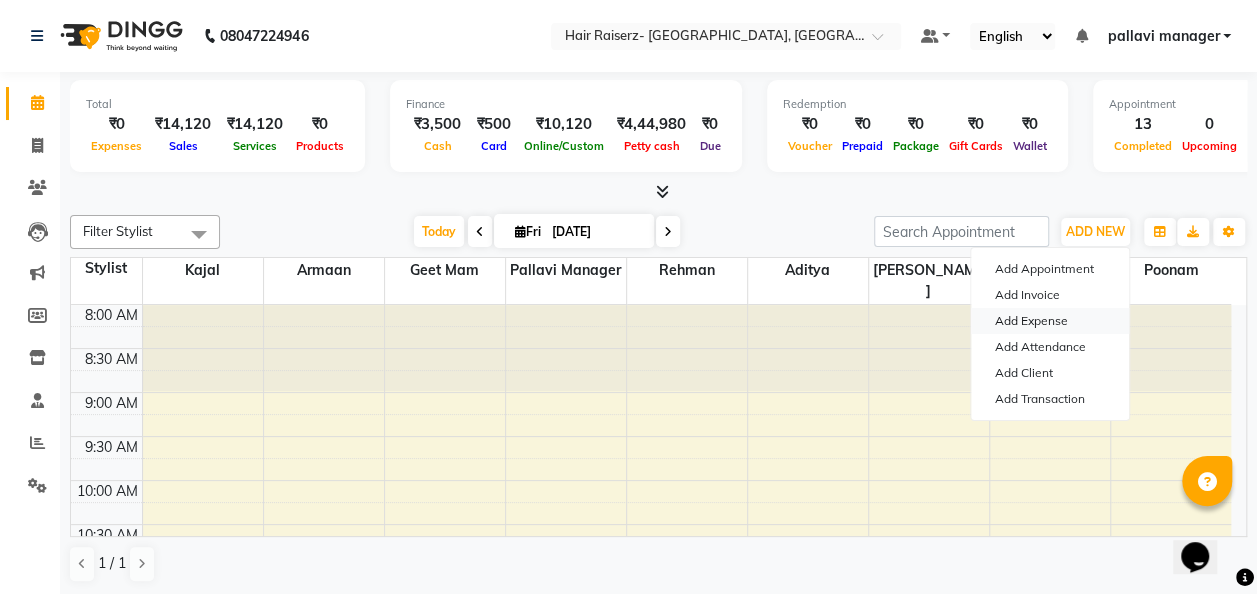 click on "Add Expense" at bounding box center [1050, 321] 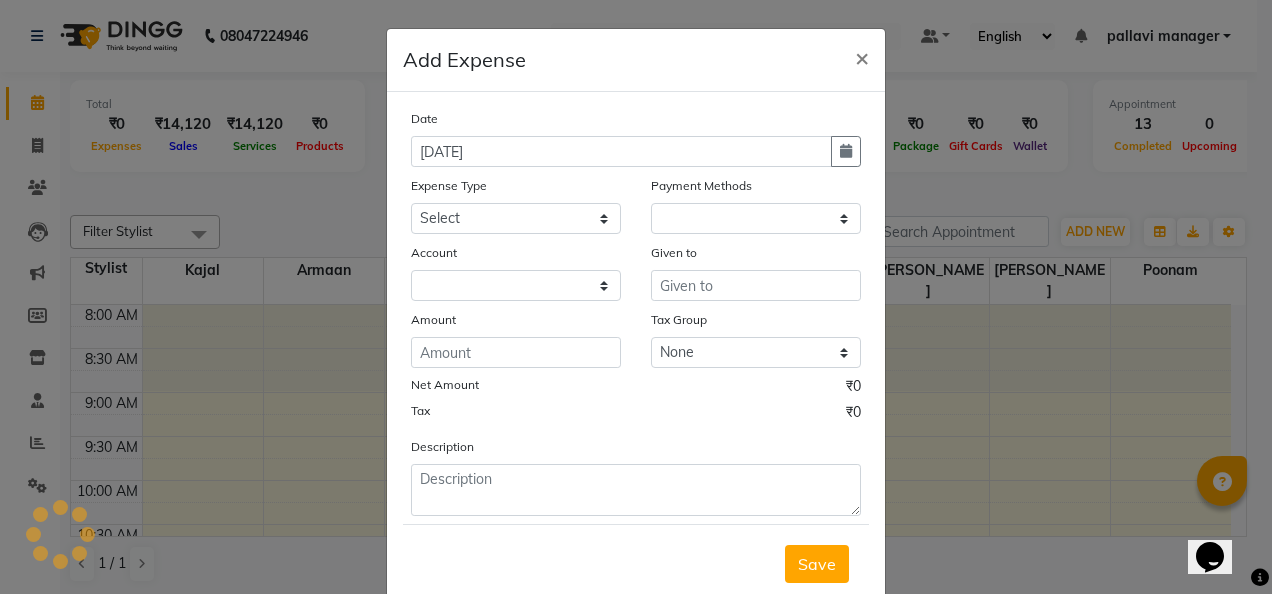 select on "1" 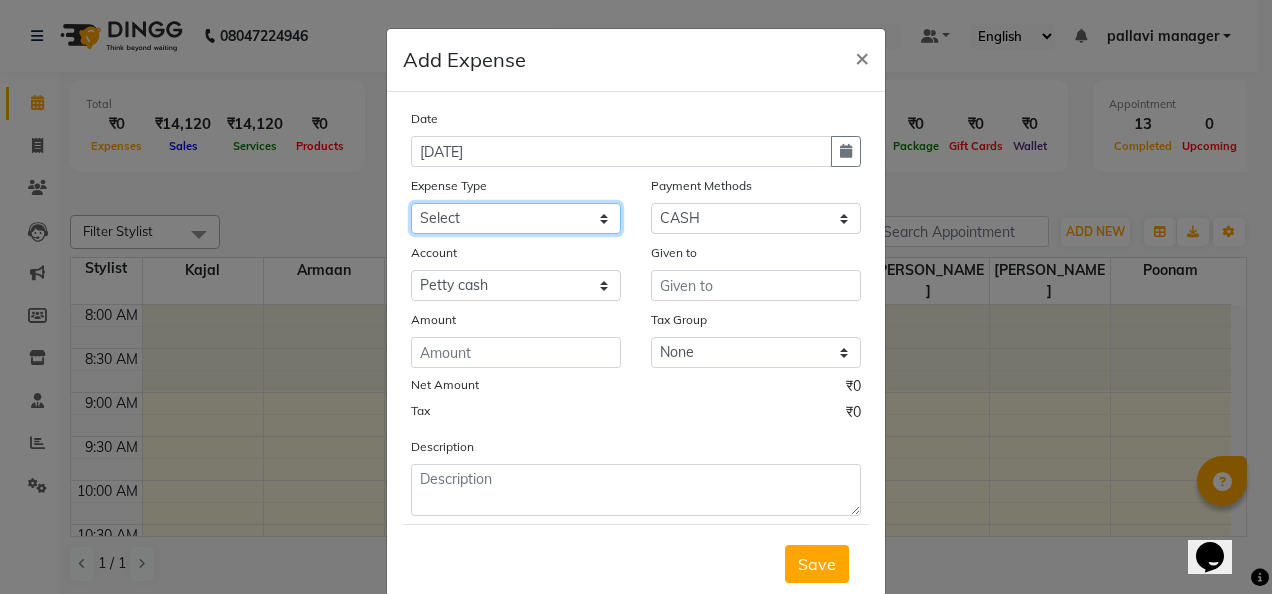 click on "Select Advance Salary Advance Tax Bank charges Bank Expense Cab Exp Client Exp client refund Disposable products Donation Electricity Bill Equipment Flowers Freelancer Generator Rent Gen Set Fuel GST INCENTIVE Maintenance MEDICAL mehandi Milk Office Exp Other Over time Owner Expense owner food expense Pantry Pending Salary Pesticide Prasad Product Rent Return To Client Ride saloon decoration SALOON EXPENSE Sewa Social Media Staff Cab Expense Staff Dress Staff Fuel Staff Incentive Staff Over Time Staff Salalry Staff Snacks Stationary STOCK Sugar Tea leaves Tea & Refreshment TIP VENDOR PAYMENT Water Bottle water supply bill WIFI Payment" 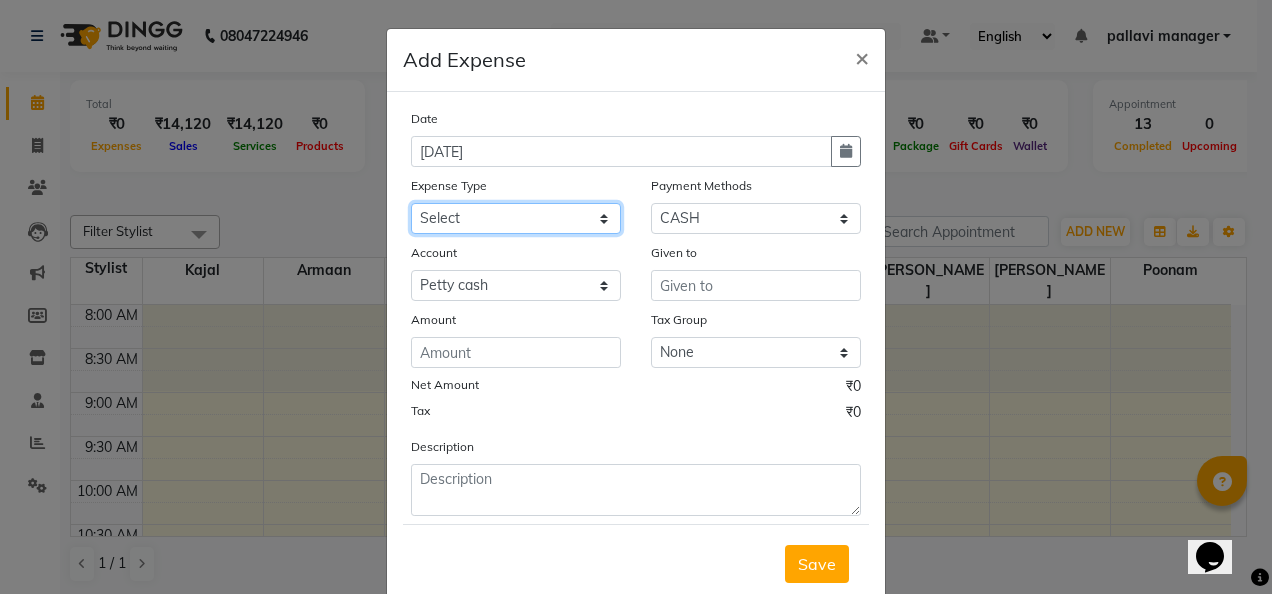 select on "8452" 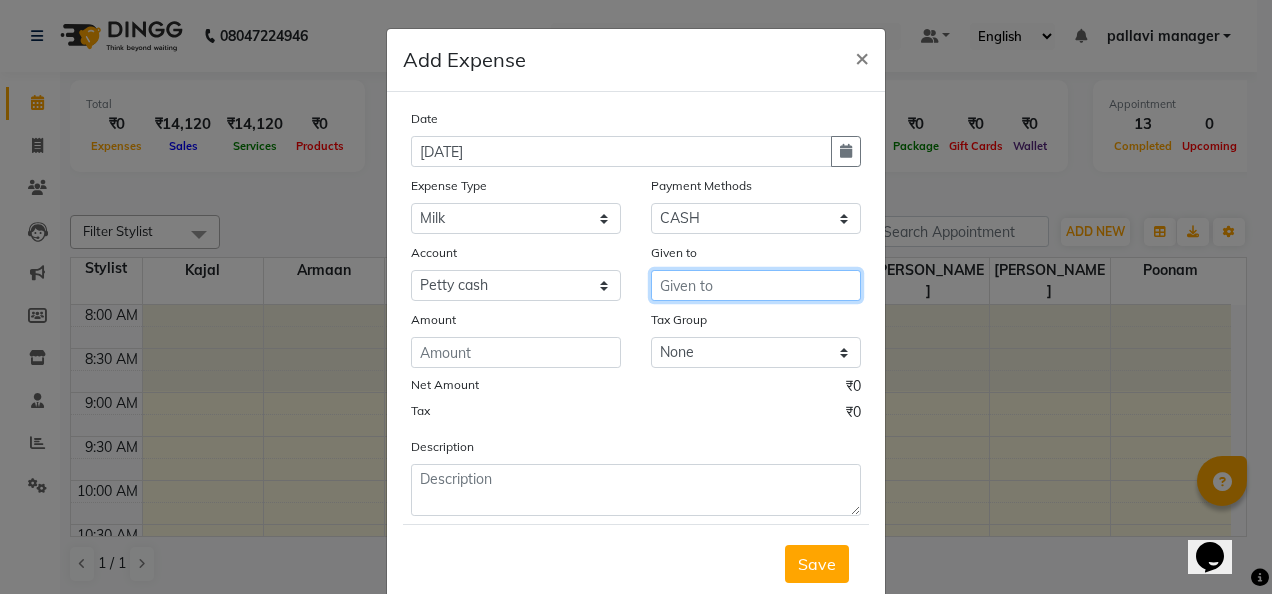 click at bounding box center [756, 285] 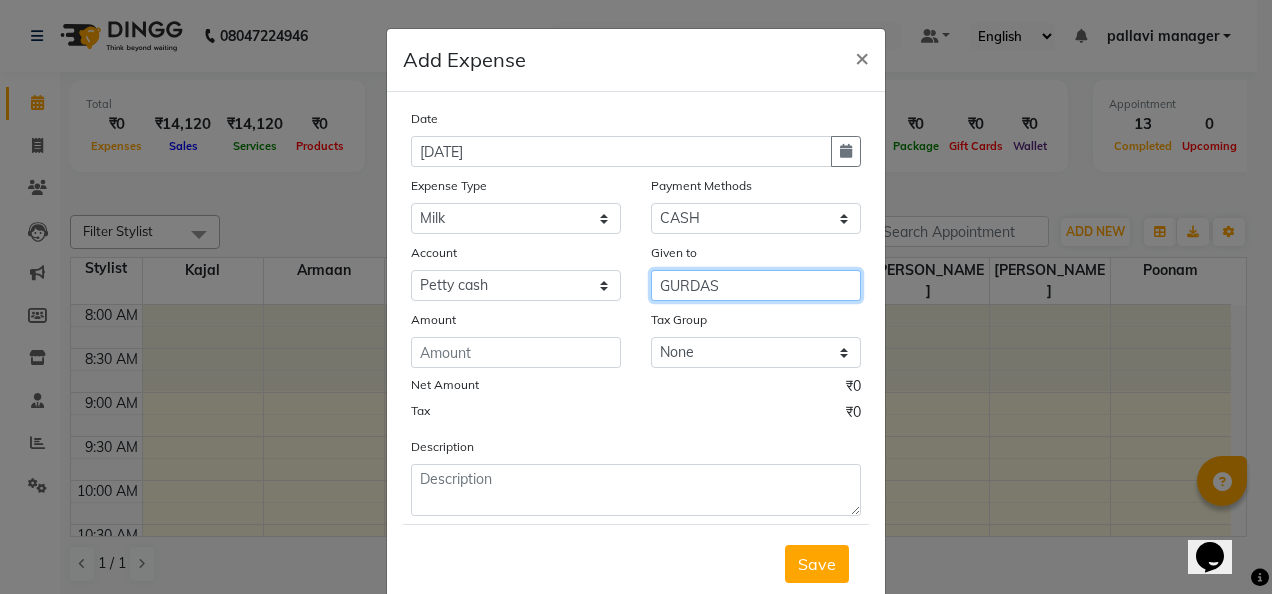 type on "GURDAS" 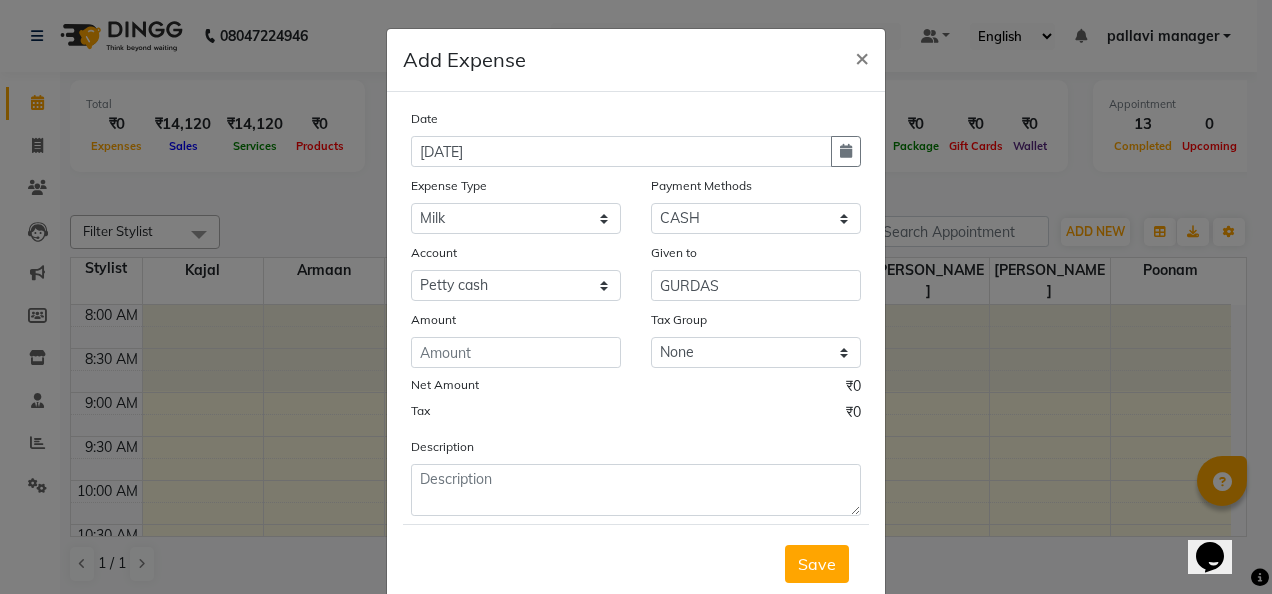 click on "Date 11-07-2025 Expense Type Select Advance Salary Advance Tax Bank charges Bank Expense Cab Exp Client Exp client refund Disposable products Donation Electricity Bill Equipment Flowers Freelancer Generator Rent Gen Set Fuel GST INCENTIVE Maintenance MEDICAL mehandi Milk Office Exp Other Over time Owner Expense owner food expense Pantry Pending Salary Pesticide Prasad Product Rent Return To Client Ride saloon decoration SALOON EXPENSE Sewa Social Media Staff Cab Expense Staff Dress Staff Fuel Staff Incentive Staff Over Time Staff Salalry Staff Snacks Stationary STOCK Sugar Tea leaves Tea & Refreshment TIP VENDOR PAYMENT Water Bottle water supply bill WIFI Payment Payment Methods Select GPay Package UPI Bank CARD CASH Wallet Voucher Credit Card Prepaid PayTM Shoutlo Complimentary Account Select Petty cash Default account Given to GURDAS Amount Tax Group None GST Net Amount ₹0 Tax ₹0 Description" 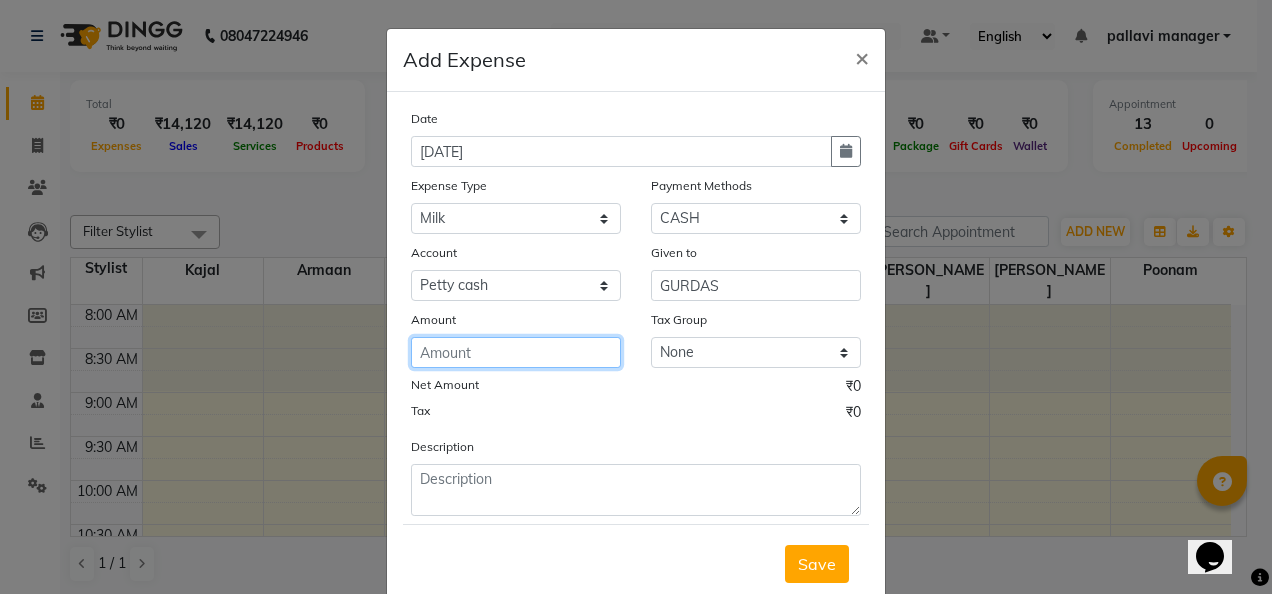 click 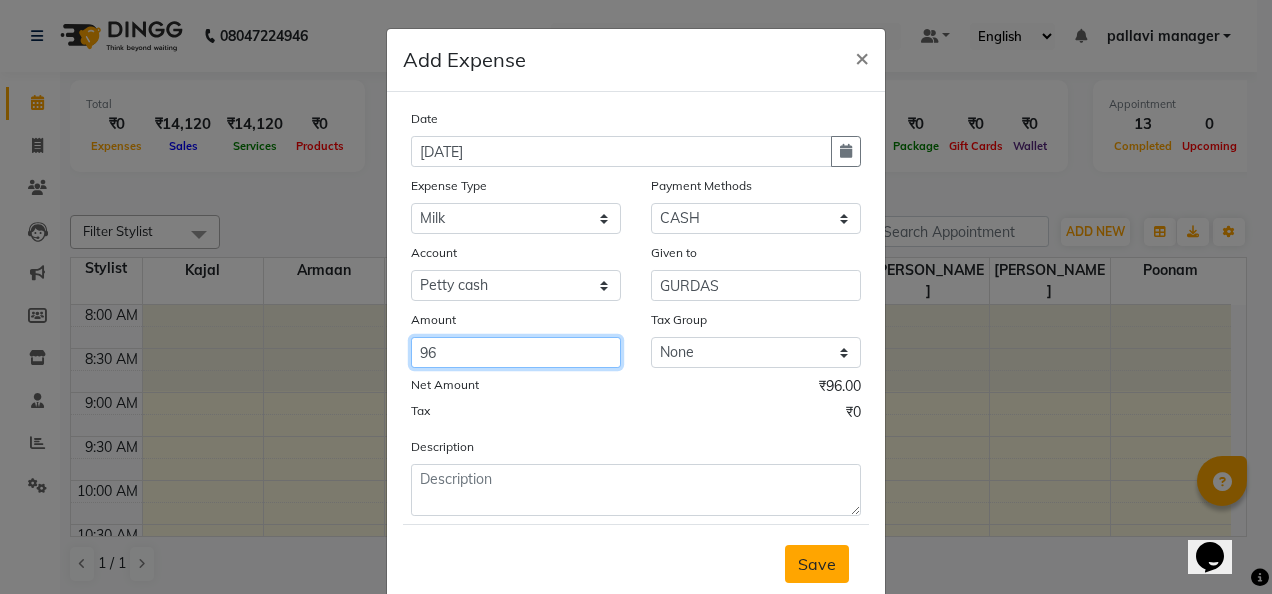 type on "96" 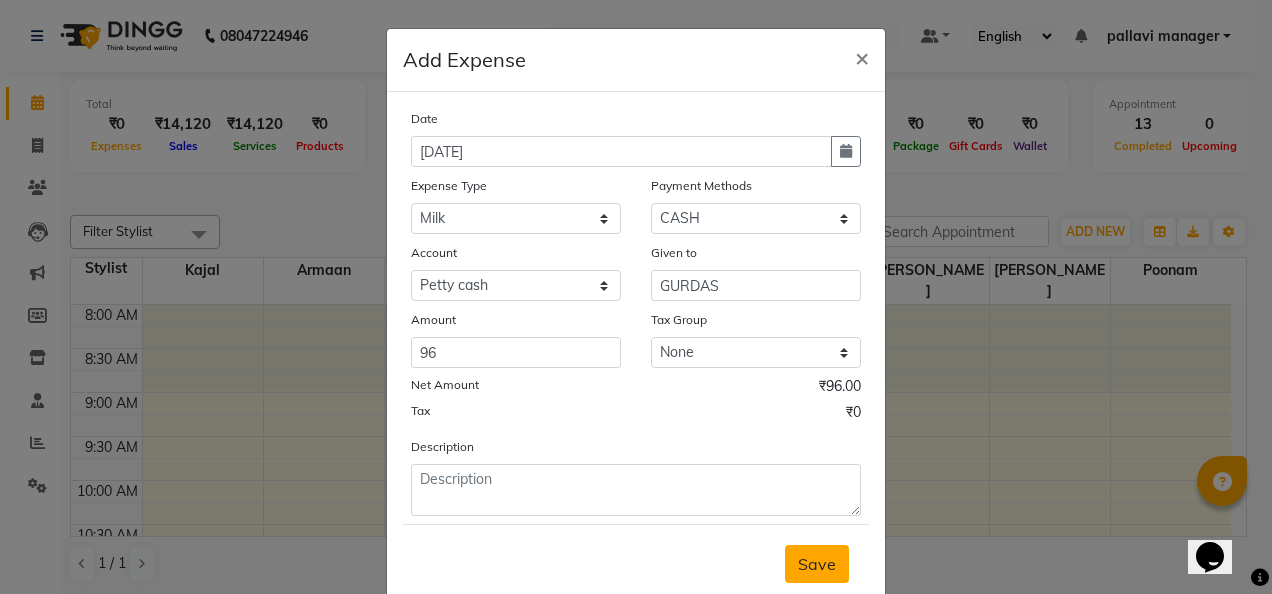 click on "Save" at bounding box center (817, 564) 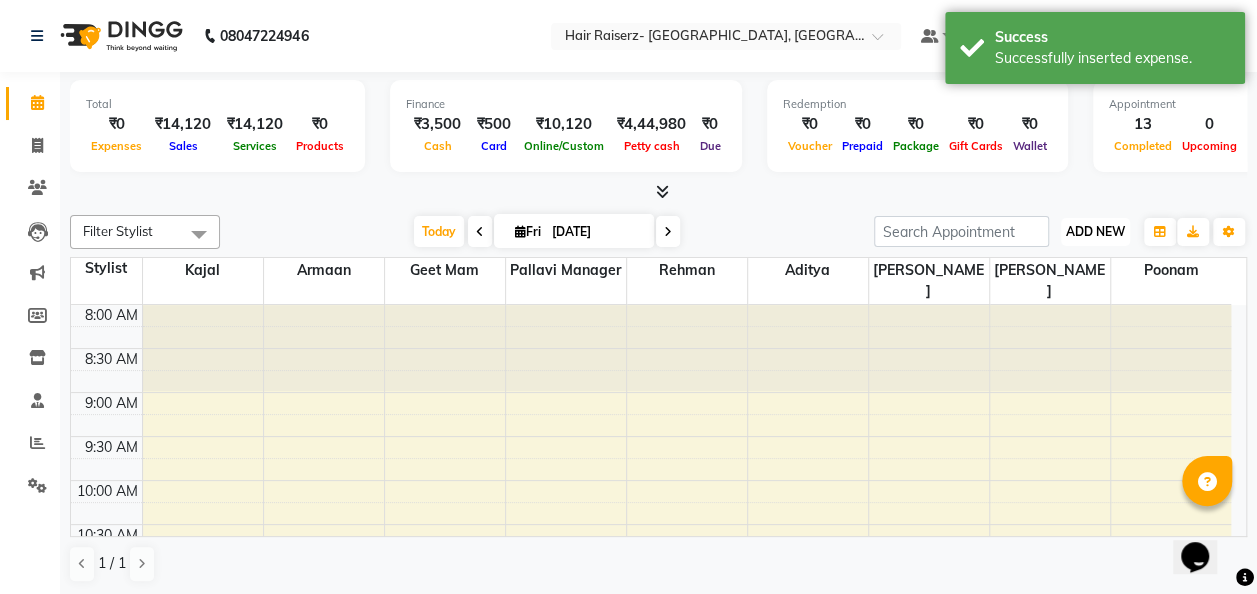click on "ADD NEW" at bounding box center [1095, 231] 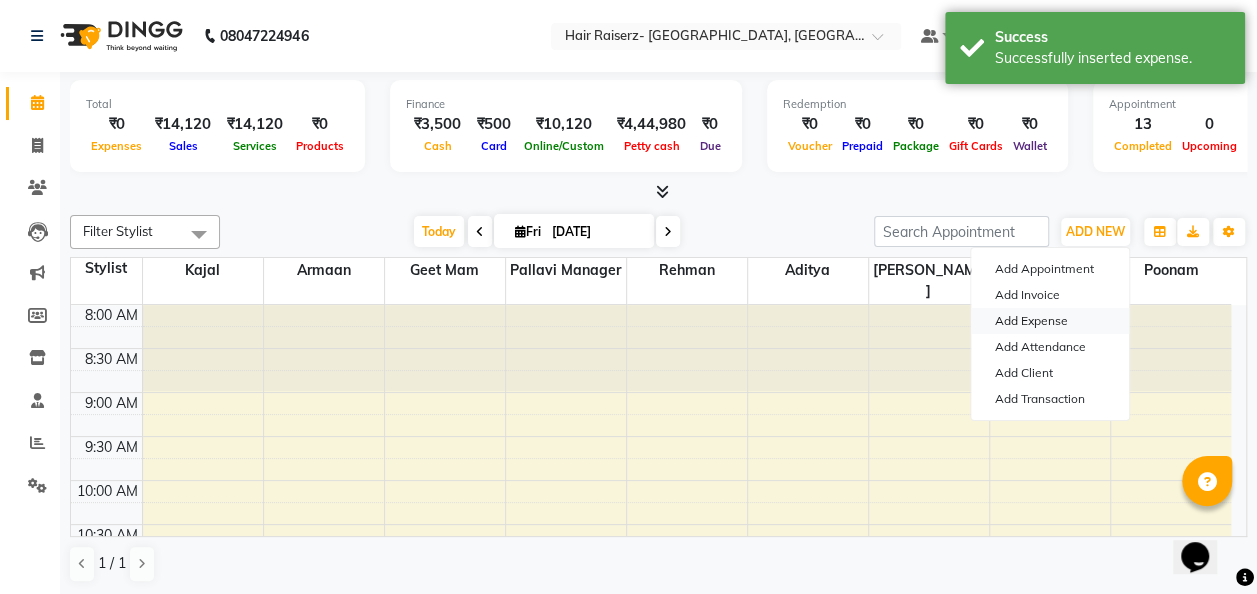 click on "Add Expense" at bounding box center (1050, 321) 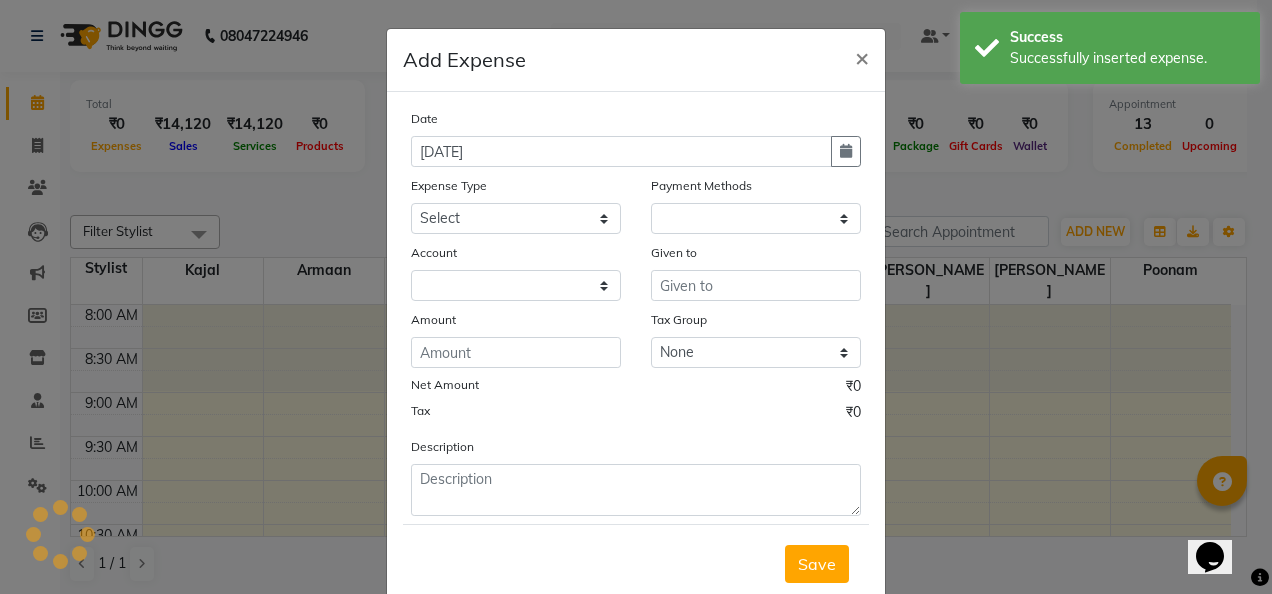 select on "1" 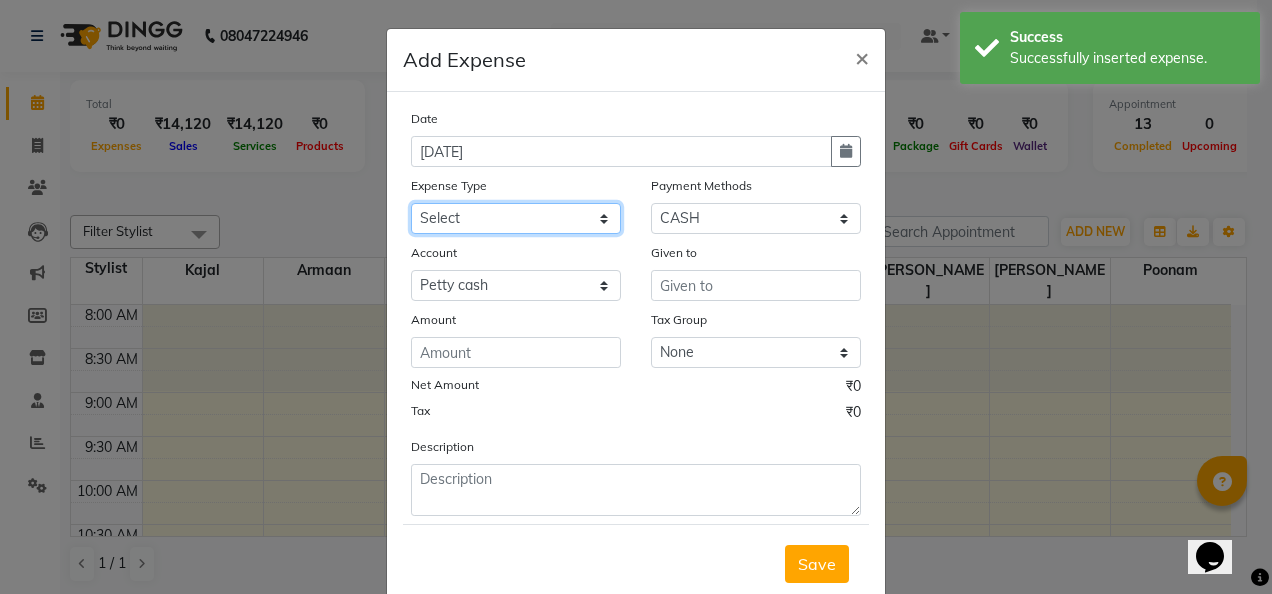click on "Select Advance Salary Advance Tax Bank charges Bank Expense Cab Exp Client Exp client refund Disposable products Donation Electricity Bill Equipment Flowers Freelancer Generator Rent Gen Set Fuel GST INCENTIVE Maintenance MEDICAL mehandi Milk Office Exp Other Over time Owner Expense owner food expense Pantry Pending Salary Pesticide Prasad Product Rent Return To Client Ride saloon decoration SALOON EXPENSE Sewa Social Media Staff Cab Expense Staff Dress Staff Fuel Staff Incentive Staff Over Time Staff Salalry Staff Snacks Stationary STOCK Sugar Tea leaves Tea & Refreshment TIP VENDOR PAYMENT Water Bottle water supply bill WIFI Payment" 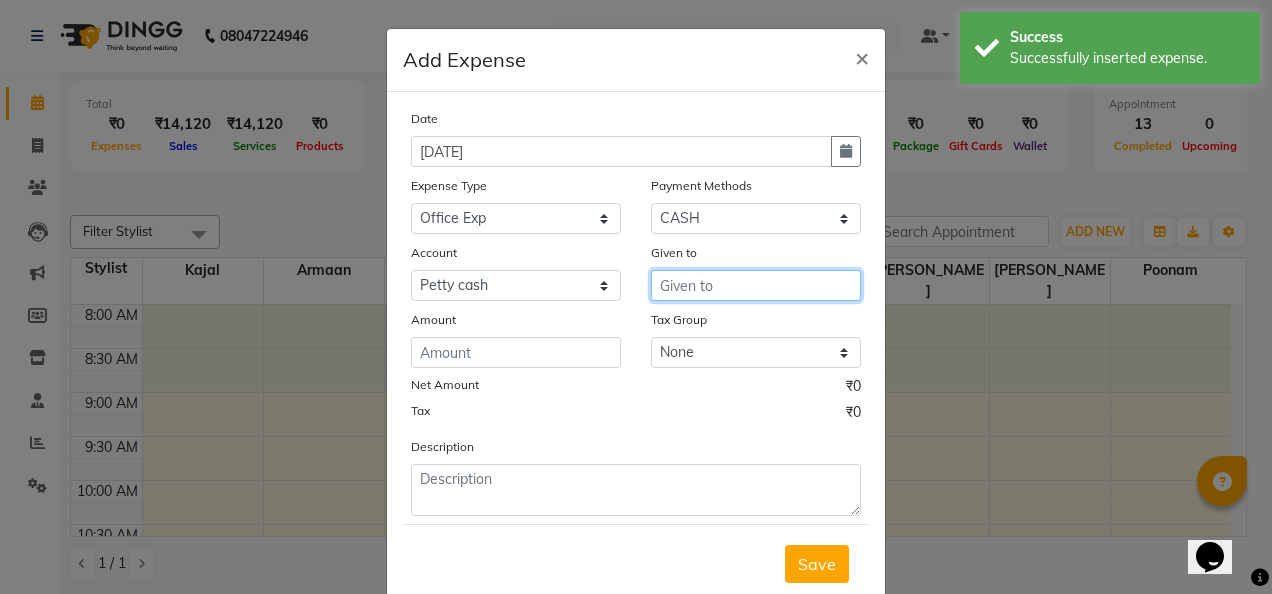 click at bounding box center [756, 285] 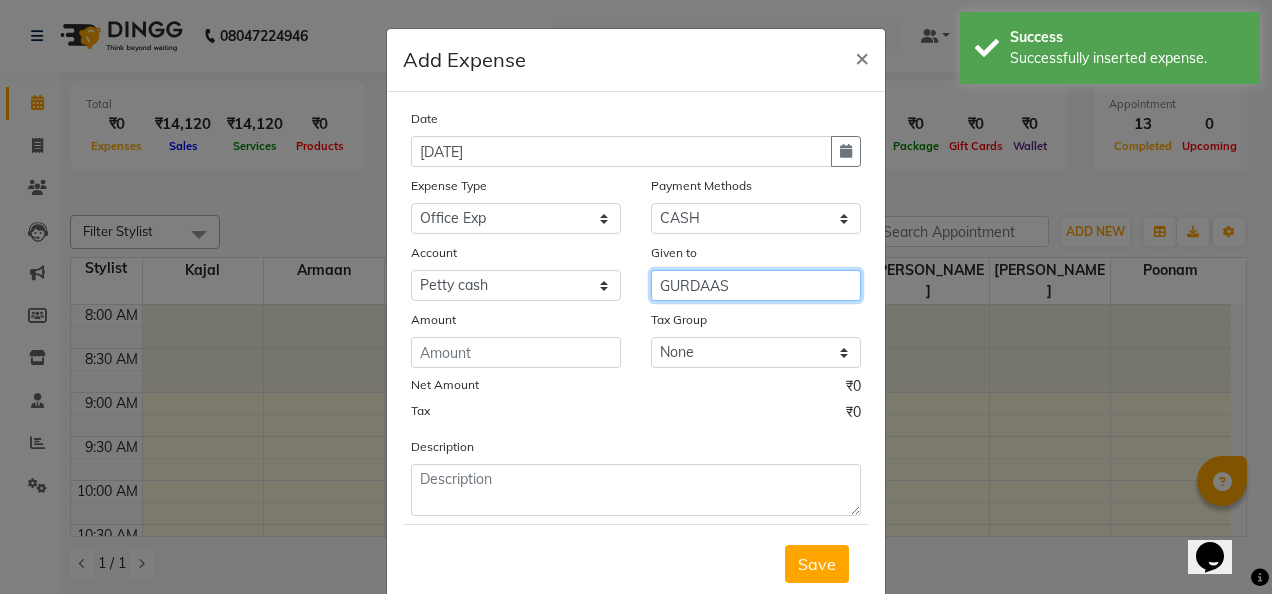 type on "GURDAAS" 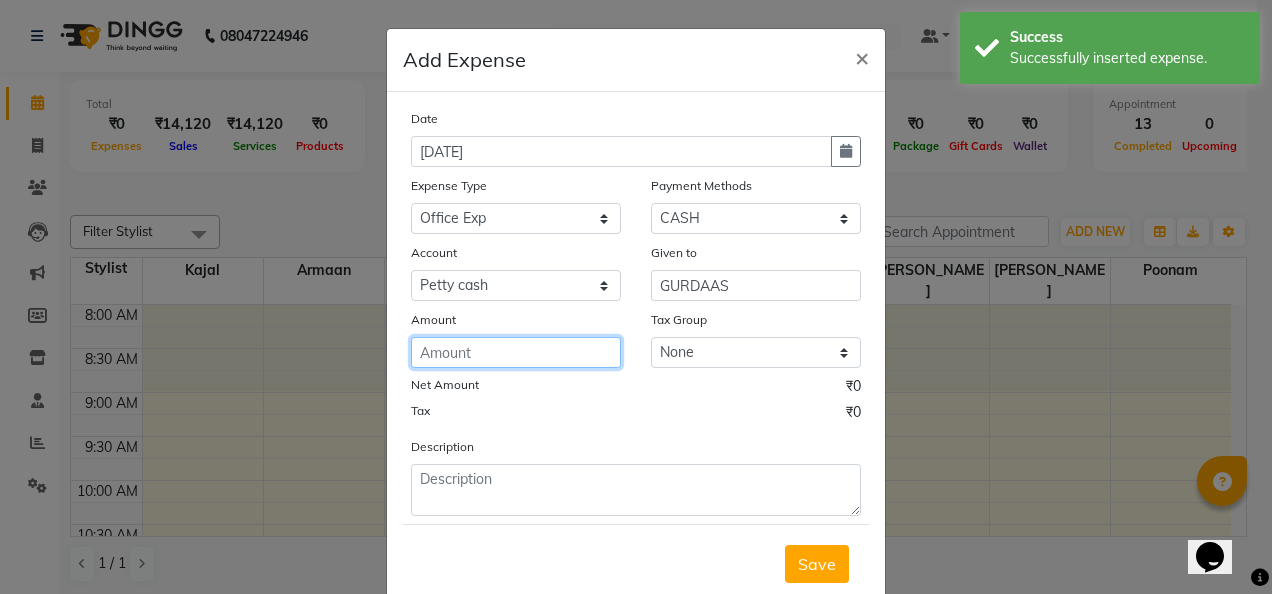 click 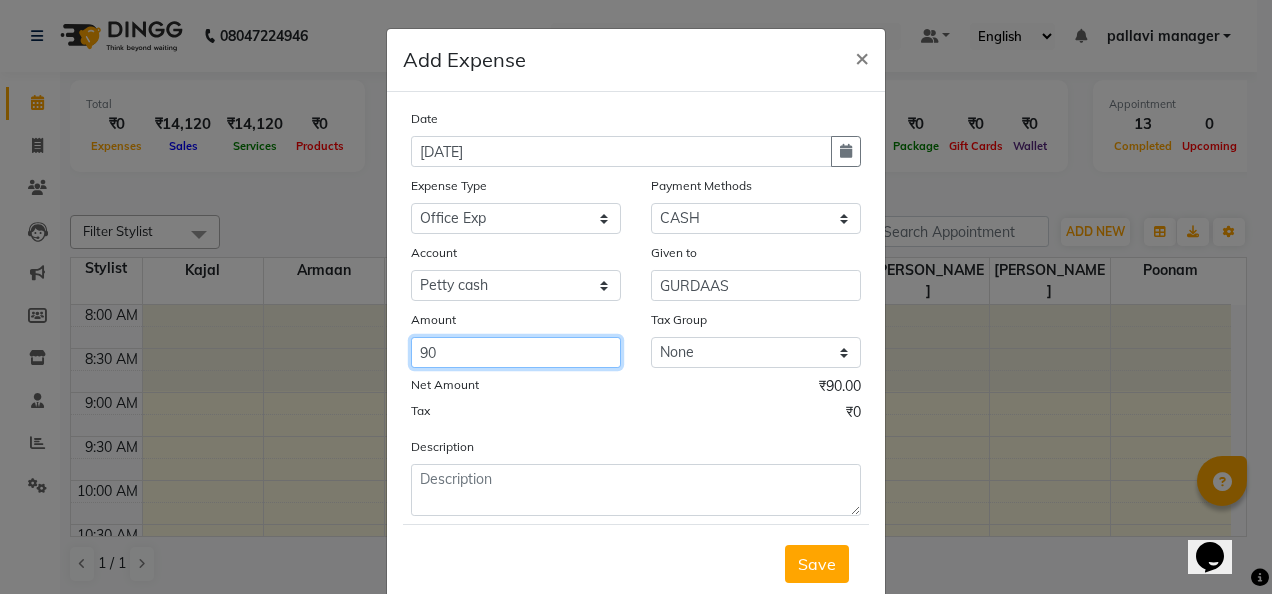 type on "90" 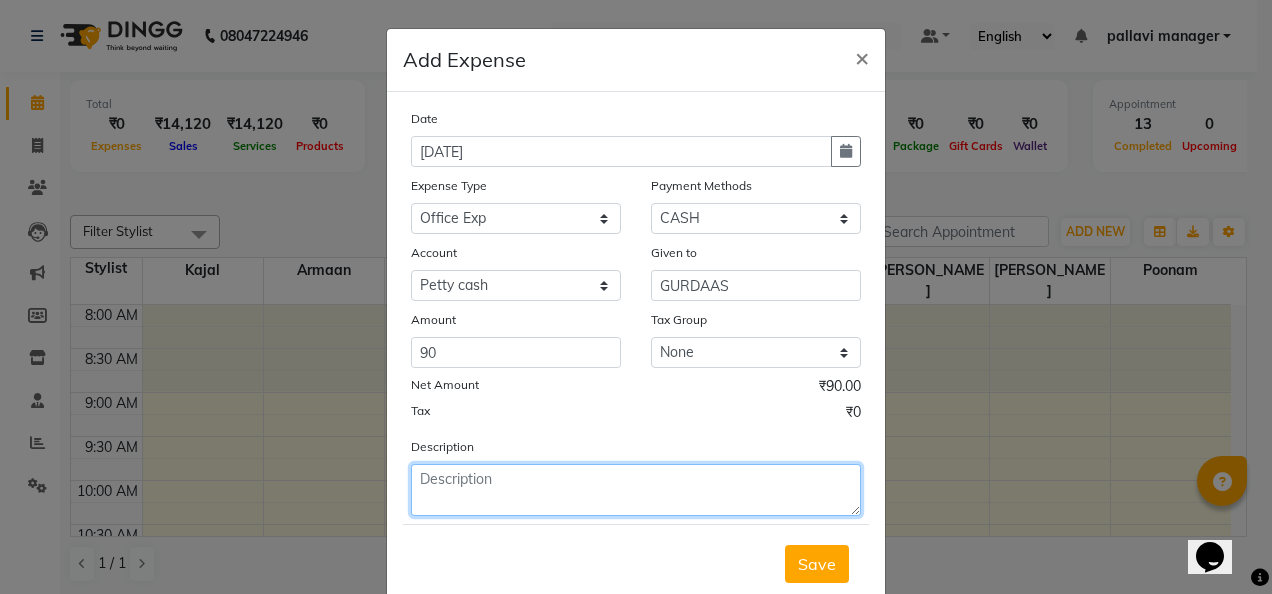 click 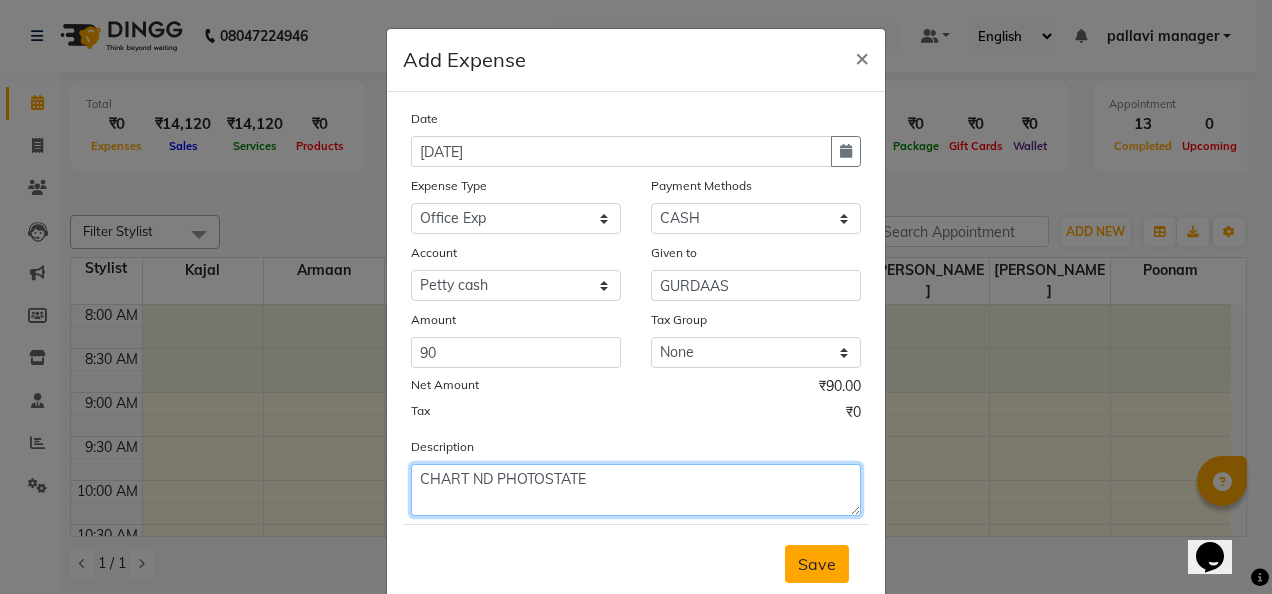 type on "CHART ND PHOTOSTATE" 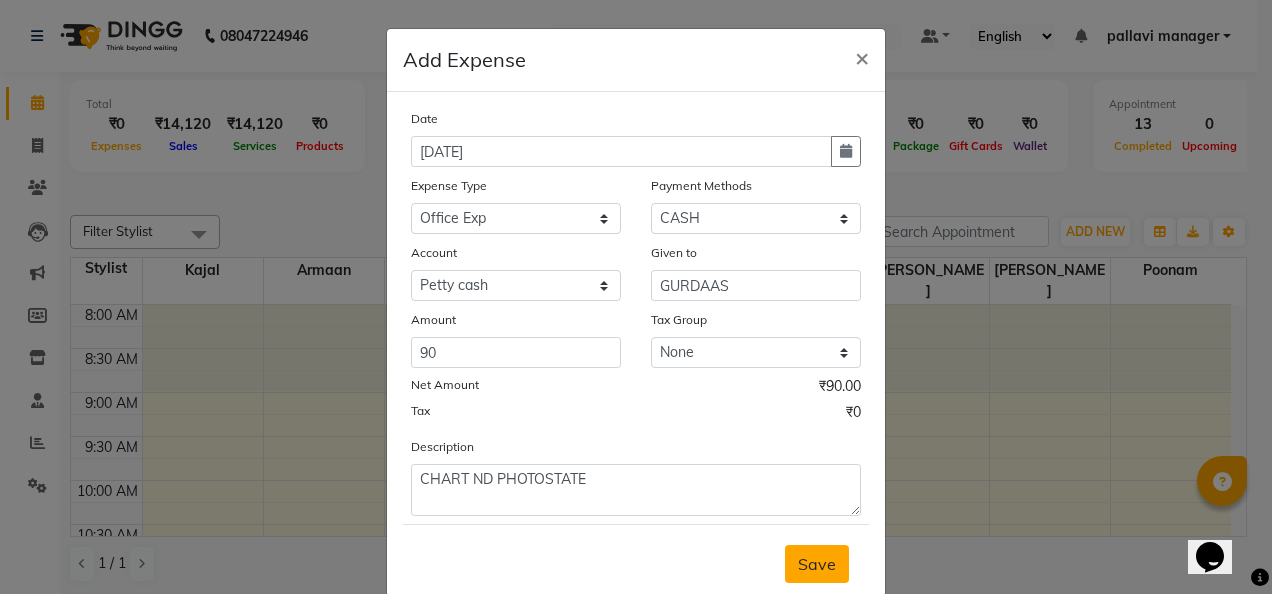click on "Save" at bounding box center [817, 564] 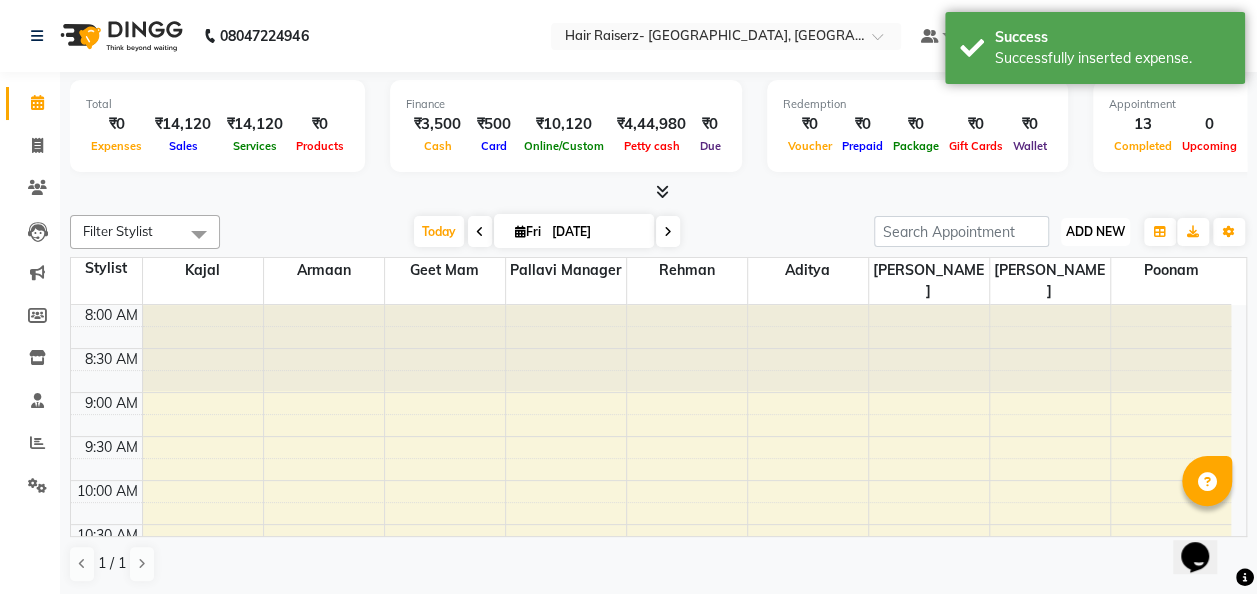click on "ADD NEW" at bounding box center [1095, 231] 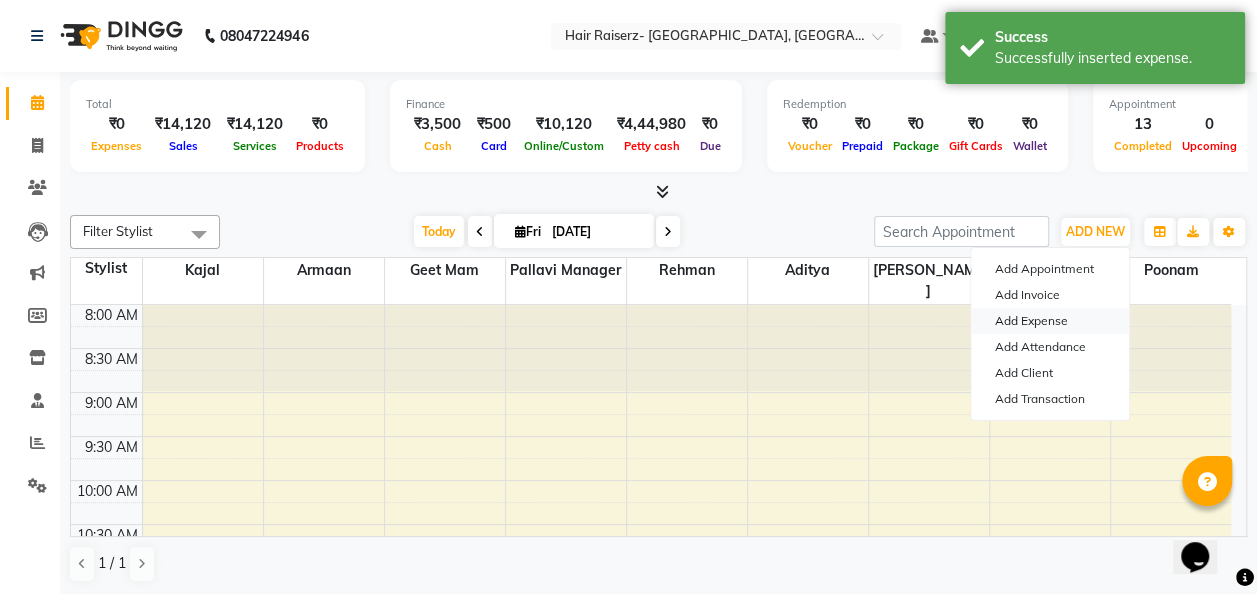 click on "Add Expense" at bounding box center [1050, 321] 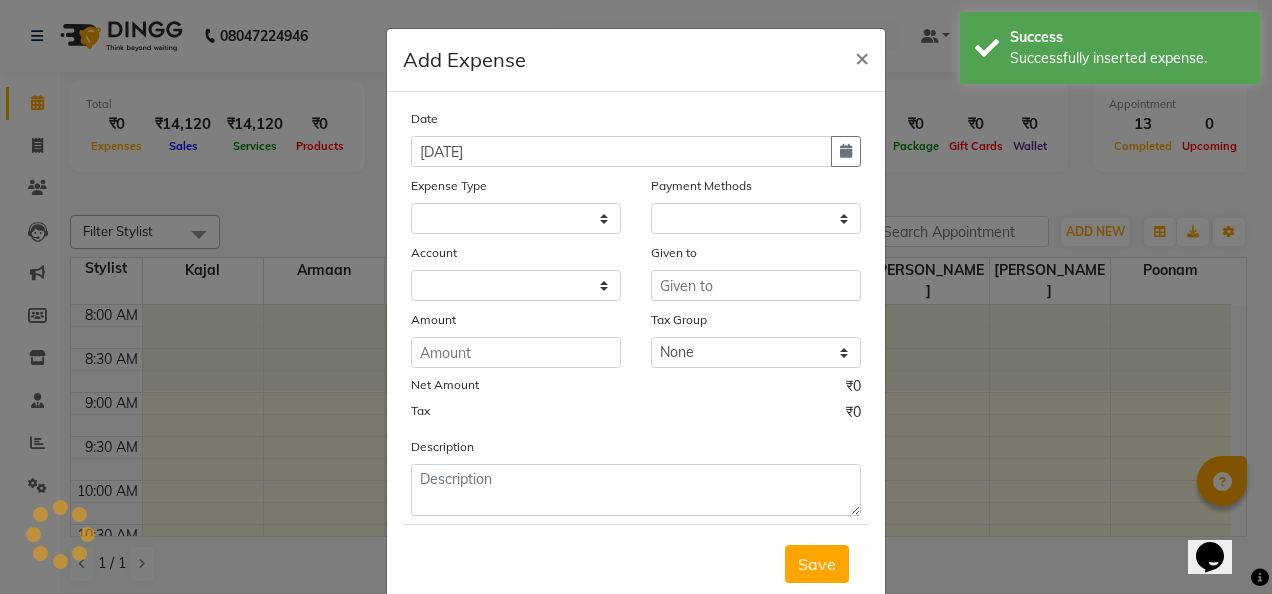 select on "1" 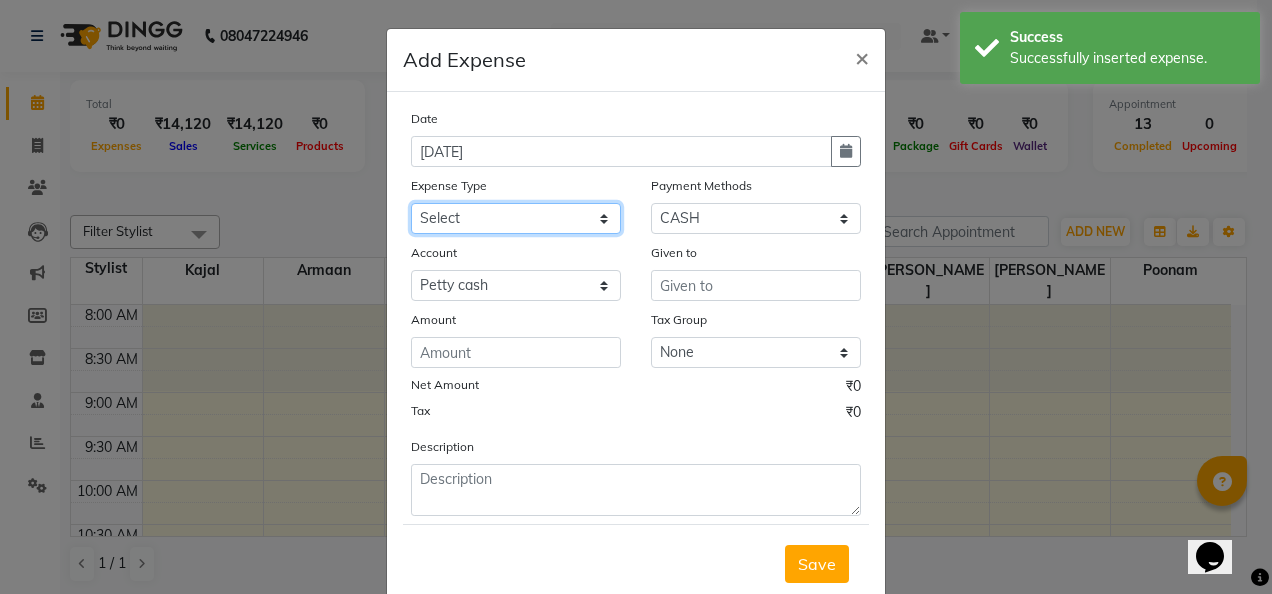 click on "Select Advance Salary Advance Tax Bank charges Bank Expense Cab Exp Client Exp client refund Disposable products Donation Electricity Bill Equipment Flowers Freelancer Generator Rent Gen Set Fuel GST INCENTIVE Maintenance MEDICAL mehandi Milk Office Exp Other Over time Owner Expense owner food expense Pantry Pending Salary Pesticide Prasad Product Rent Return To Client Ride saloon decoration SALOON EXPENSE Sewa Social Media Staff Cab Expense Staff Dress Staff Fuel Staff Incentive Staff Over Time Staff Salalry Staff Snacks Stationary STOCK Sugar Tea leaves Tea & Refreshment TIP VENDOR PAYMENT Water Bottle water supply bill WIFI Payment" 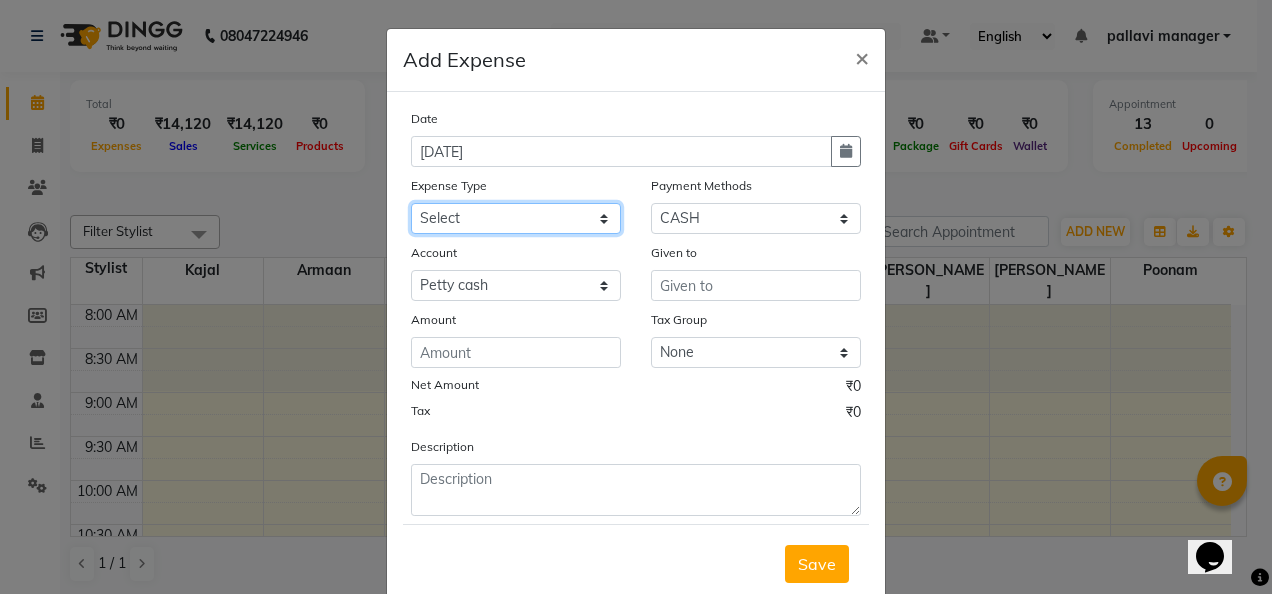 select on "16693" 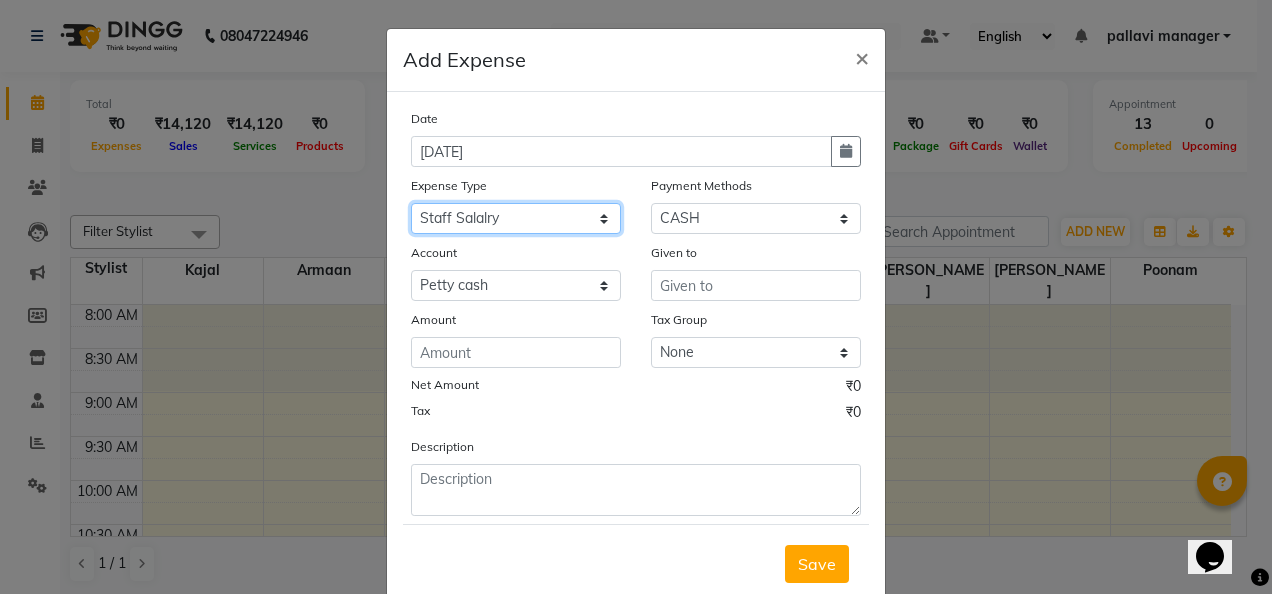 click on "Select Advance Salary Advance Tax Bank charges Bank Expense Cab Exp Client Exp client refund Disposable products Donation Electricity Bill Equipment Flowers Freelancer Generator Rent Gen Set Fuel GST INCENTIVE Maintenance MEDICAL mehandi Milk Office Exp Other Over time Owner Expense owner food expense Pantry Pending Salary Pesticide Prasad Product Rent Return To Client Ride saloon decoration SALOON EXPENSE Sewa Social Media Staff Cab Expense Staff Dress Staff Fuel Staff Incentive Staff Over Time Staff Salalry Staff Snacks Stationary STOCK Sugar Tea leaves Tea & Refreshment TIP VENDOR PAYMENT Water Bottle water supply bill WIFI Payment" 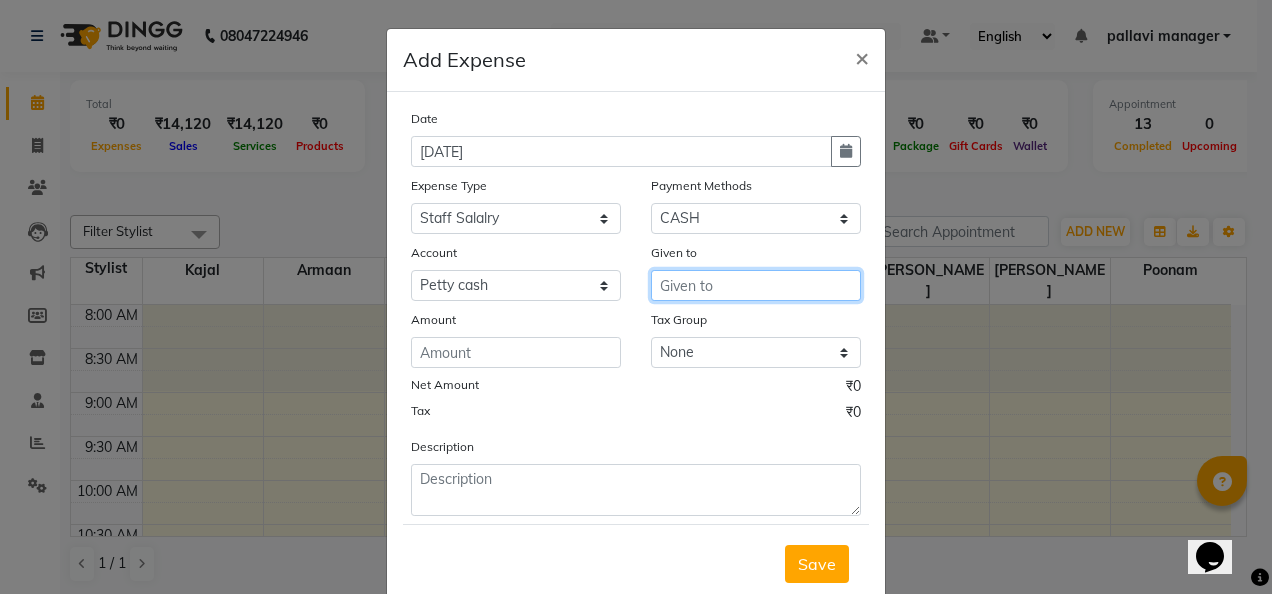 click at bounding box center (756, 285) 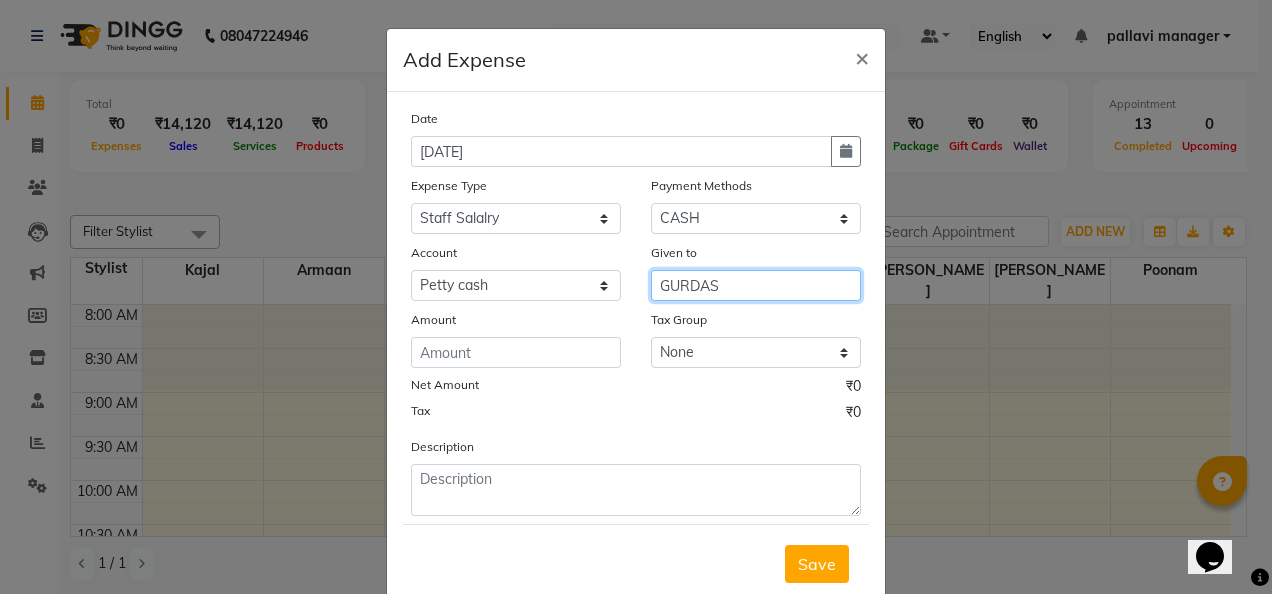 type on "GURDAS" 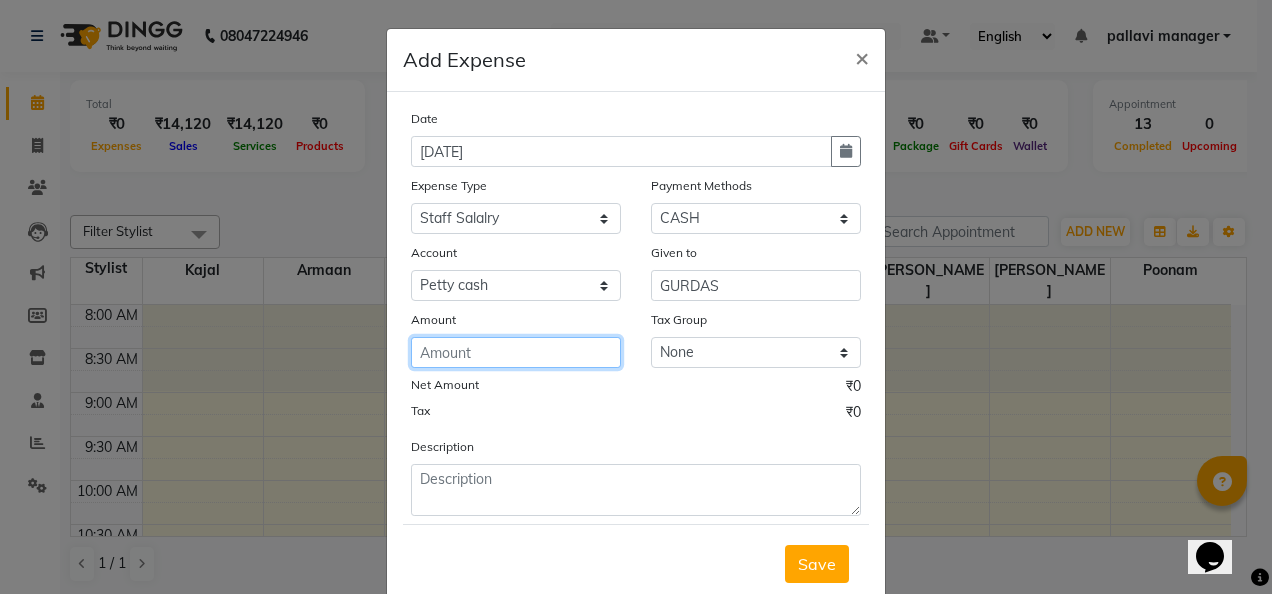 click 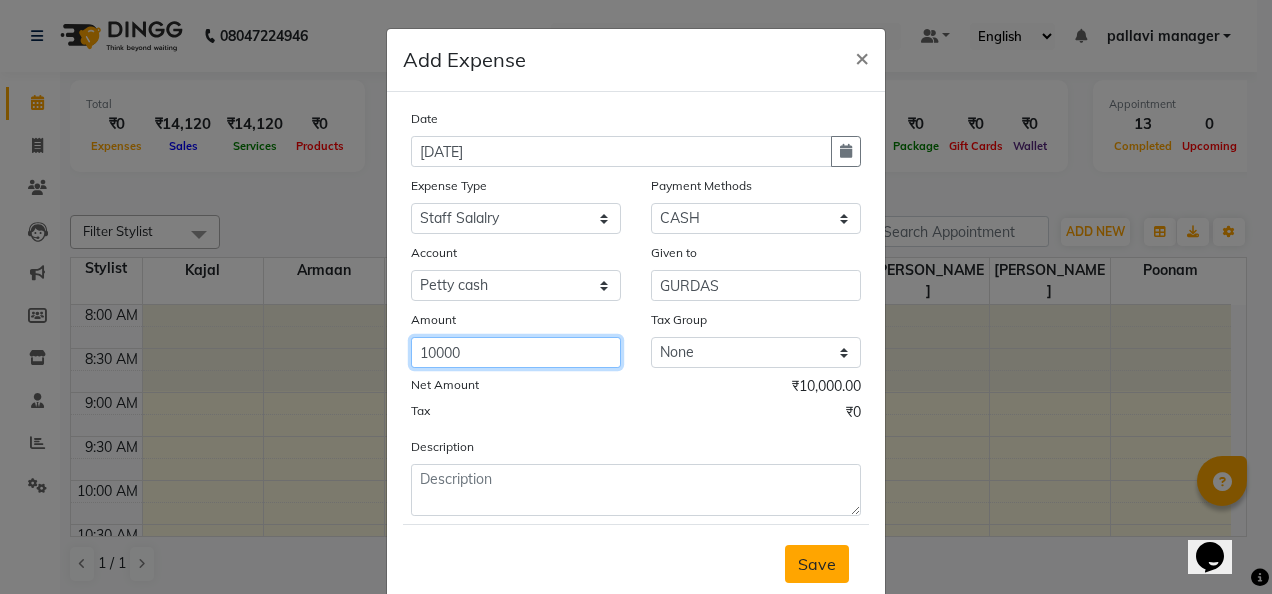 type on "10000" 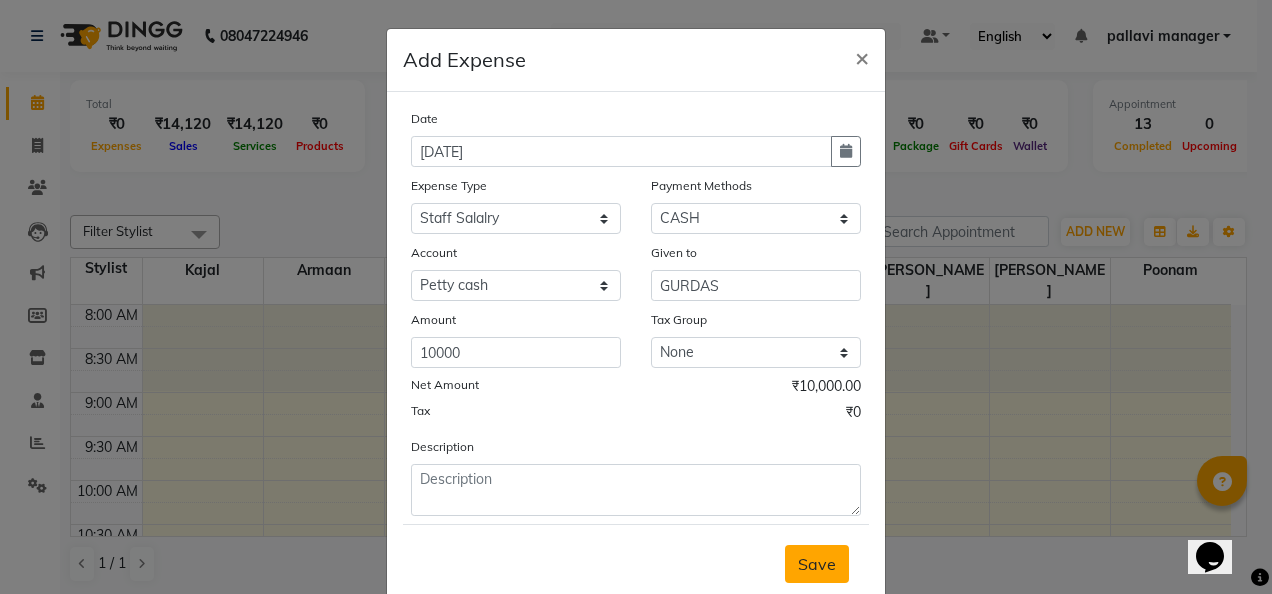click on "Save" at bounding box center (817, 564) 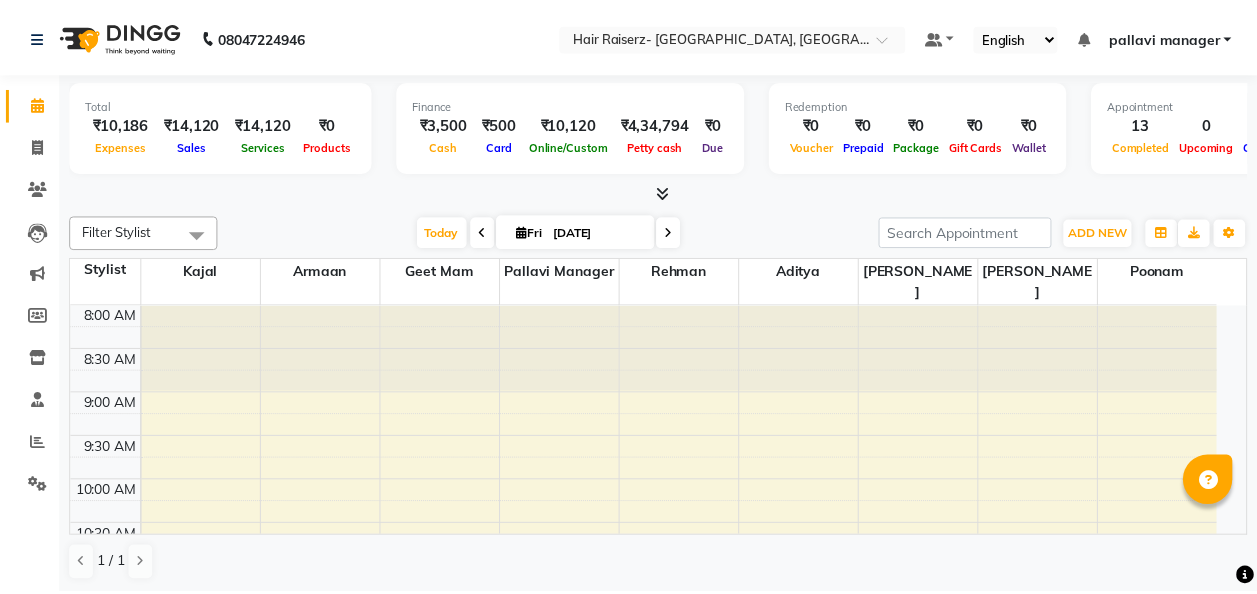 scroll, scrollTop: 0, scrollLeft: 0, axis: both 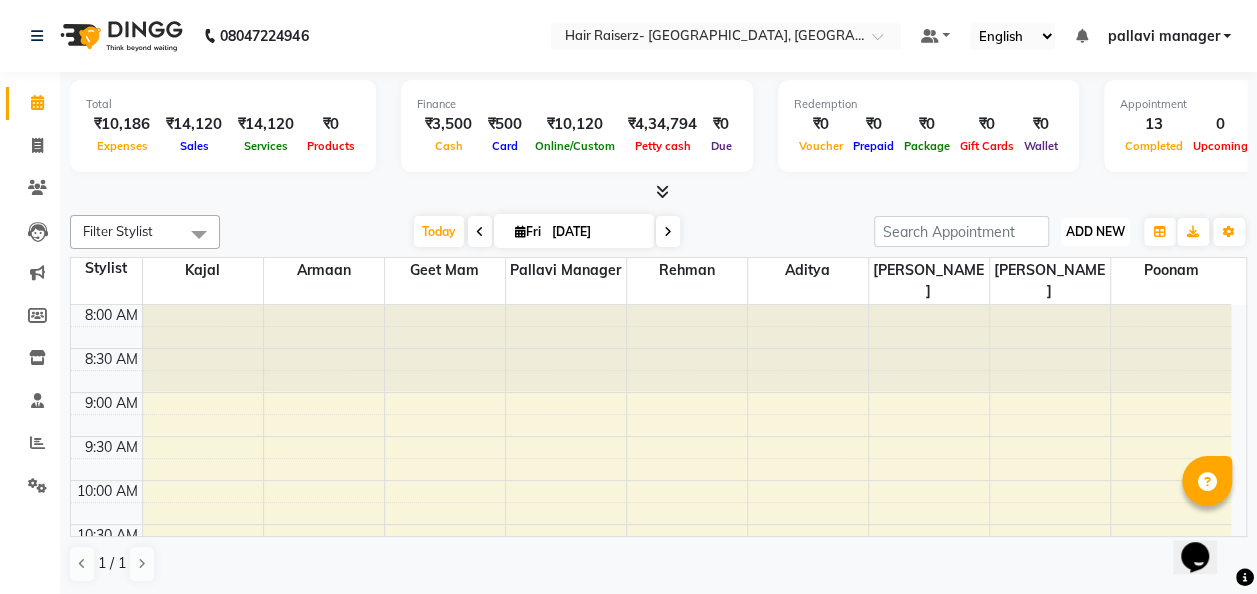 click on "ADD NEW Toggle Dropdown" at bounding box center [1095, 232] 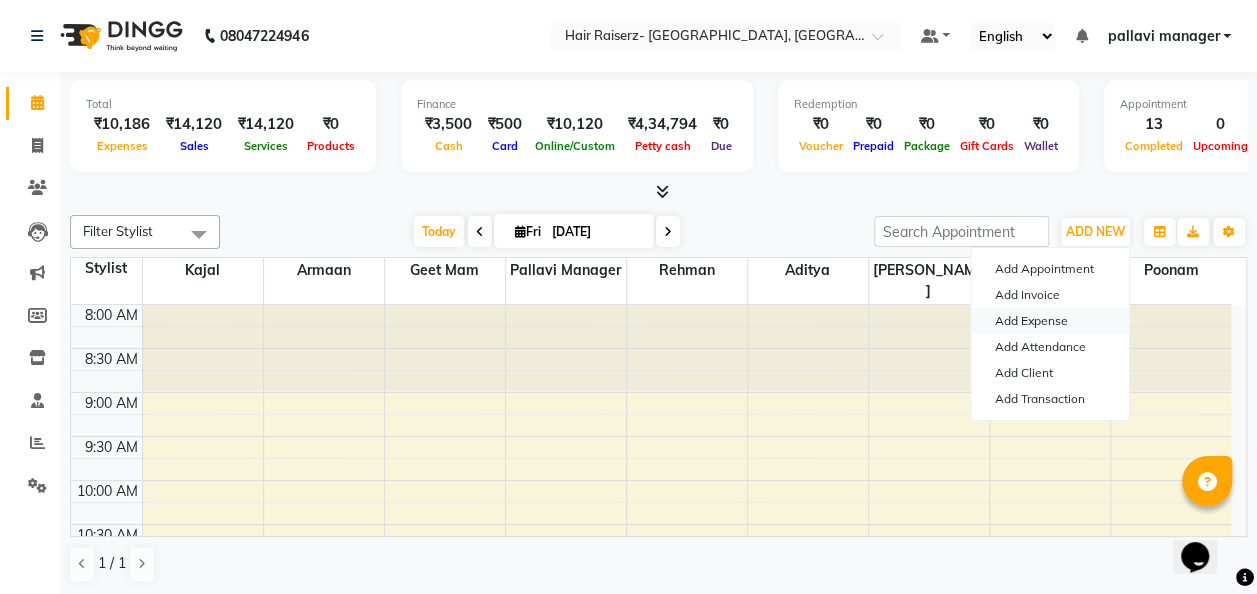 click on "Add Expense" at bounding box center [1050, 321] 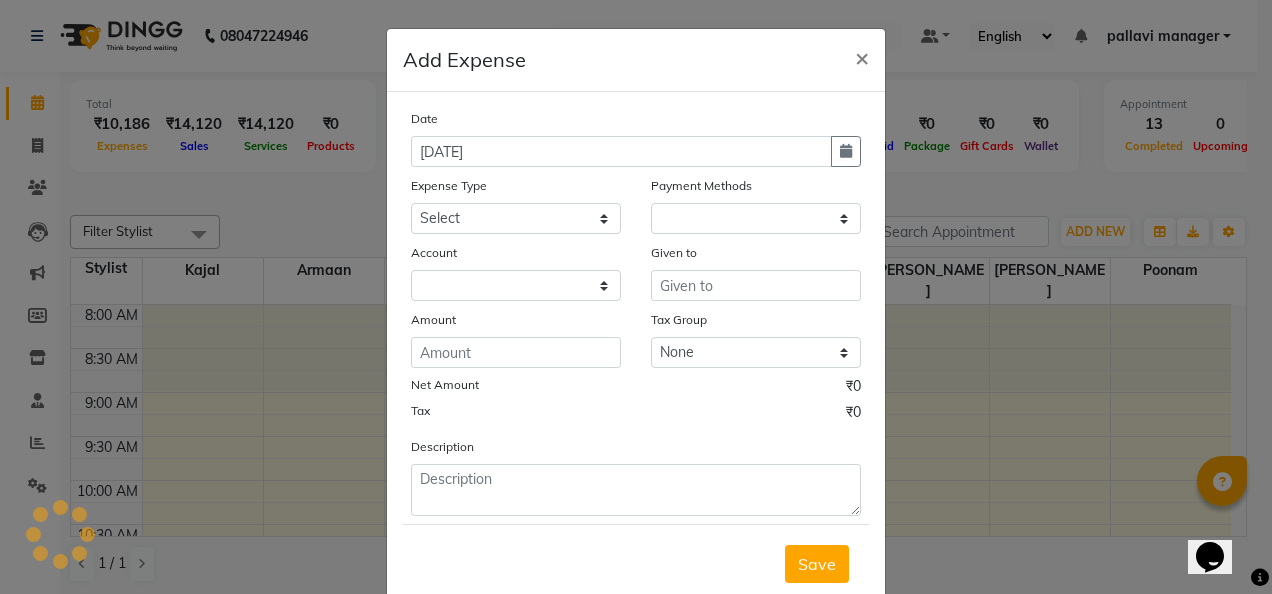 select on "1" 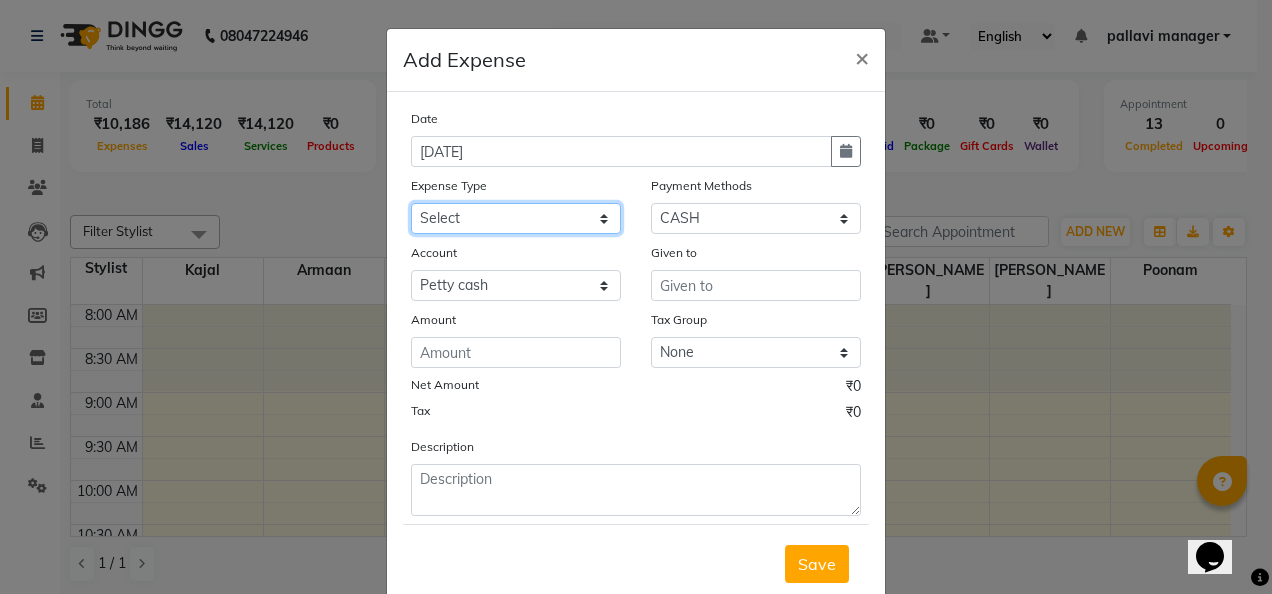 click on "Select Advance Salary Advance Tax Bank charges Bank Expense Cab Exp Client Exp client refund Disposable products Donation Electricity Bill Equipment Flowers Freelancer Generator Rent Gen Set Fuel GST INCENTIVE Maintenance MEDICAL mehandi Milk Office Exp Other Over time Owner Expense owner food expense Pantry Pending Salary Pesticide Prasad Product Rent Return To Client Ride saloon decoration SALOON EXPENSE Sewa Social Media Staff Cab Expense Staff Dress Staff Fuel Staff Incentive Staff Over Time Staff Salalry Staff Snacks Stationary STOCK Sugar Tea leaves Tea & Refreshment TIP VENDOR PAYMENT Water Bottle water supply bill WIFI Payment" 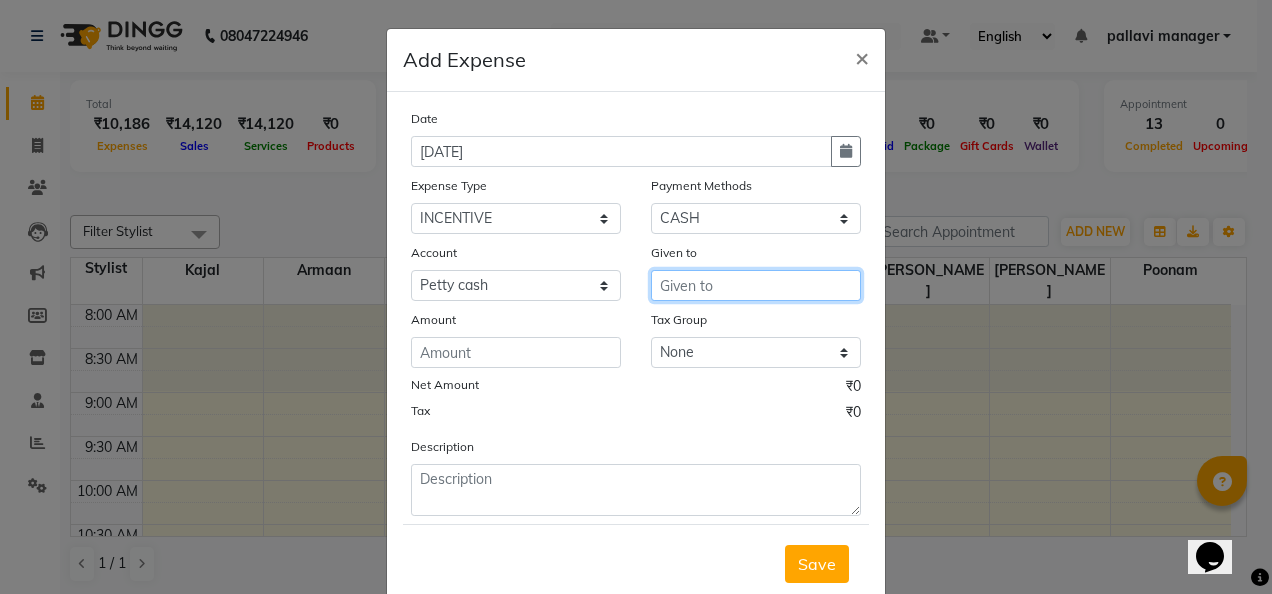 click at bounding box center (756, 285) 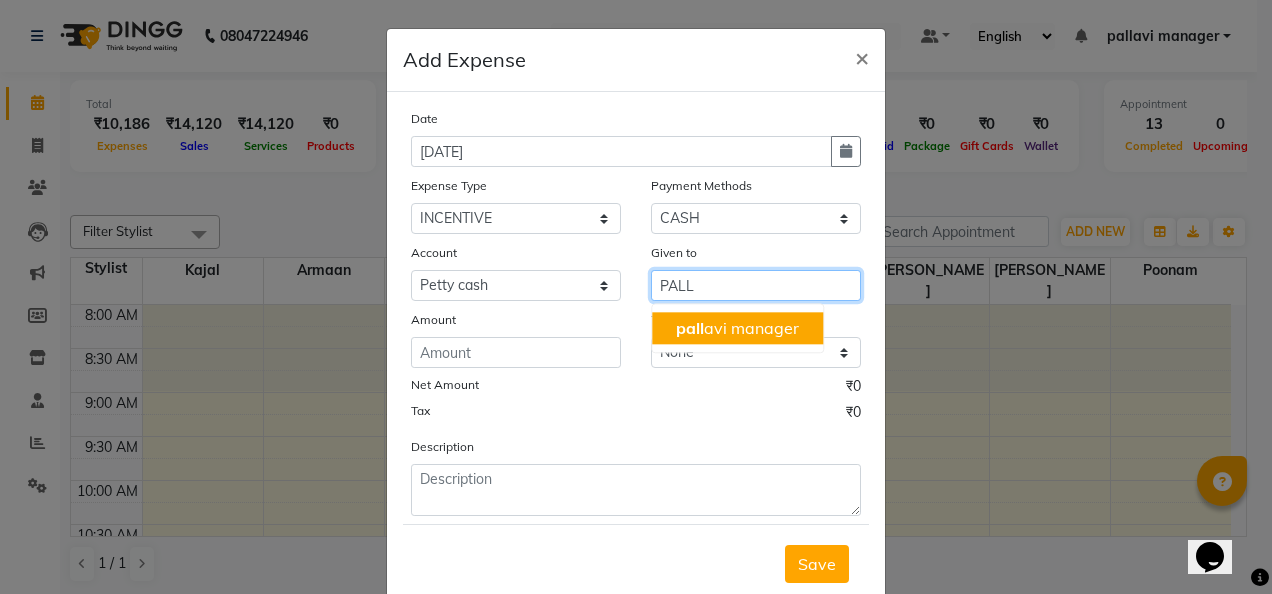 click on "pall avi manager" at bounding box center (737, 328) 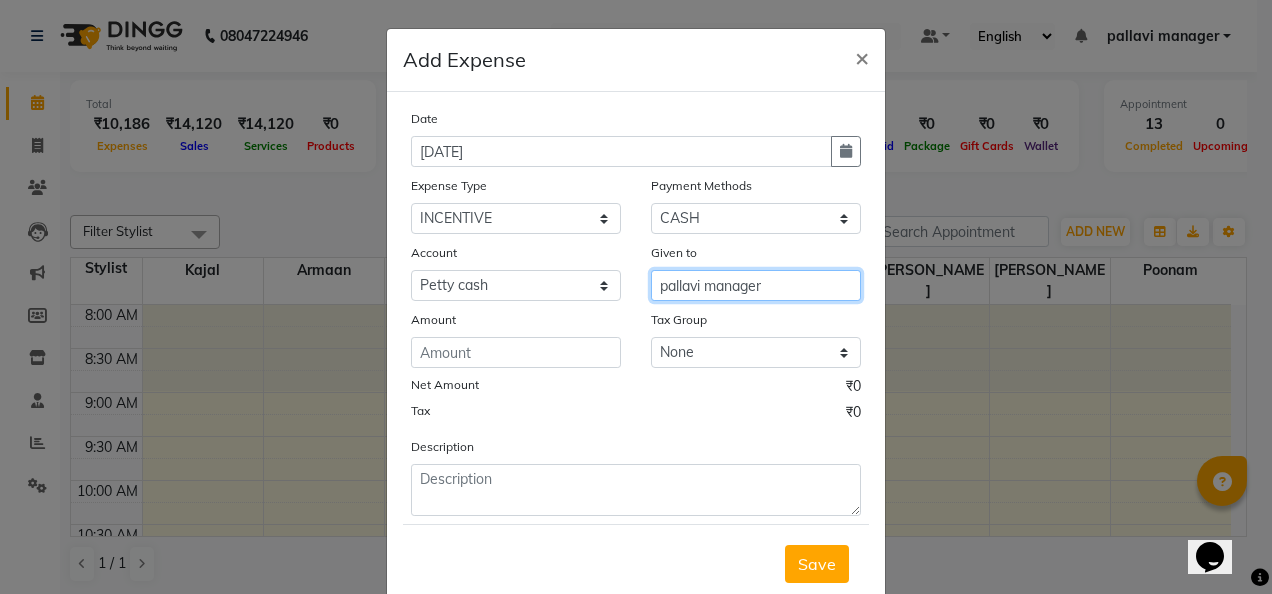 type on "pallavi manager" 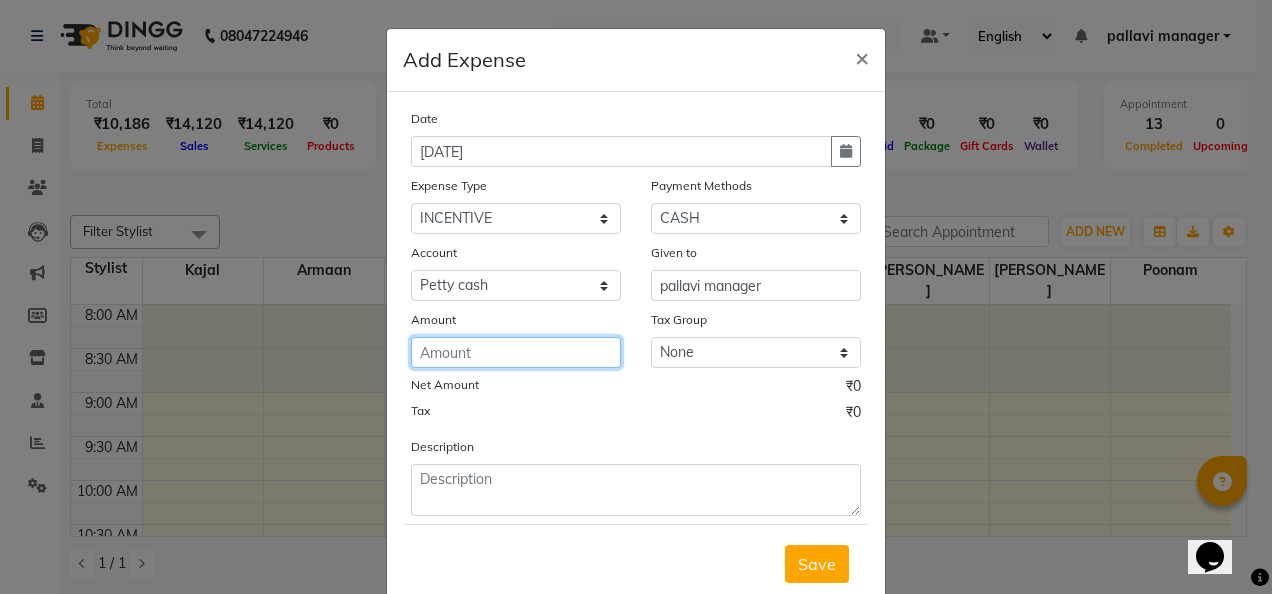 click 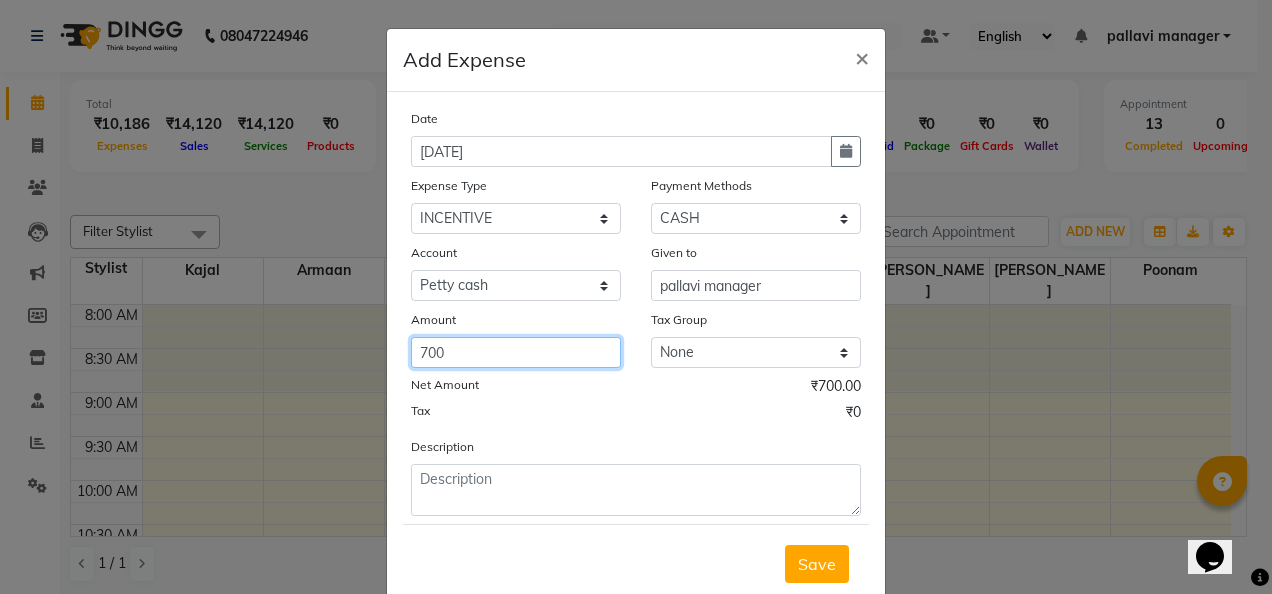 type on "700" 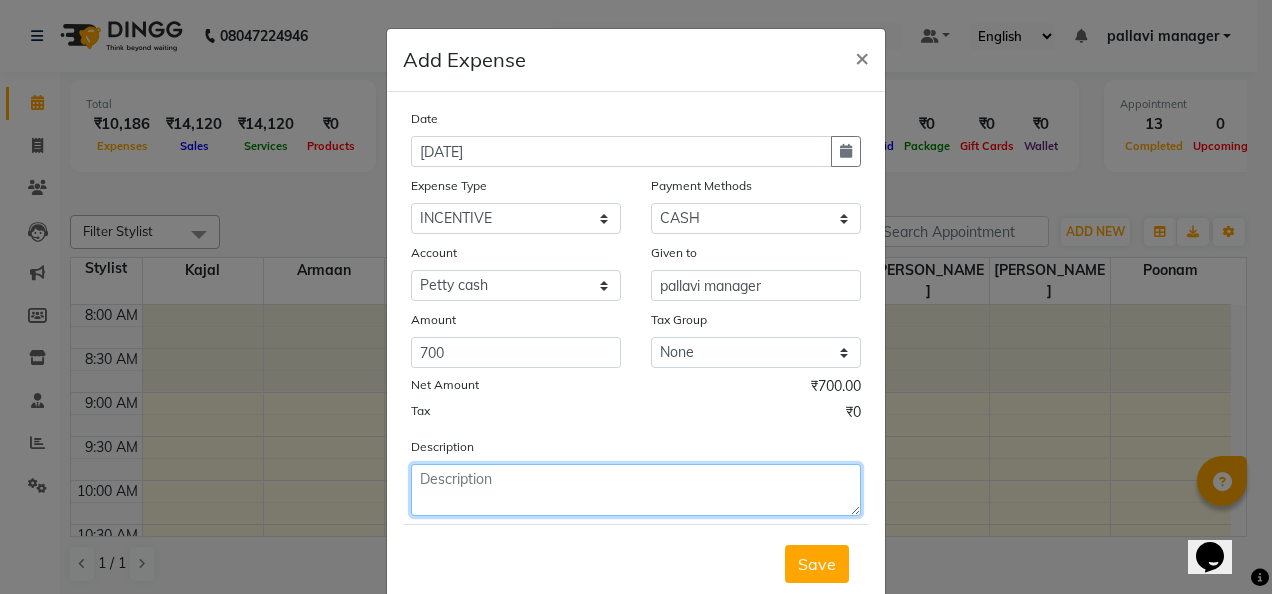 click 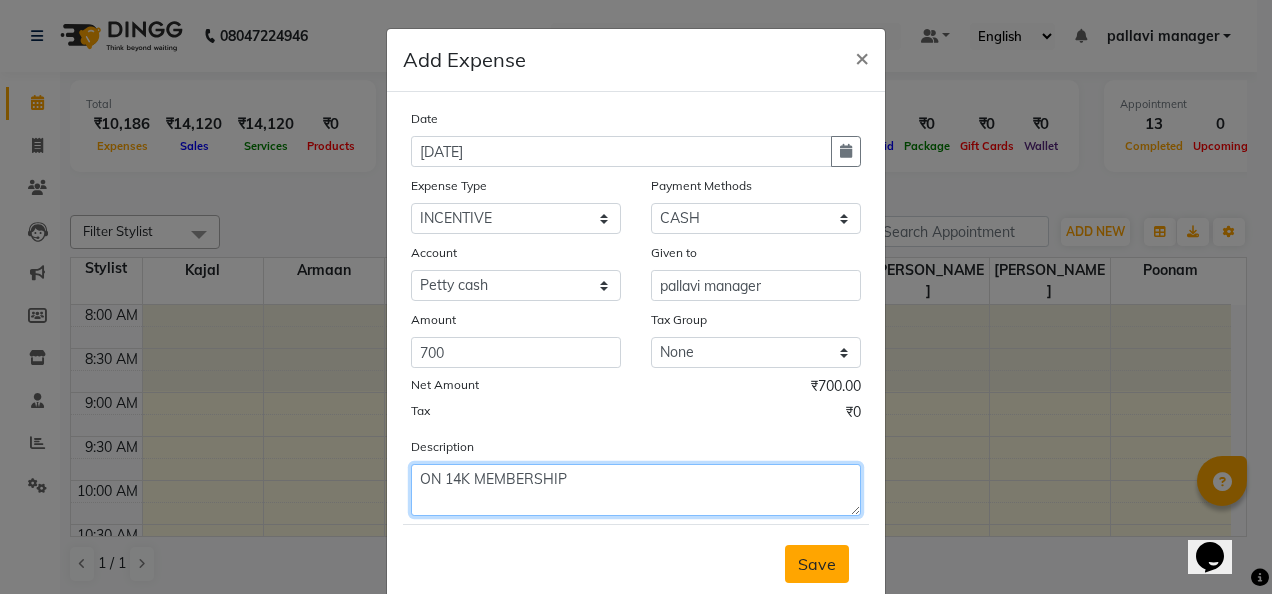 type on "ON 14K MEMBERSHIP" 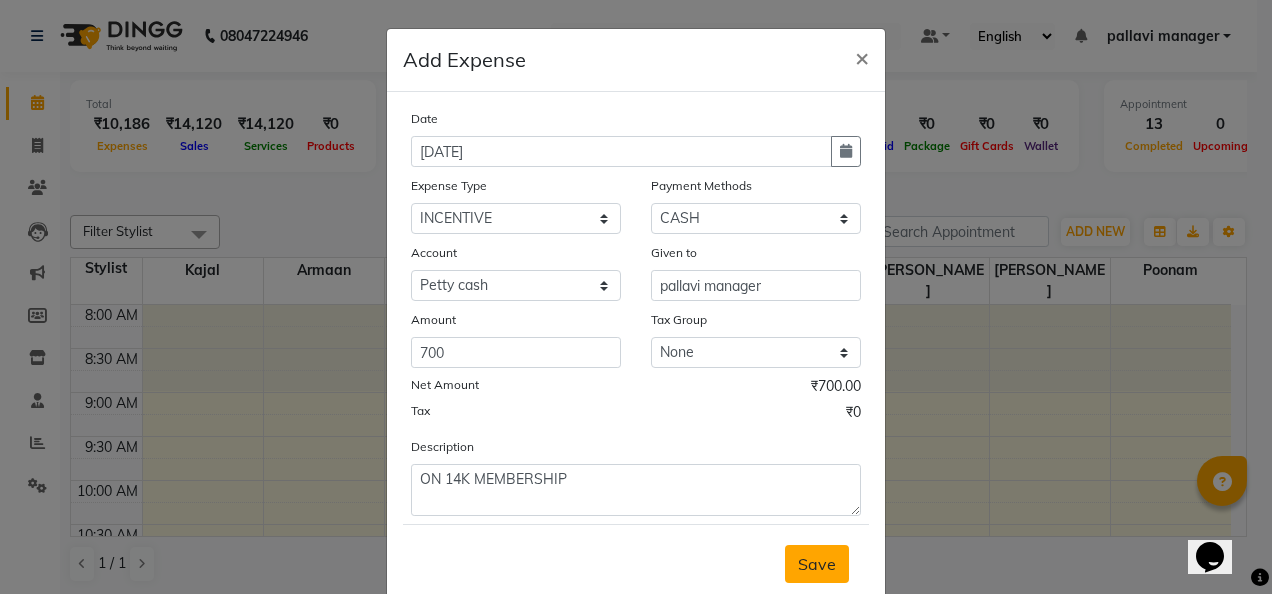 click on "Save" at bounding box center (817, 564) 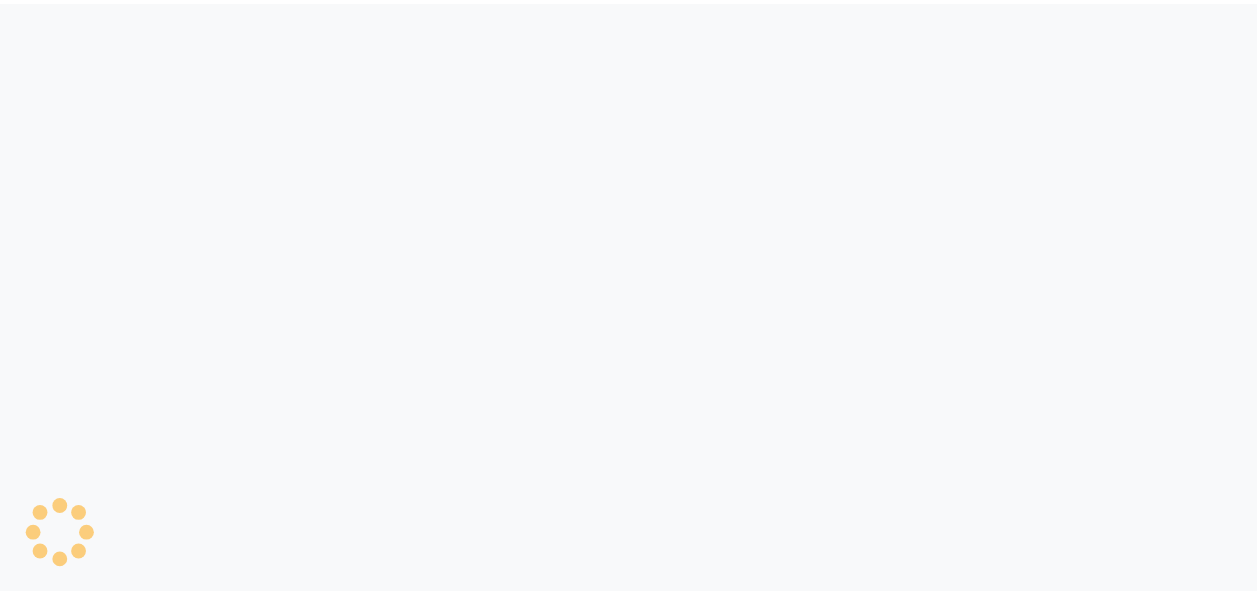 scroll, scrollTop: 0, scrollLeft: 0, axis: both 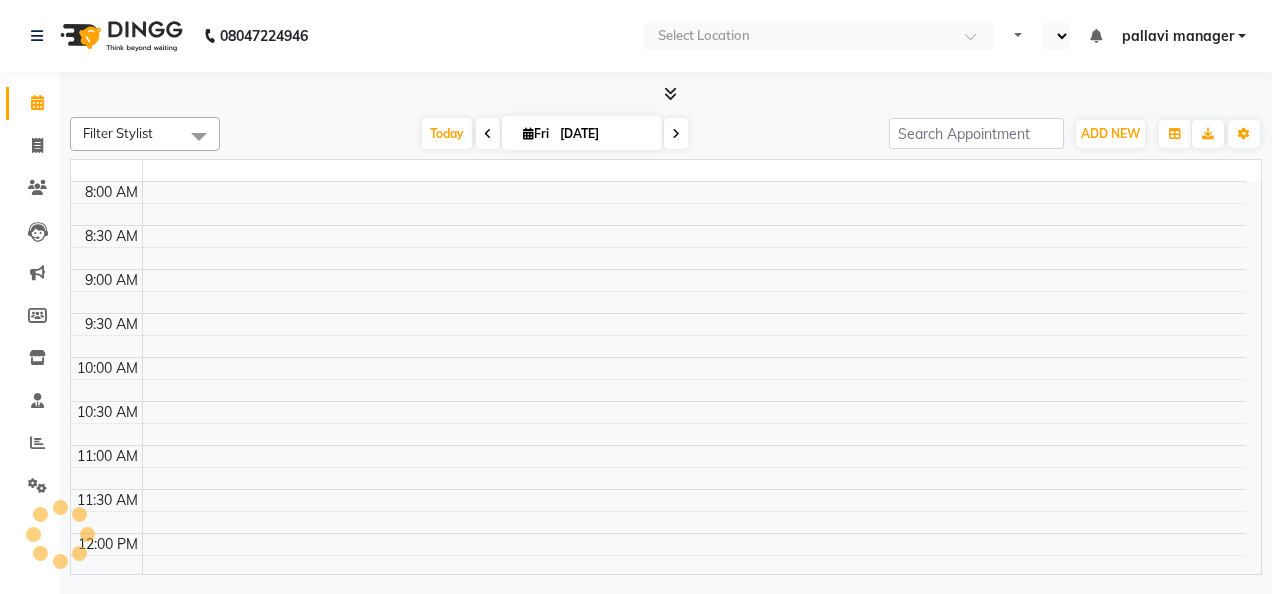 select on "en" 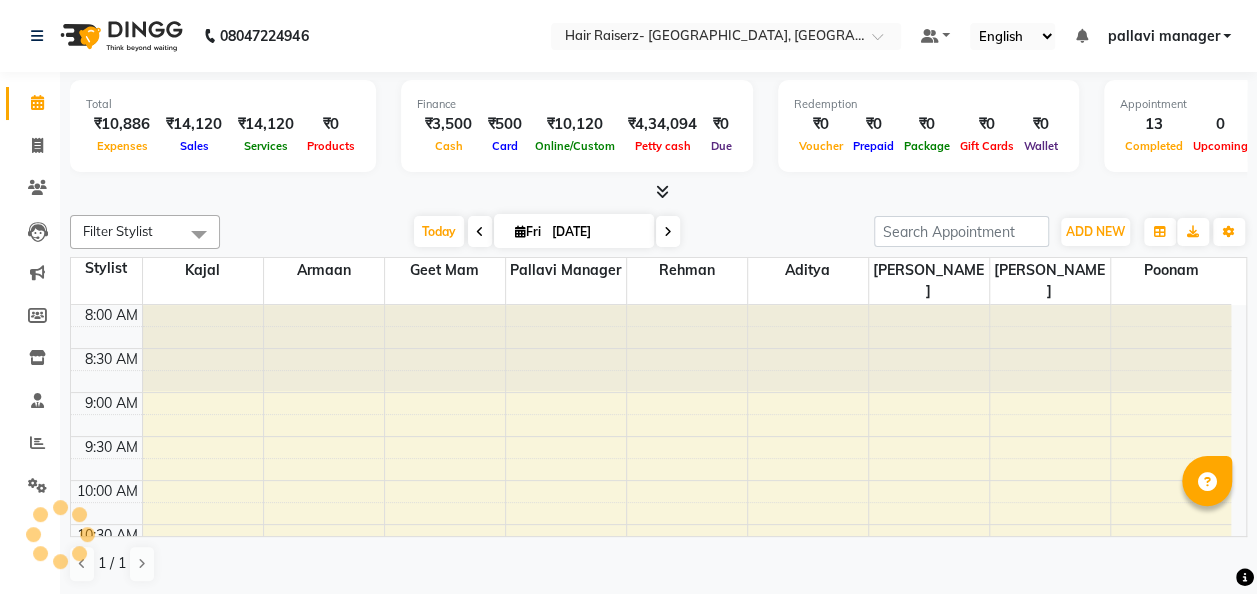 scroll, scrollTop: 0, scrollLeft: 0, axis: both 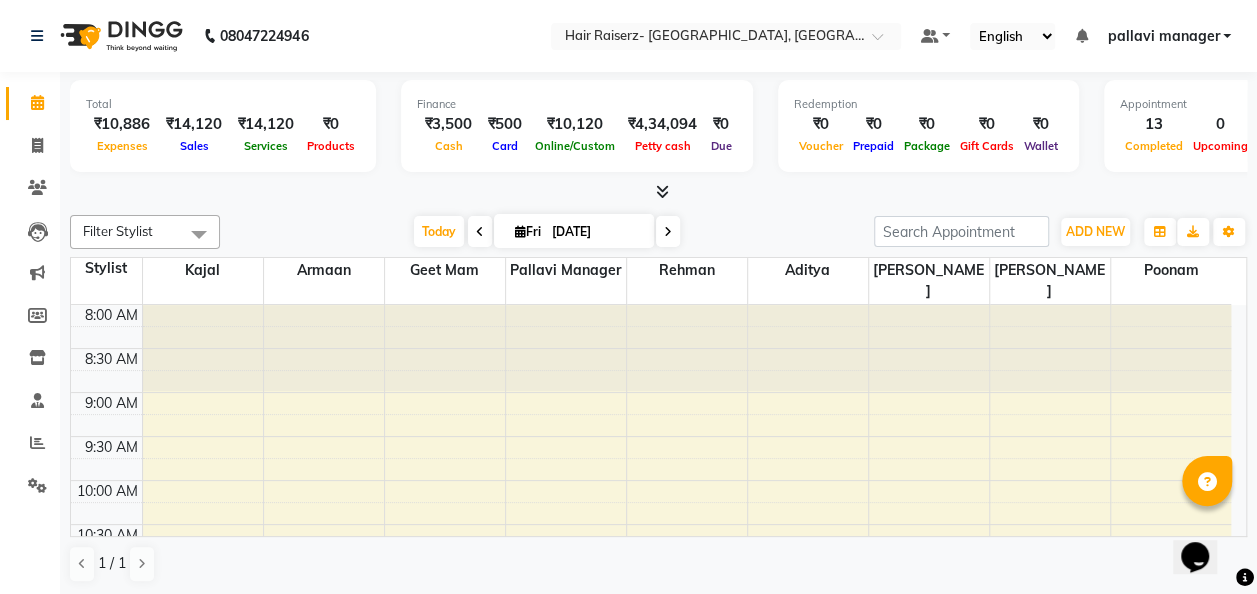 click on "Total" at bounding box center (223, 104) 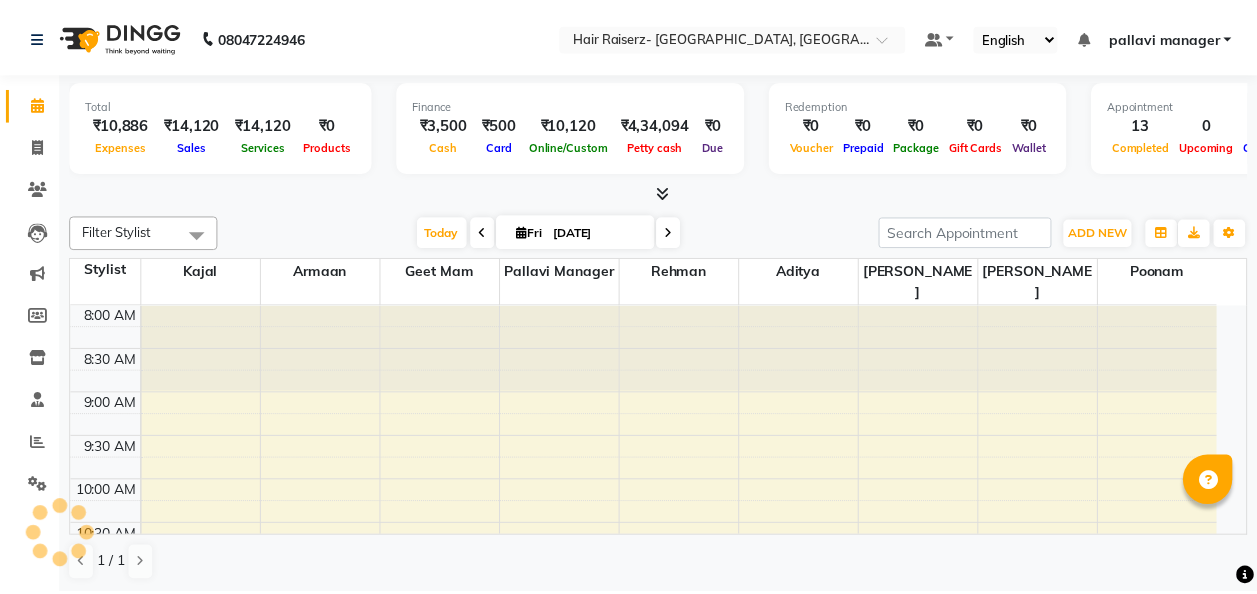 scroll, scrollTop: 0, scrollLeft: 0, axis: both 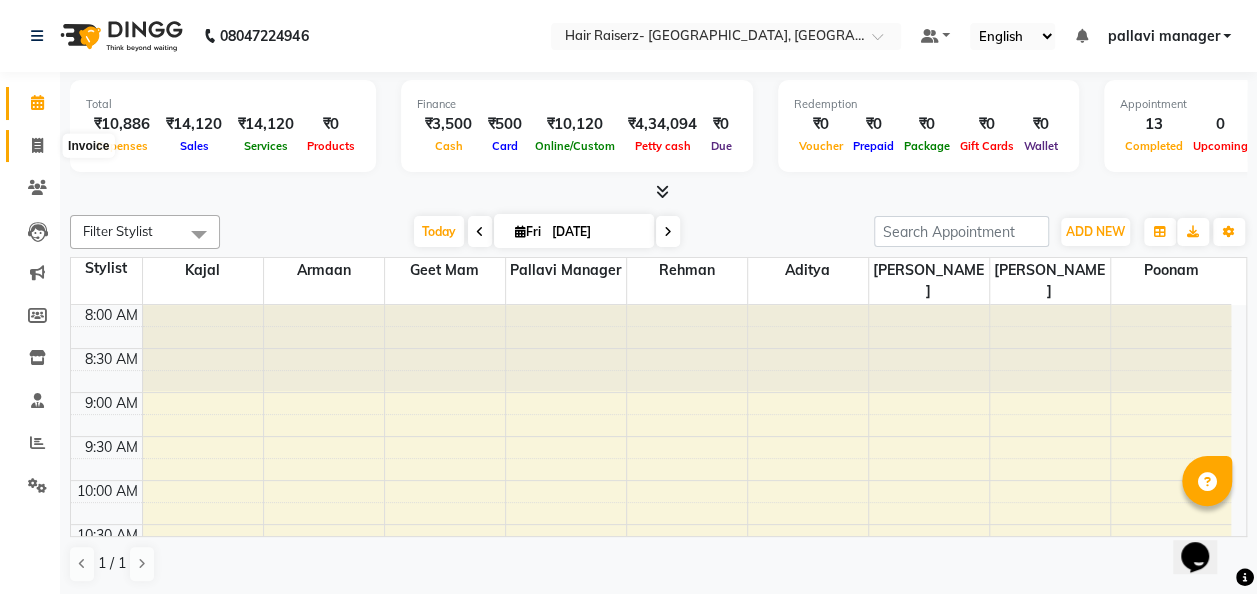 click 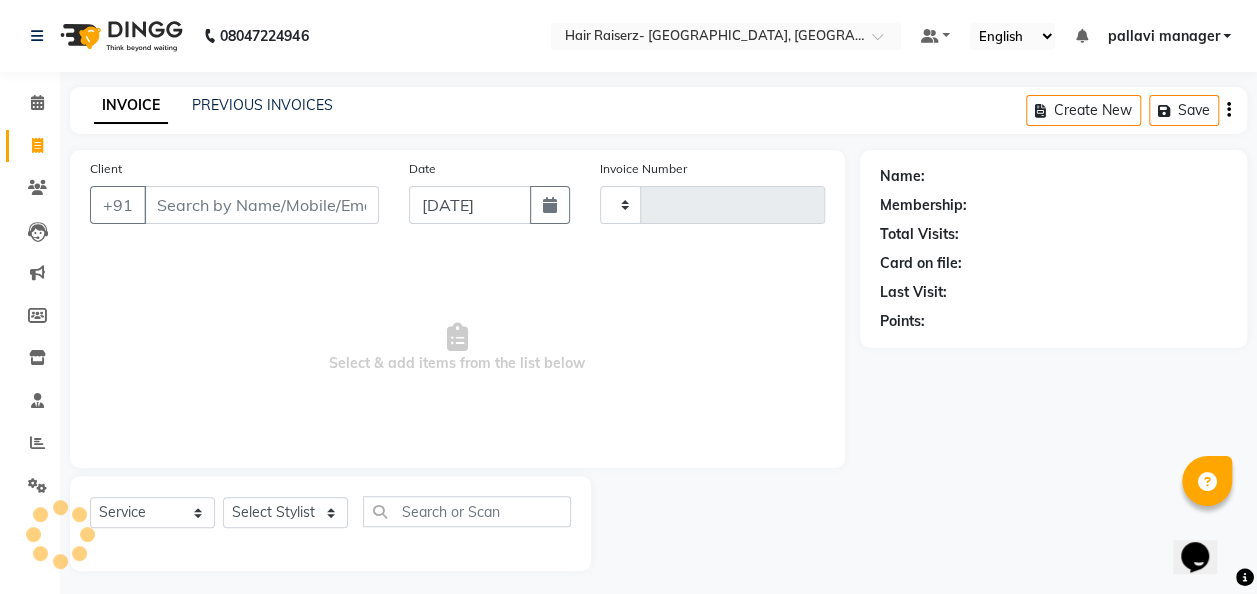 type on "1385" 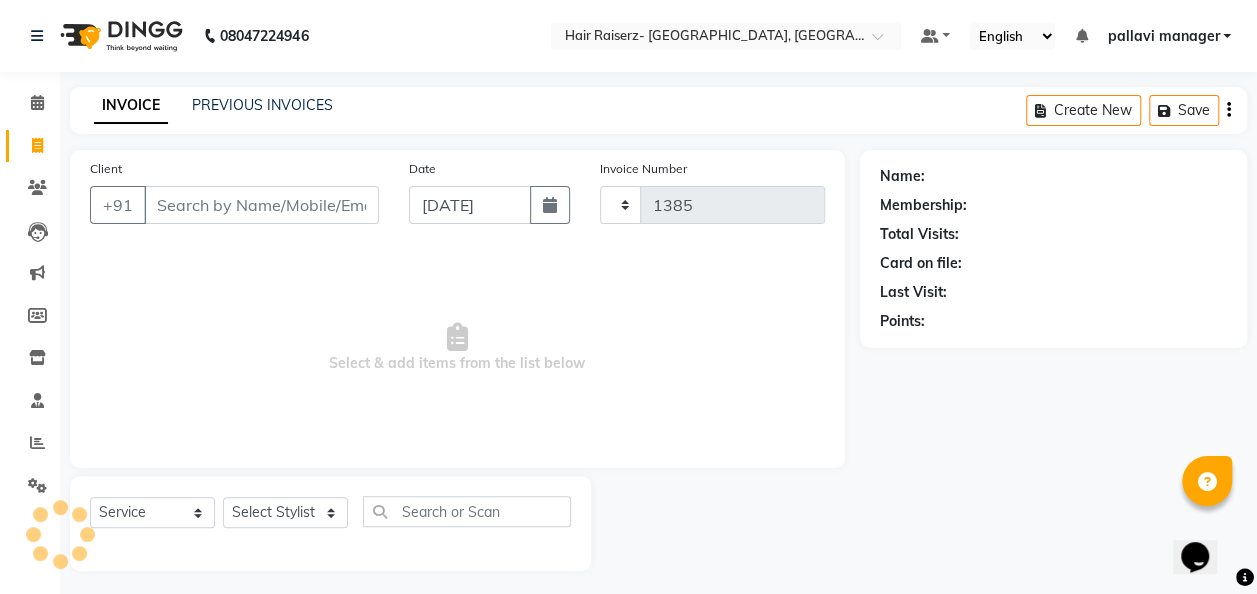 select on "6691" 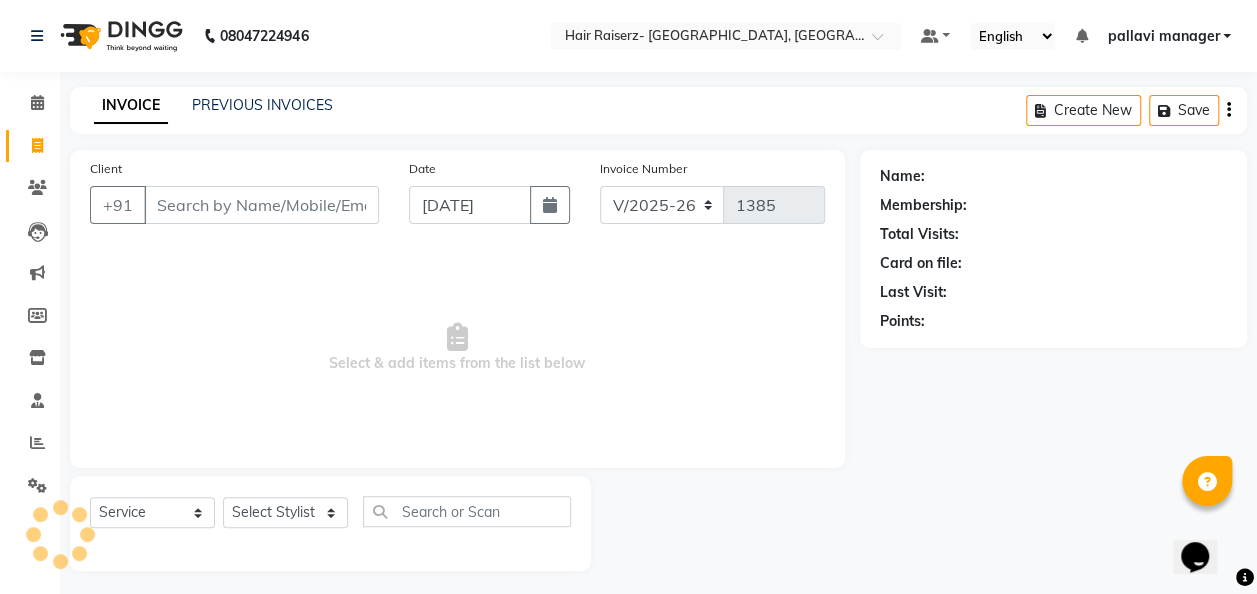 click on "INVOICE PREVIOUS INVOICES Create New   Save" 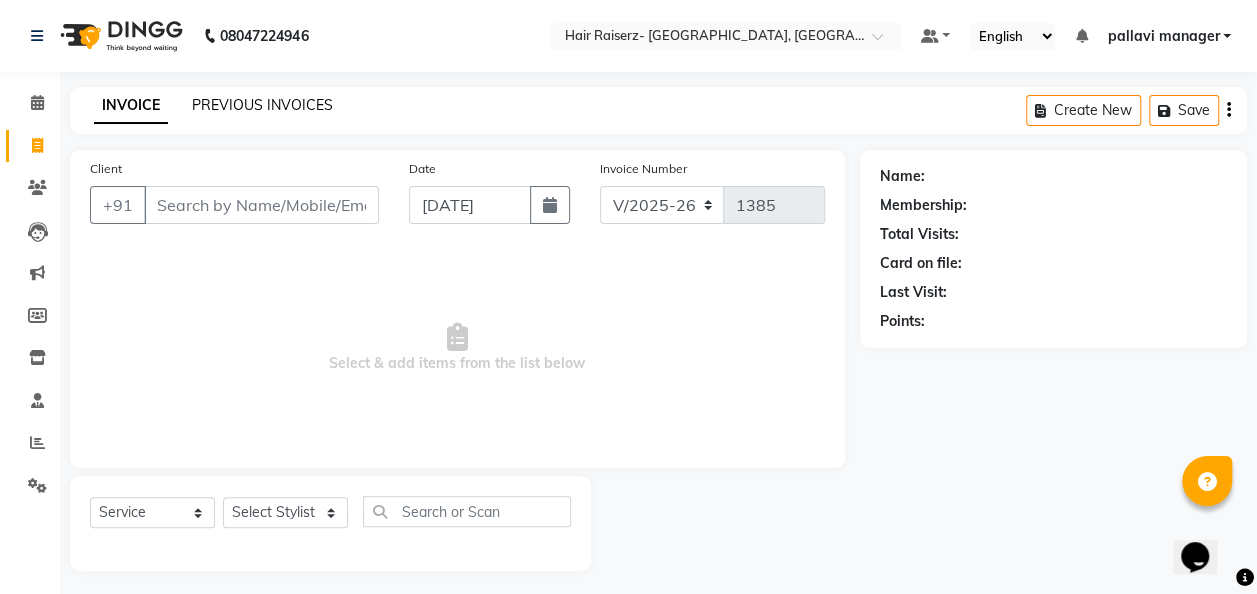 click on "PREVIOUS INVOICES" 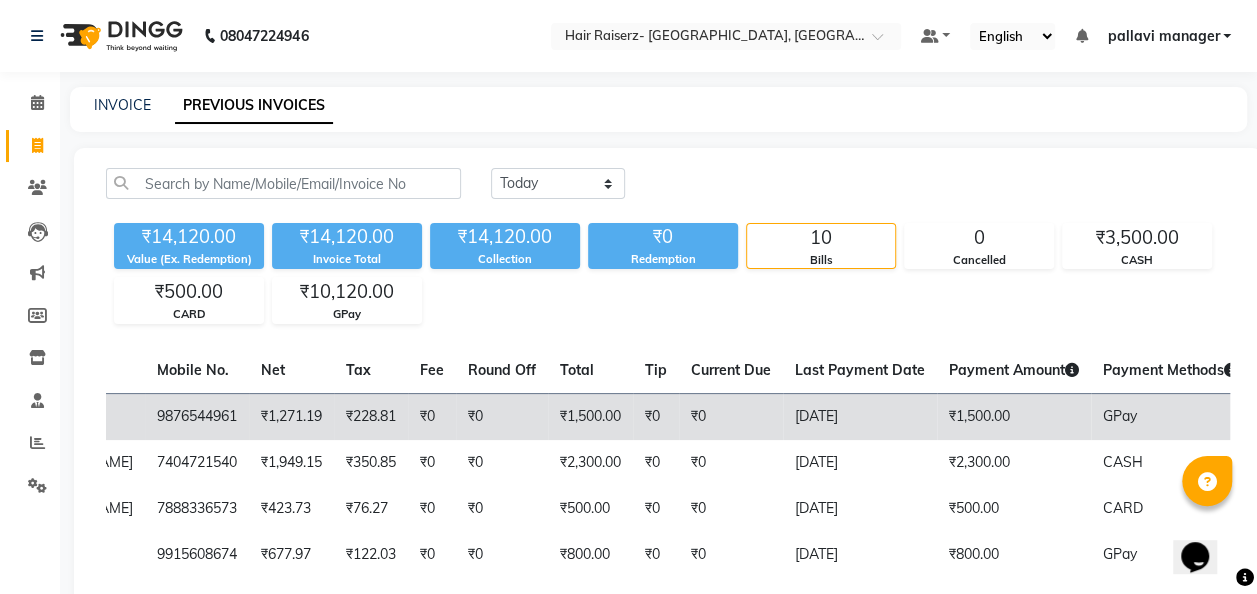 scroll, scrollTop: 0, scrollLeft: 321, axis: horizontal 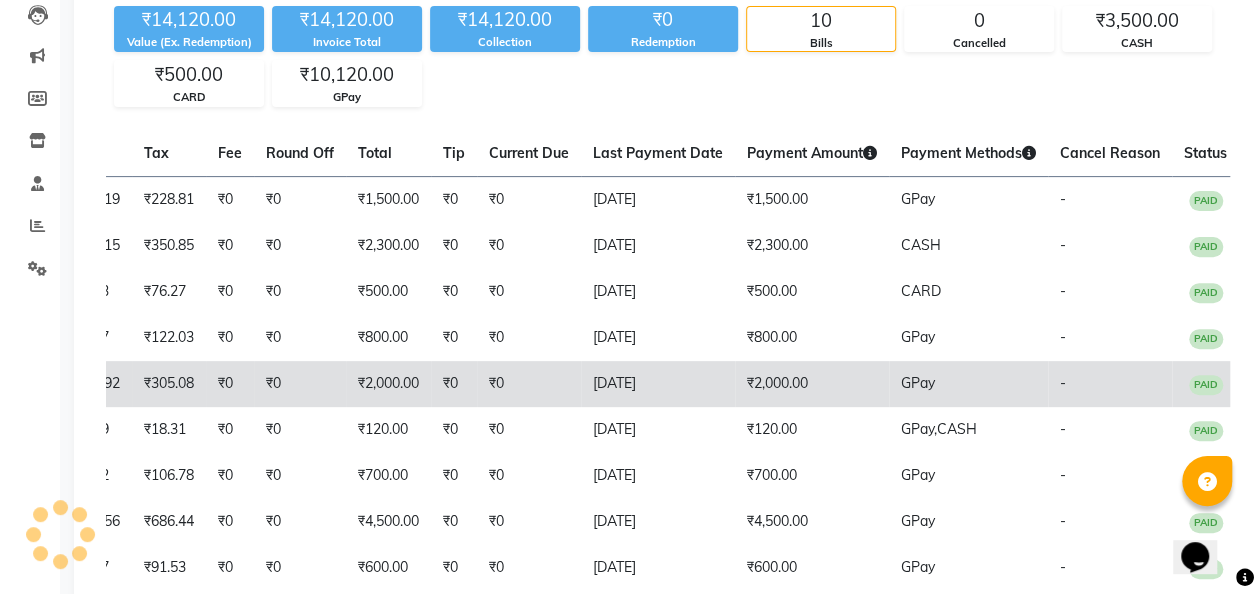 click on "₹2,000.00" 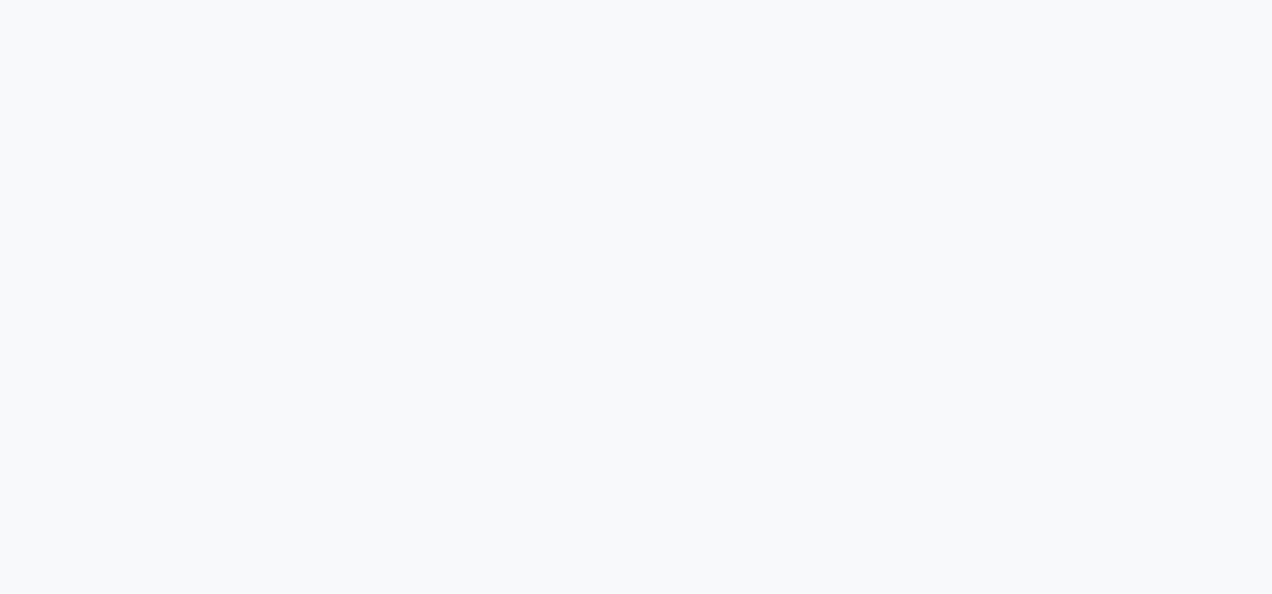 scroll, scrollTop: 0, scrollLeft: 0, axis: both 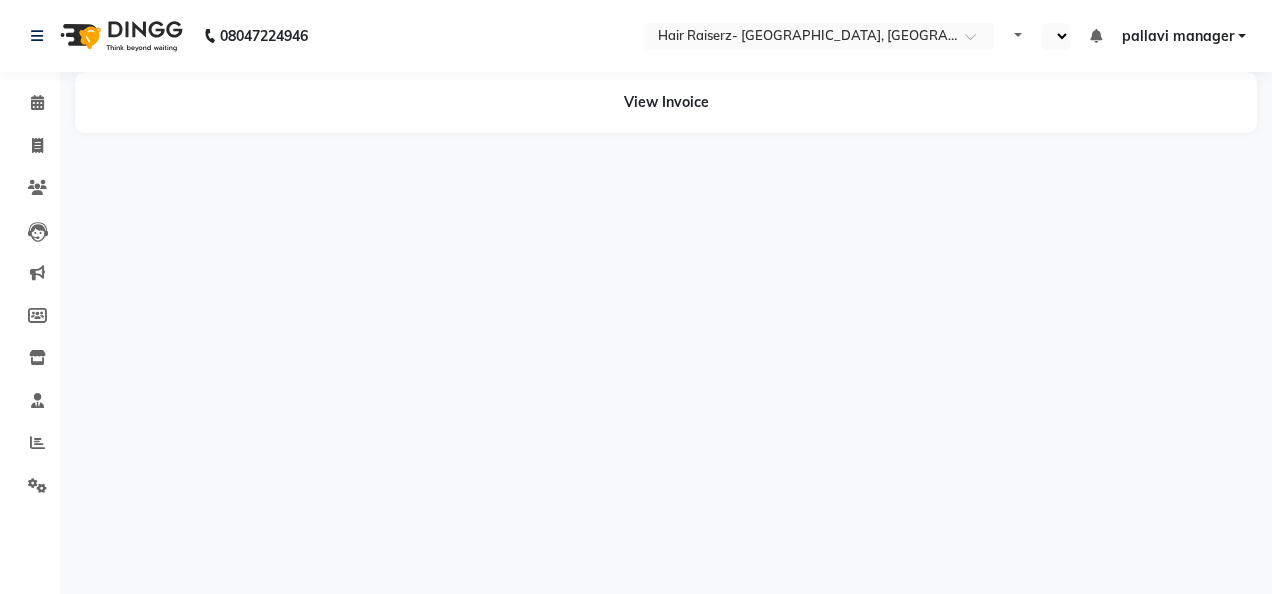select on "en" 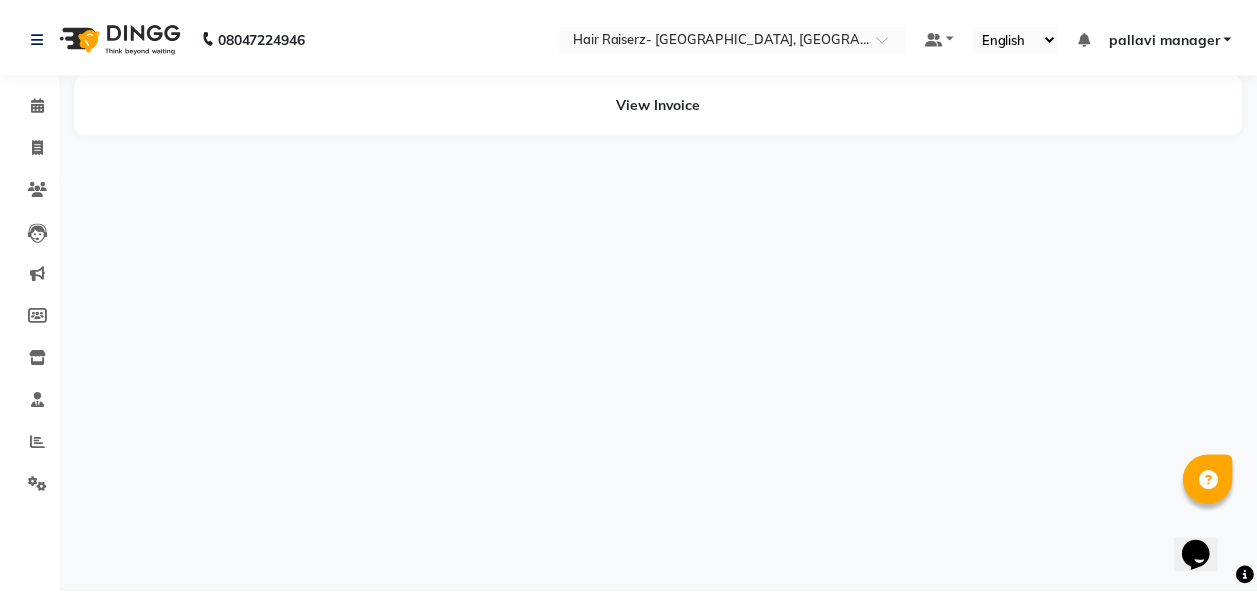 scroll, scrollTop: 0, scrollLeft: 0, axis: both 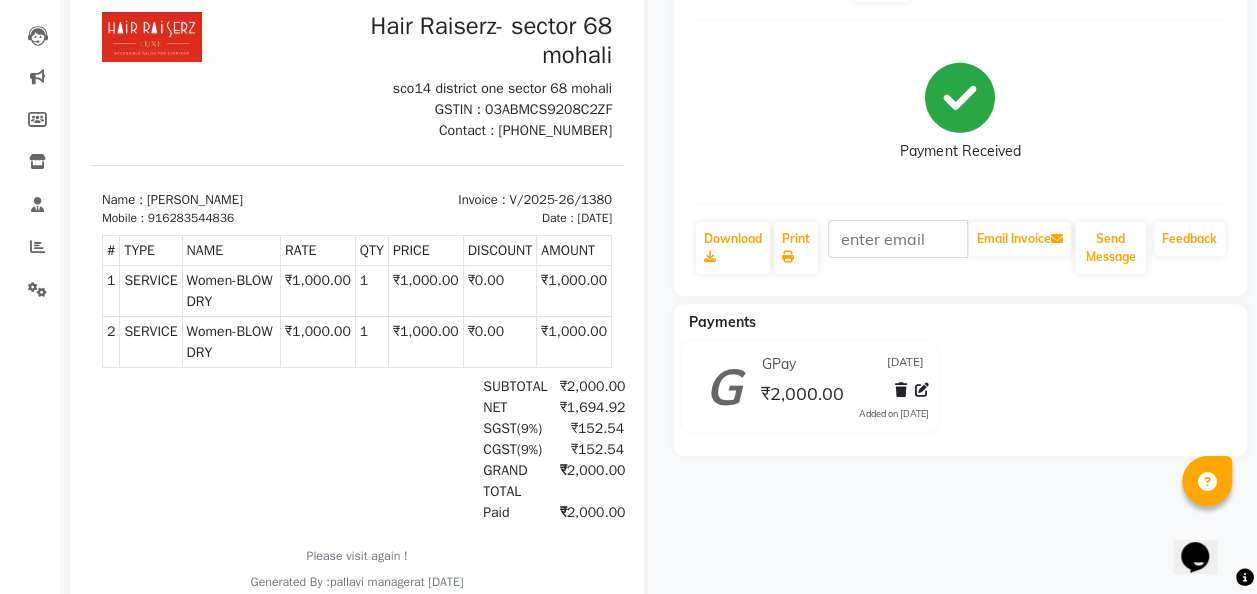 click on "GPay 11-07-2025" 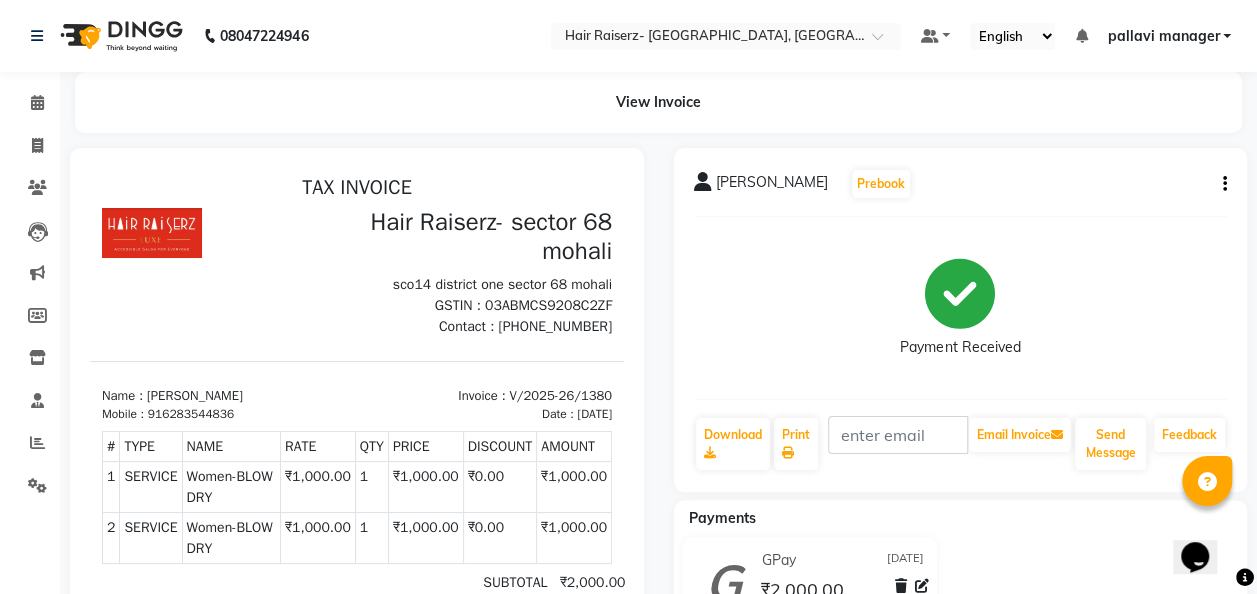 click 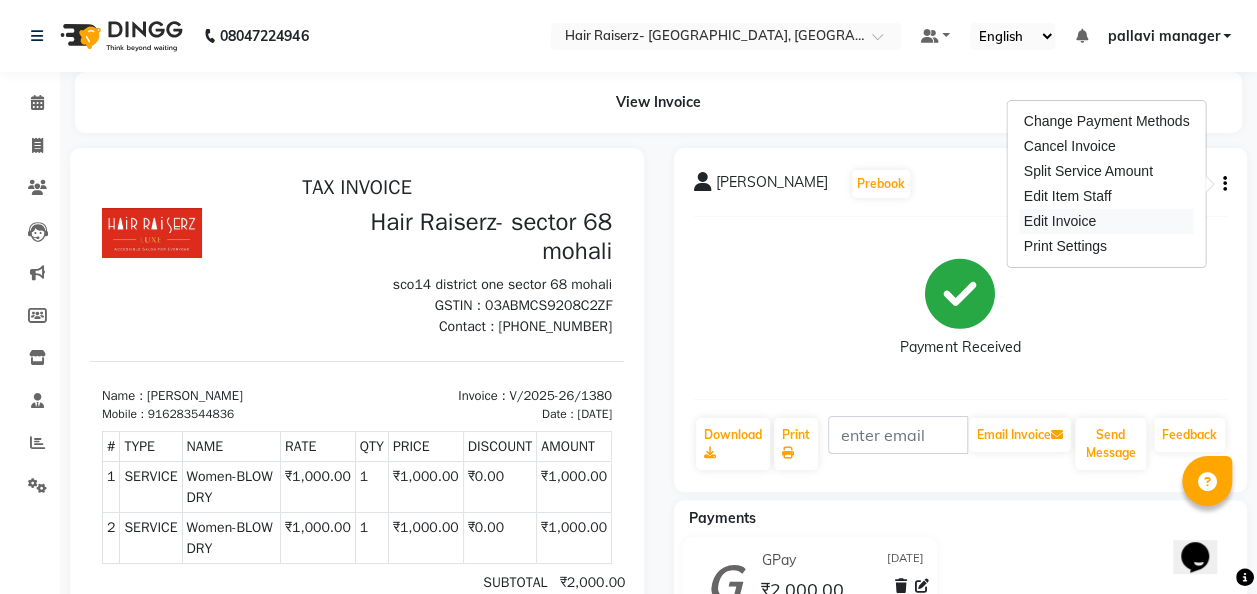 click on "Edit Invoice" at bounding box center (1107, 221) 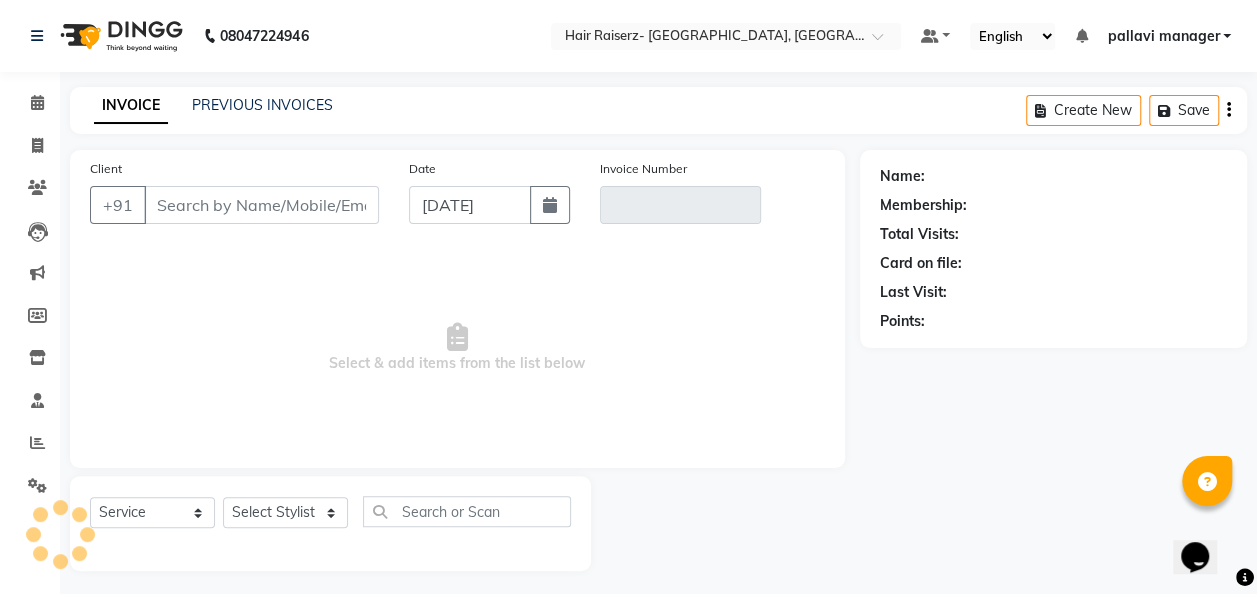 scroll, scrollTop: 6, scrollLeft: 0, axis: vertical 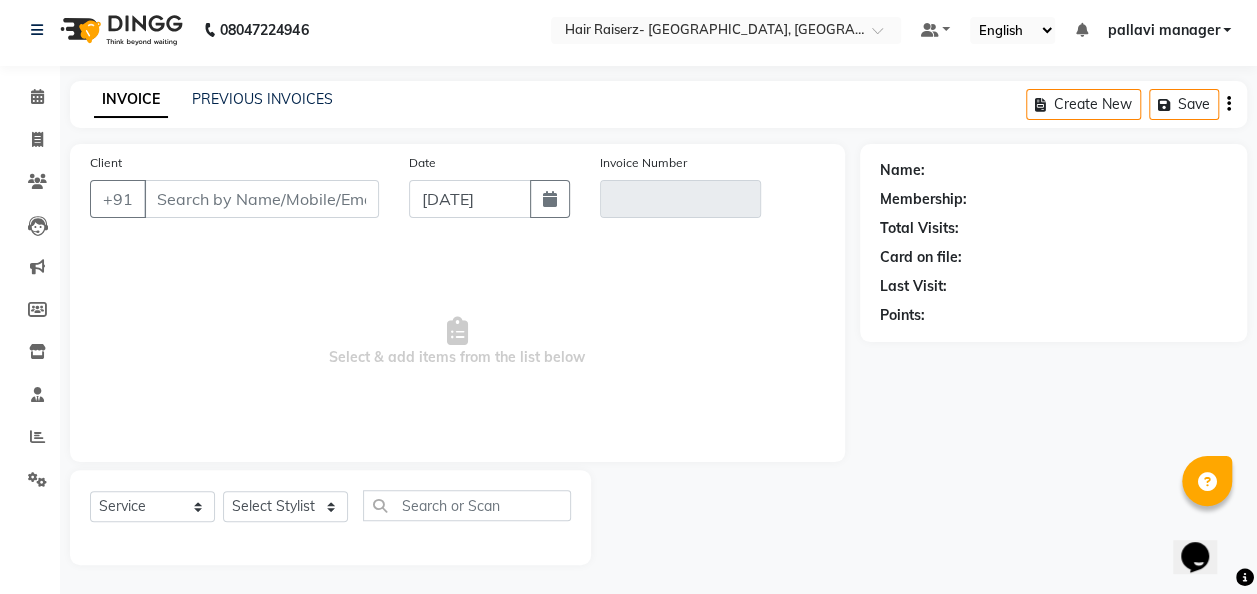 type on "6283544836" 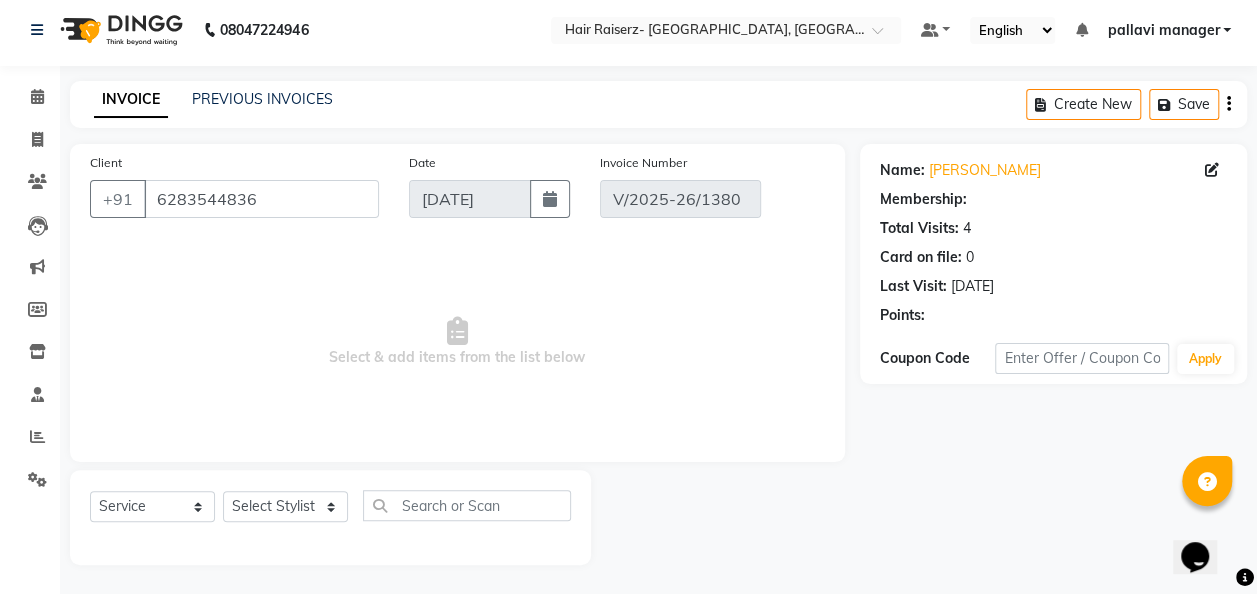 select on "select" 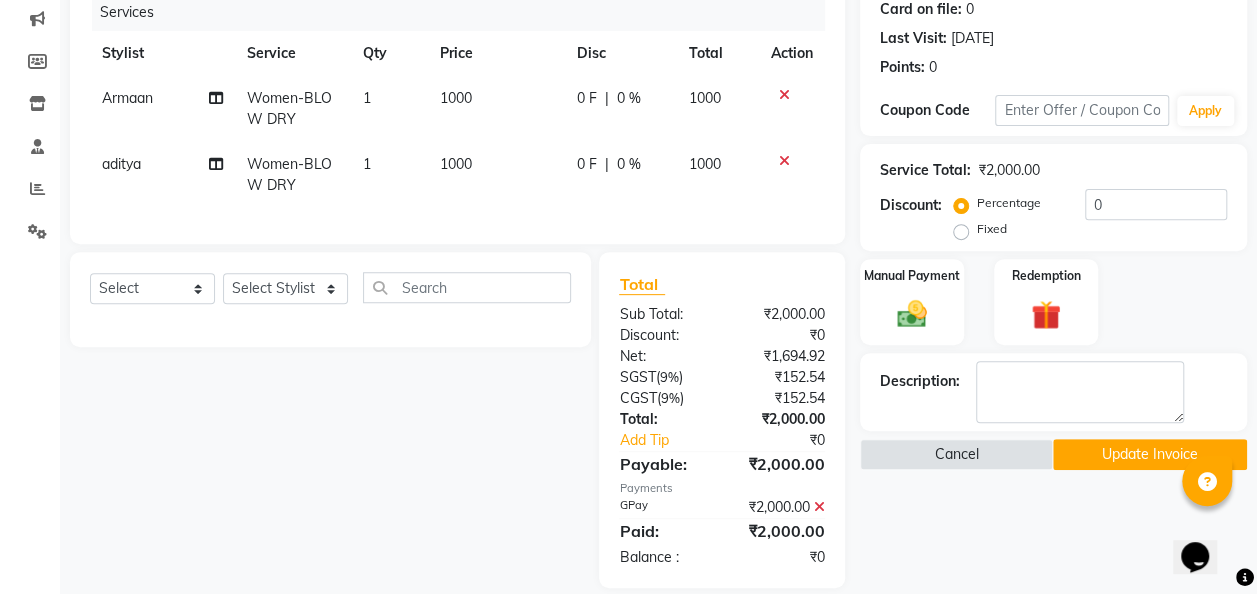 scroll, scrollTop: 254, scrollLeft: 0, axis: vertical 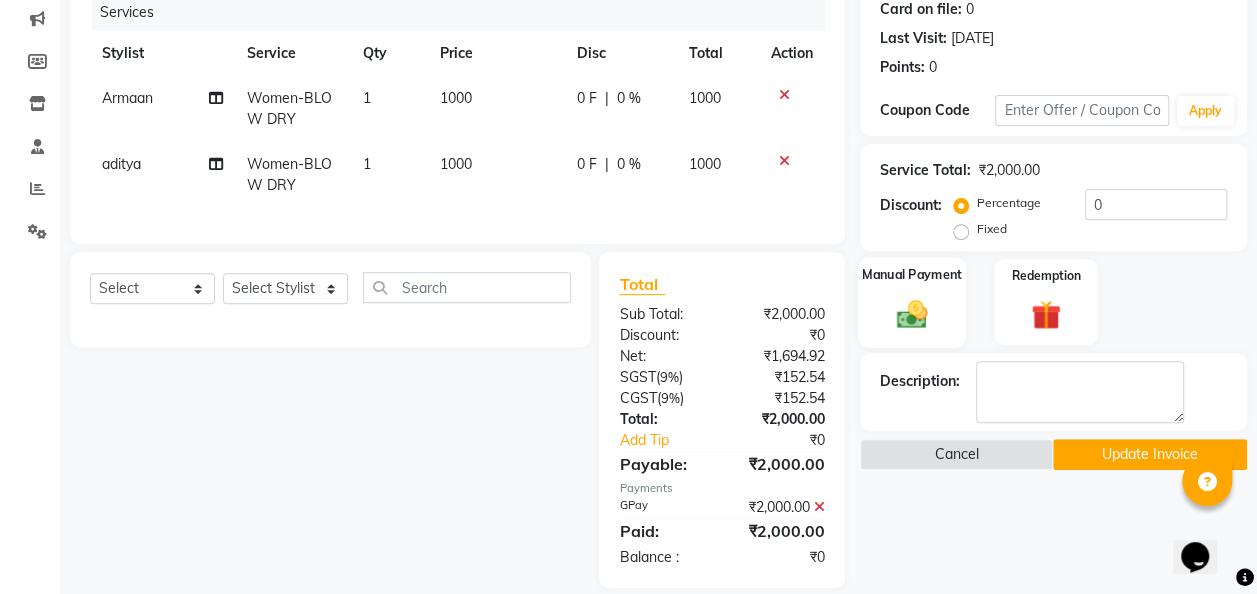 click on "Manual Payment" 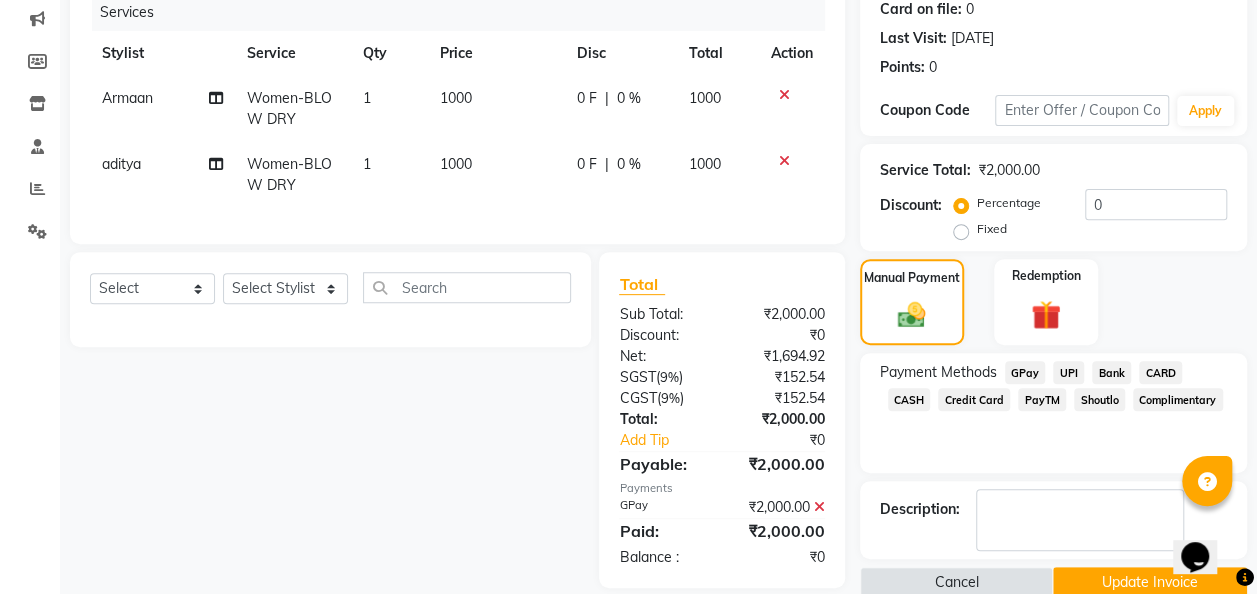 click 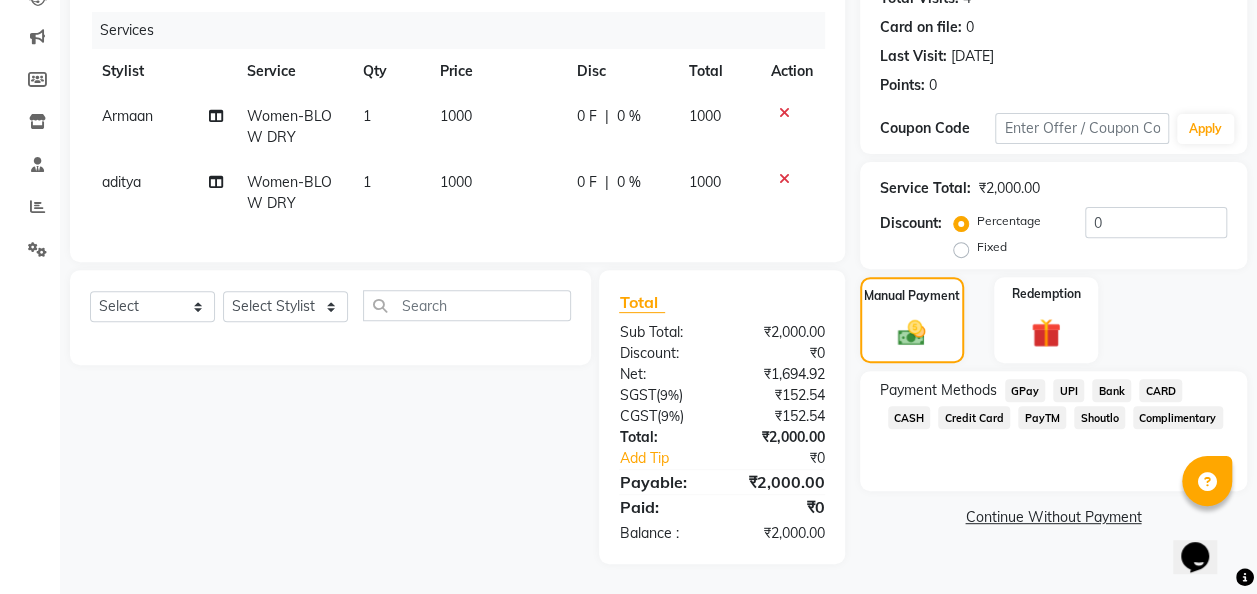 click on "CASH" 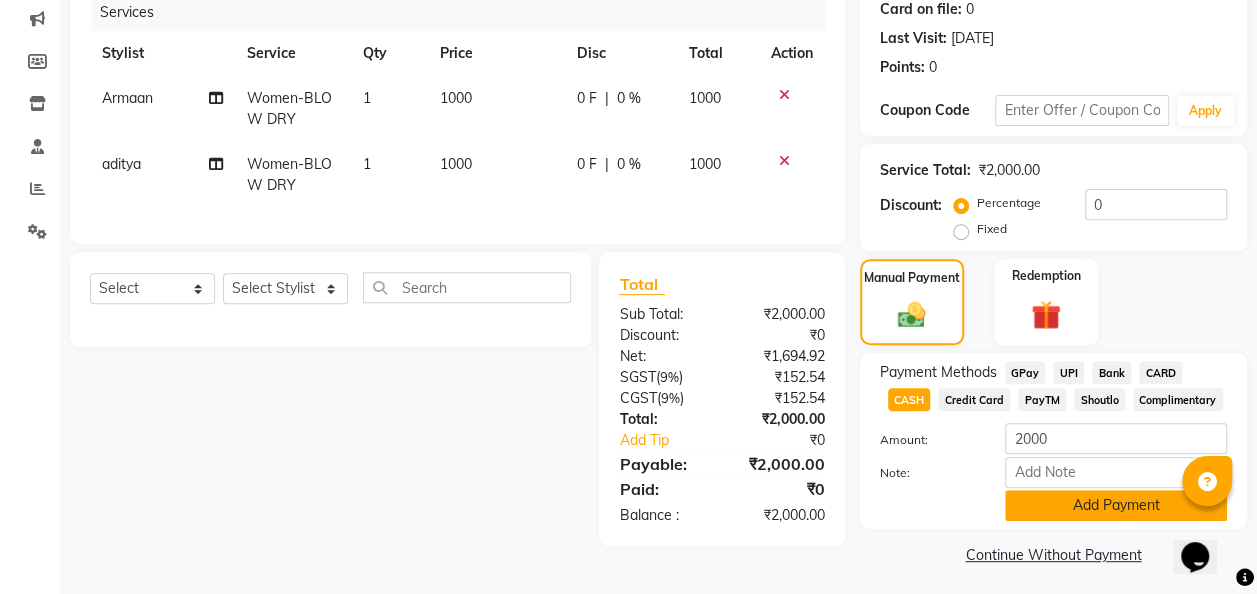 click on "Add Payment" 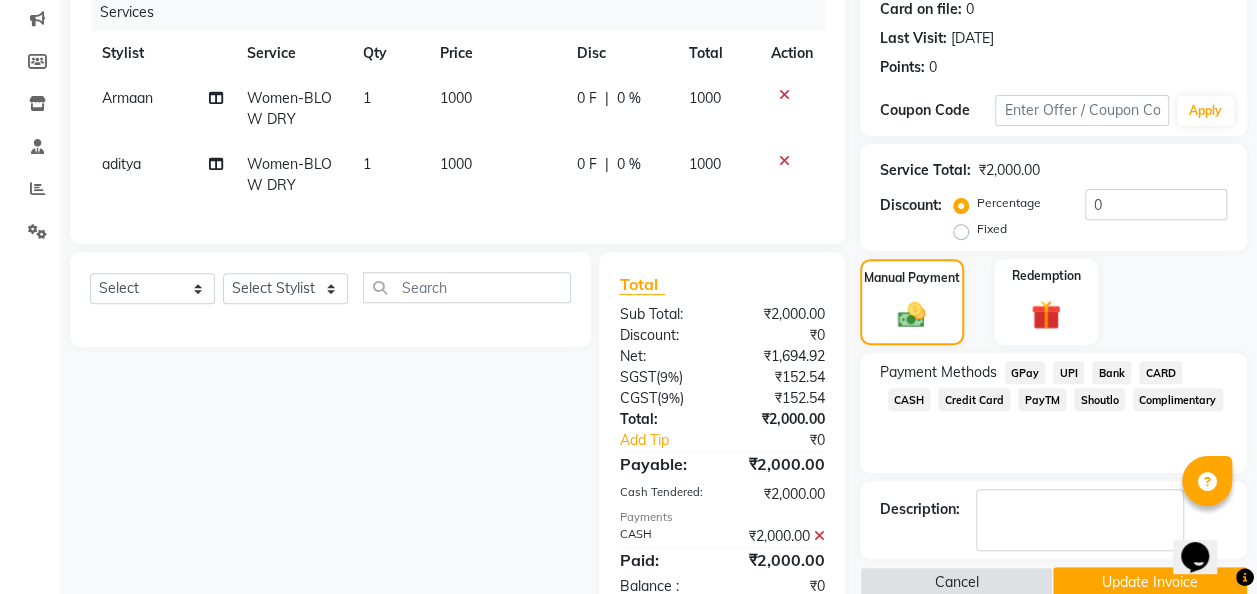 scroll, scrollTop: 320, scrollLeft: 0, axis: vertical 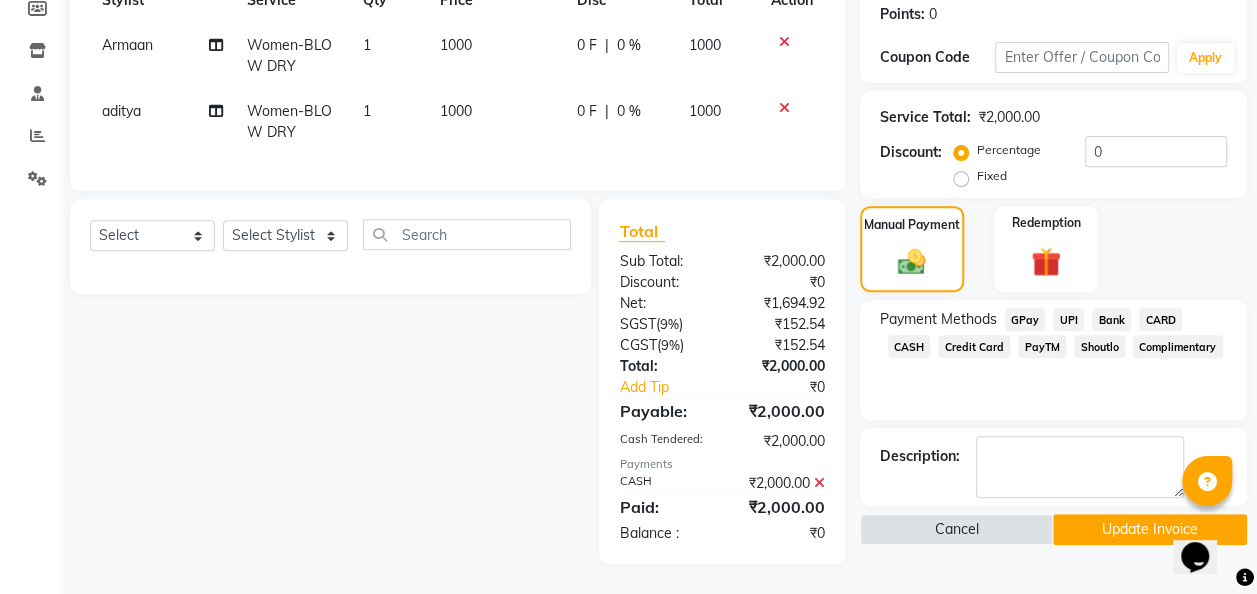 click on "Update Invoice" 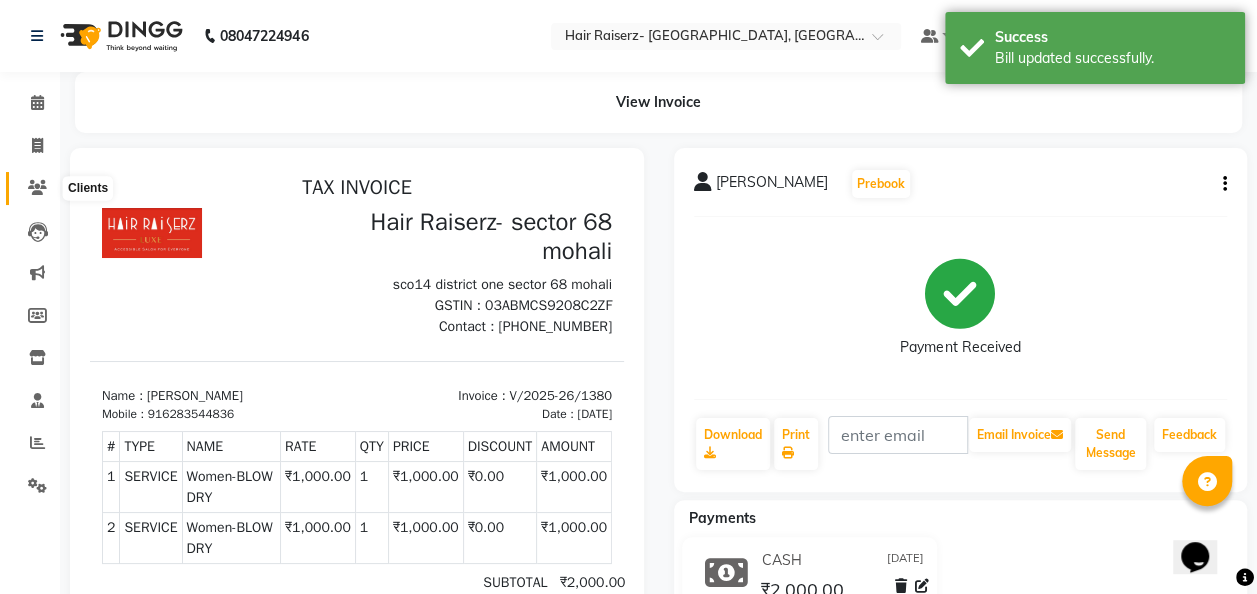 scroll, scrollTop: 0, scrollLeft: 0, axis: both 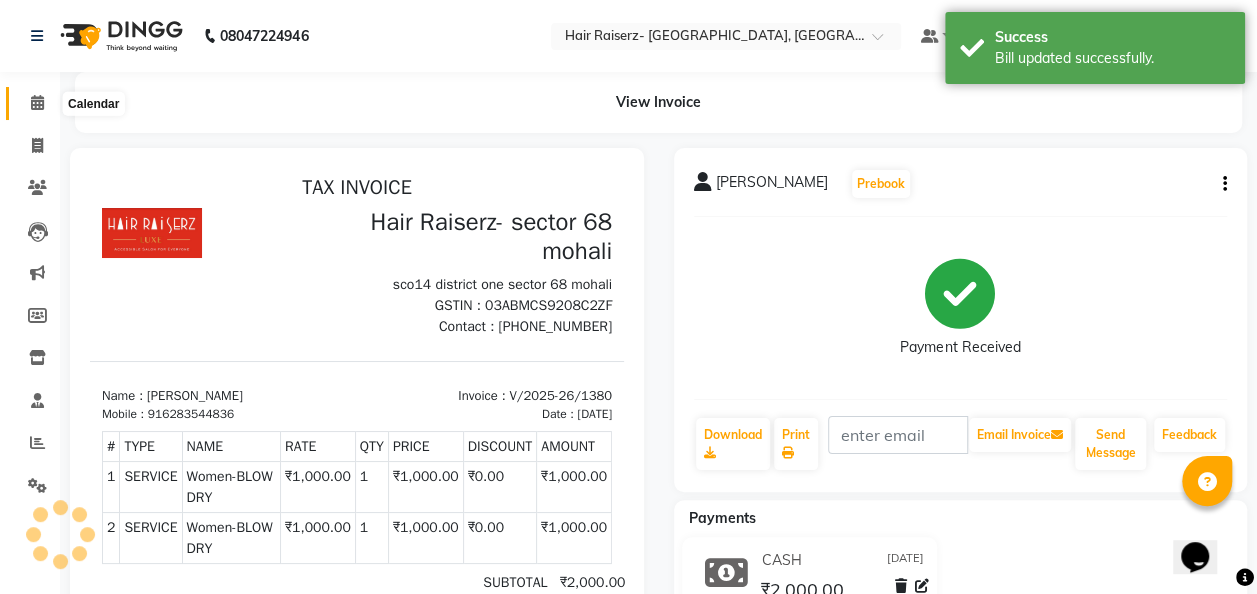 click 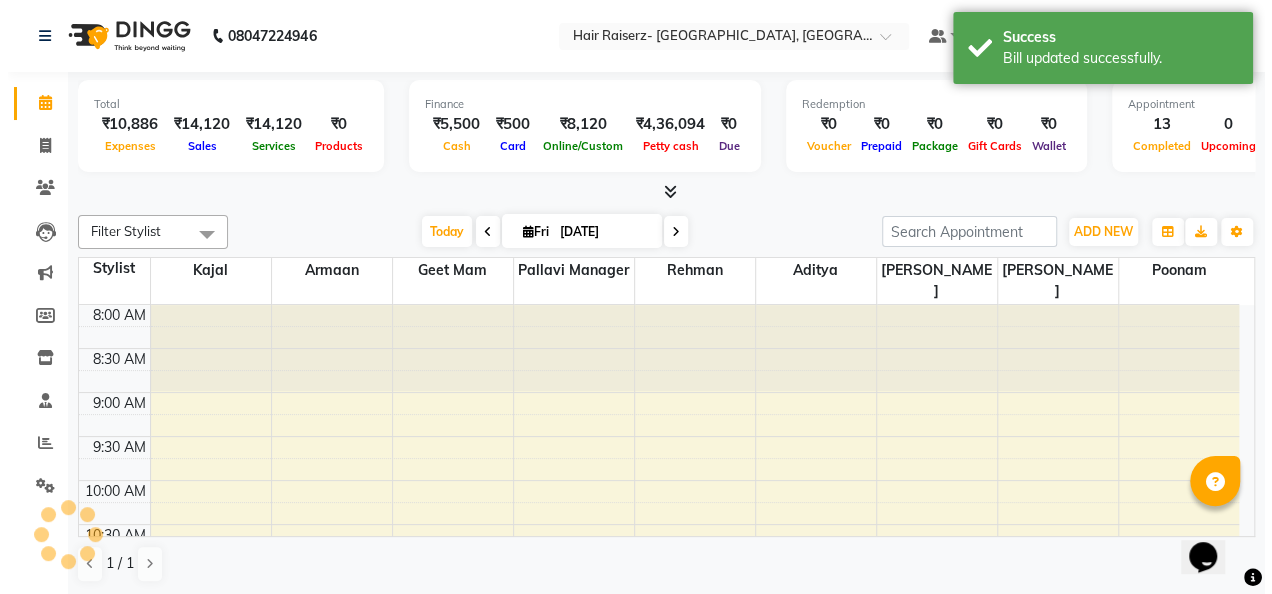 scroll, scrollTop: 0, scrollLeft: 0, axis: both 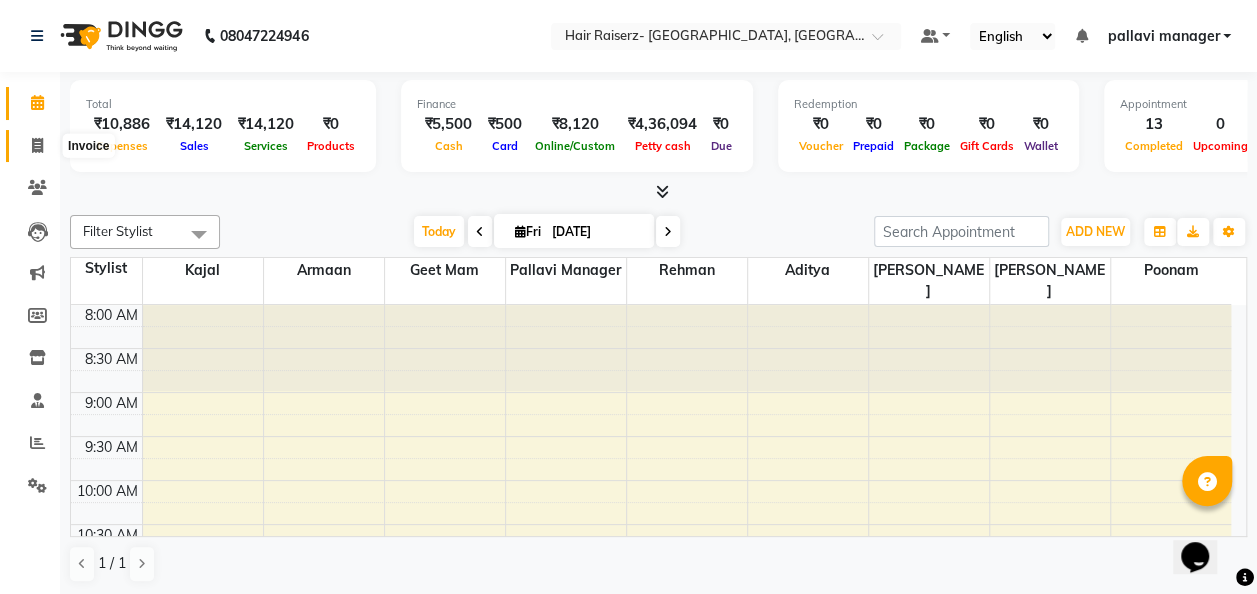click 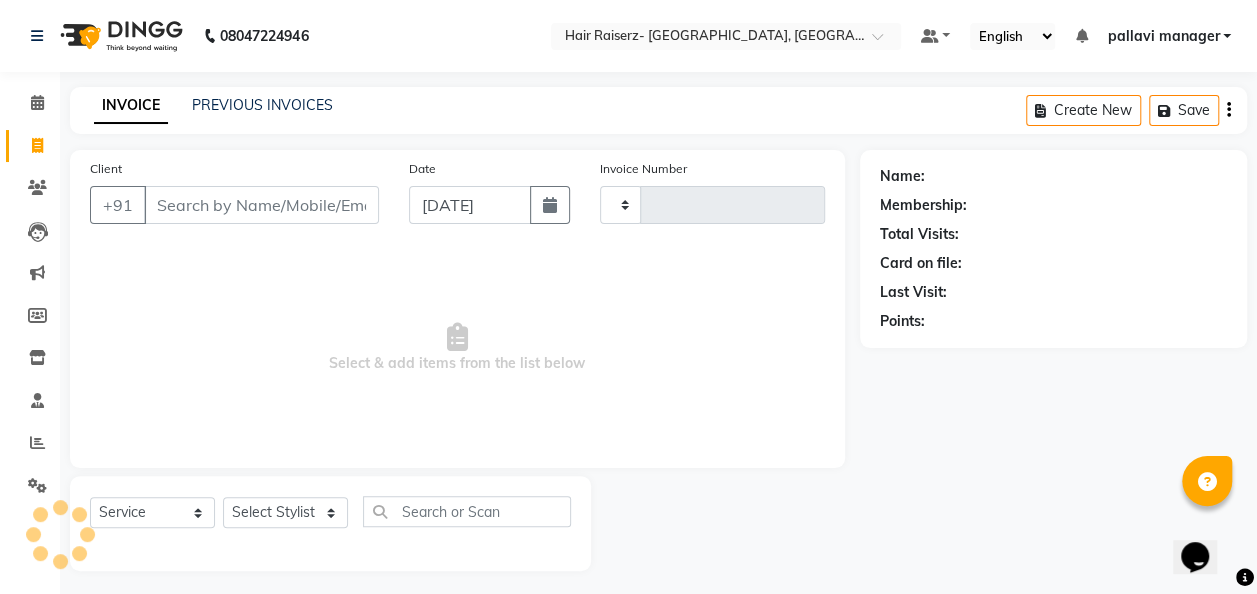type on "1385" 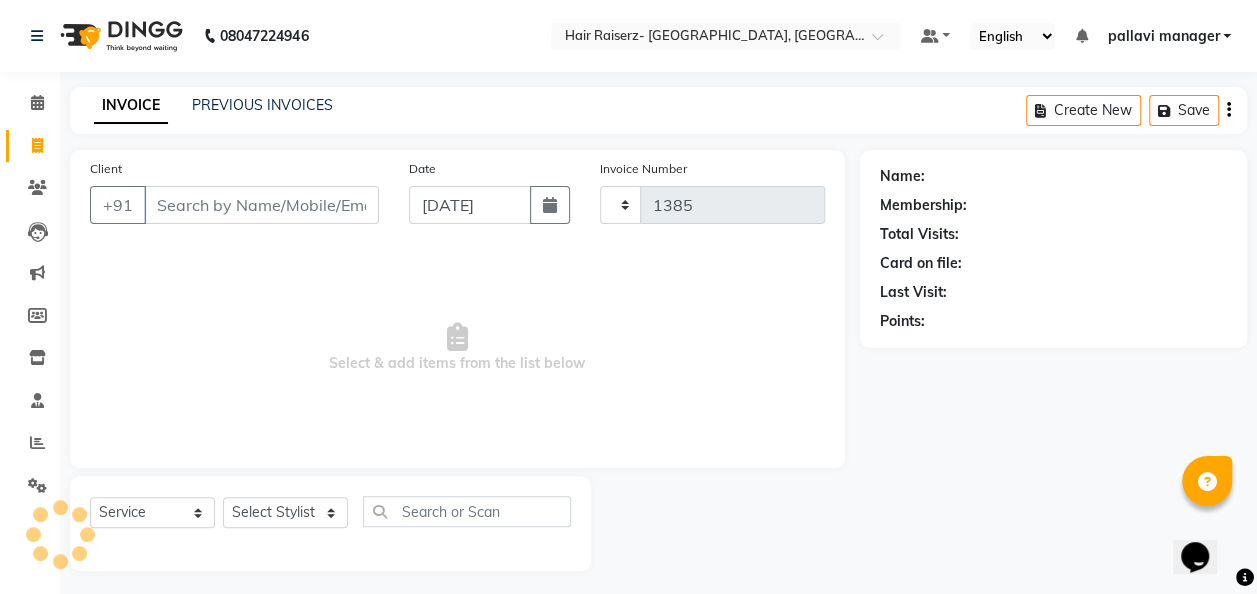 select on "6691" 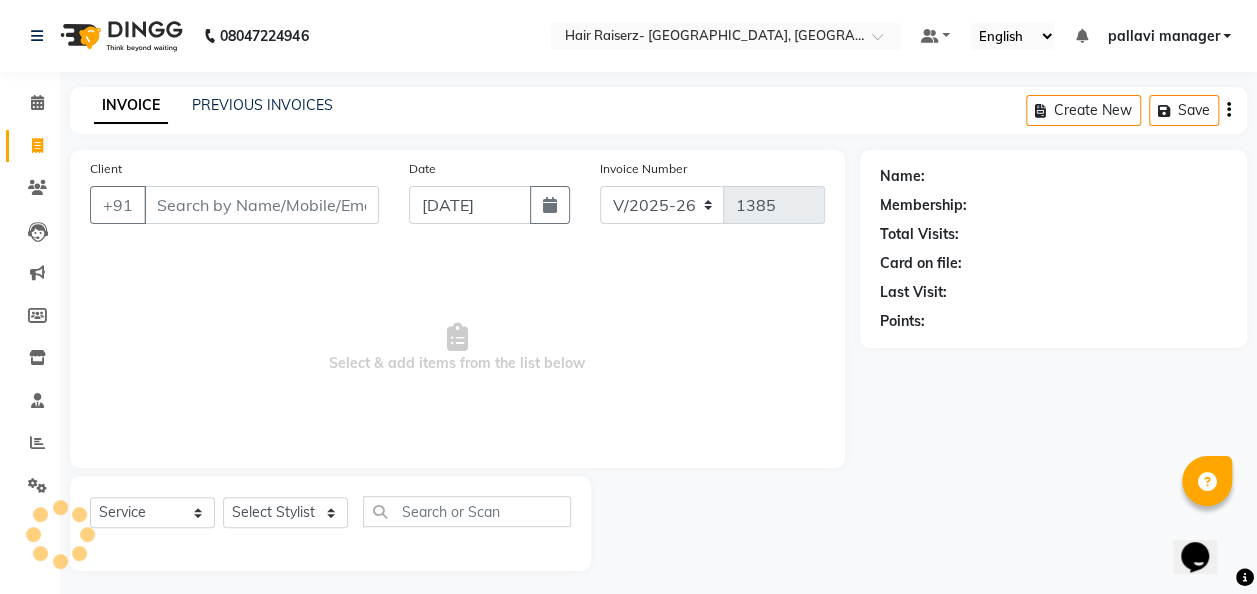 click on "Client" at bounding box center [261, 205] 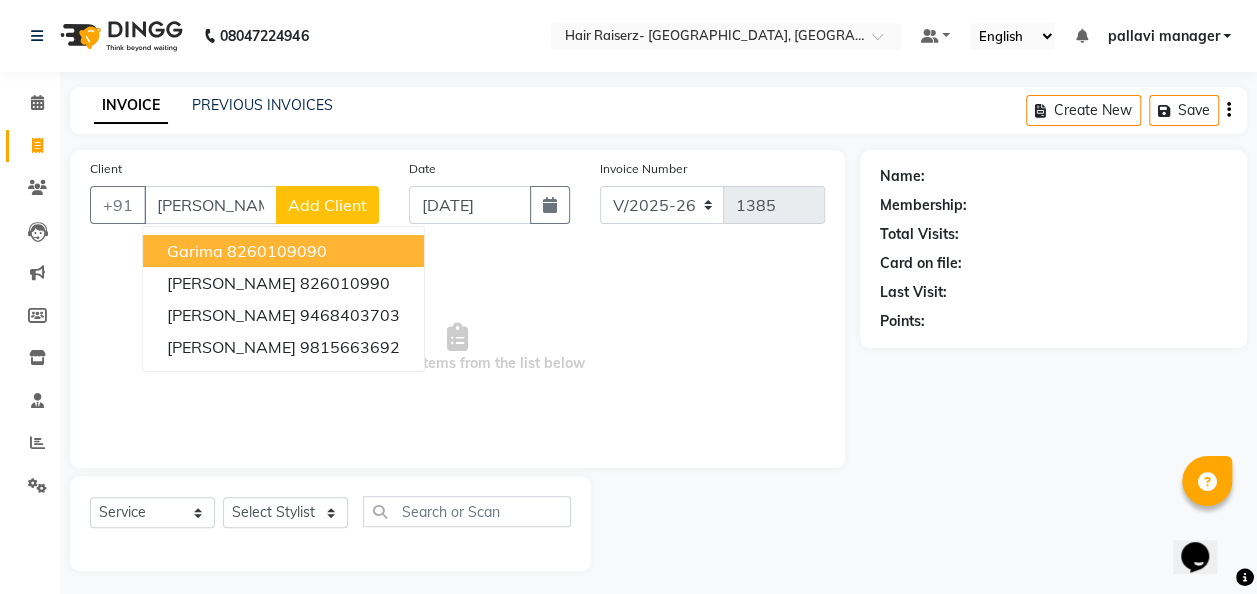 type on "[PERSON_NAME]" 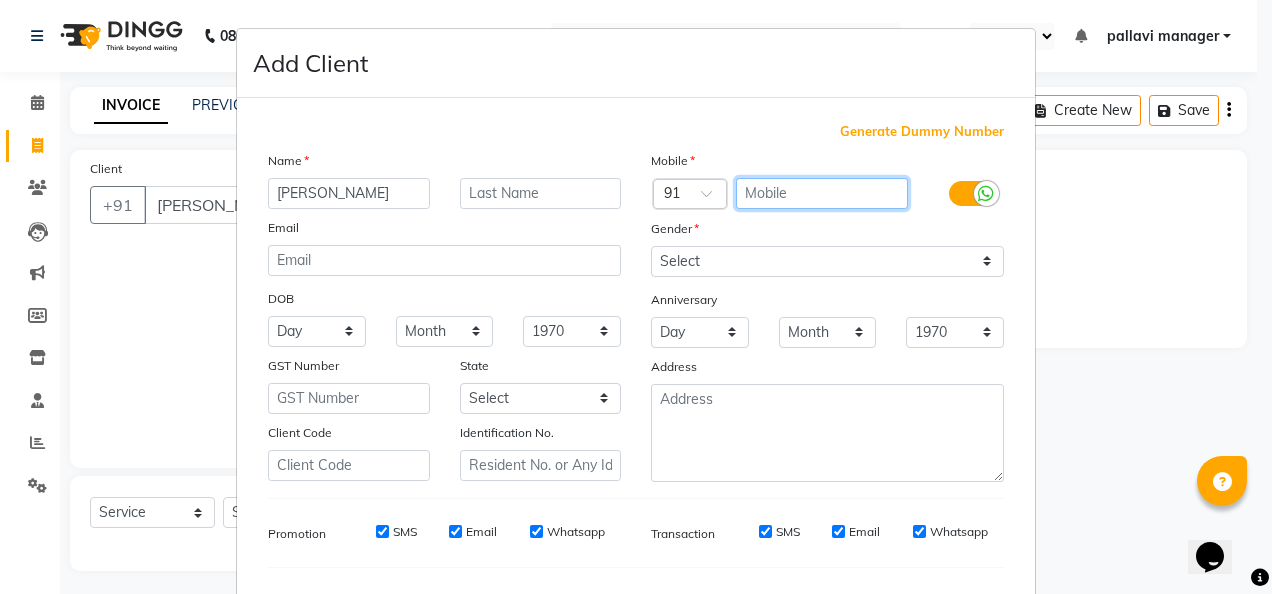 click at bounding box center [822, 193] 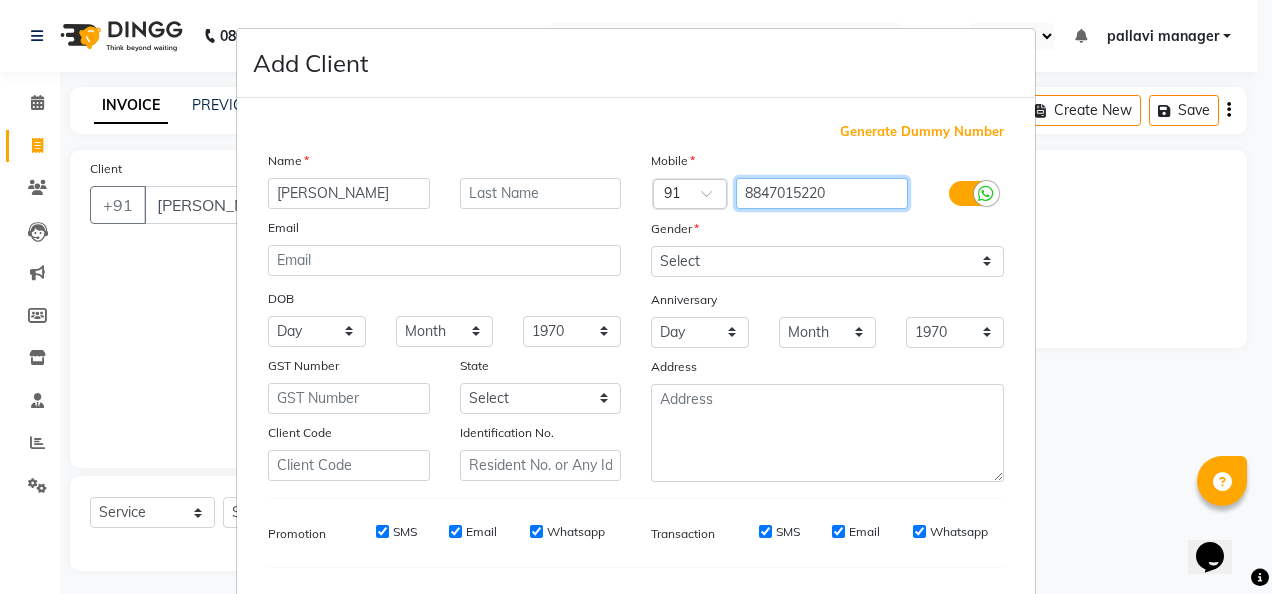 type on "8847015220" 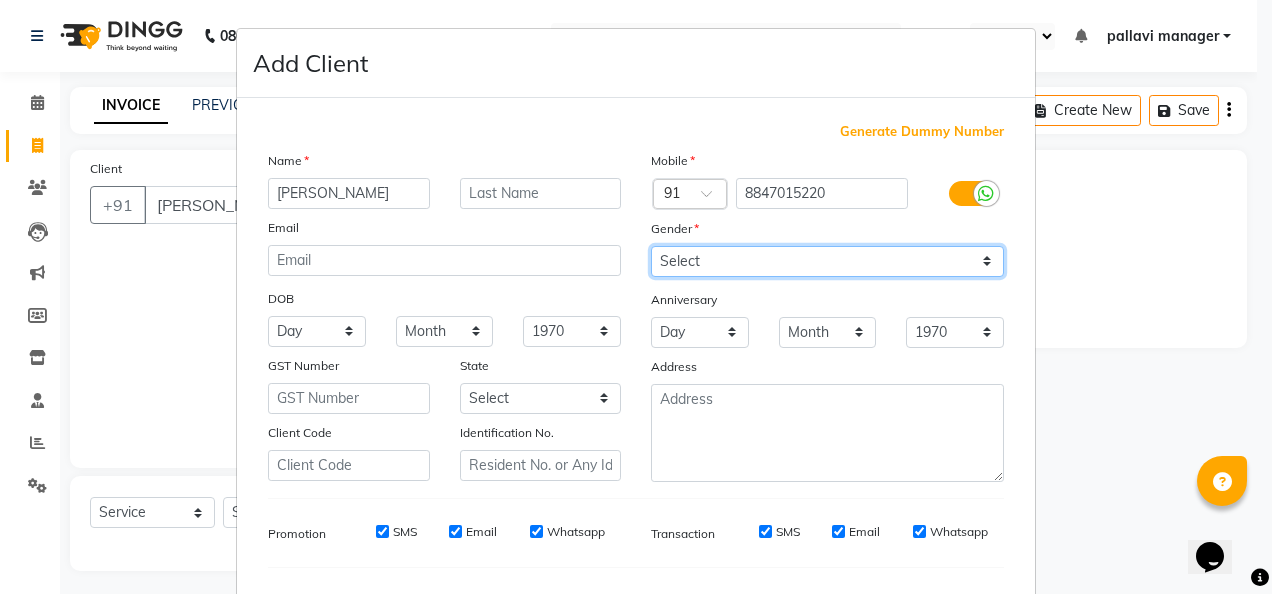 click on "Select Male Female Other Prefer Not To Say" at bounding box center [827, 261] 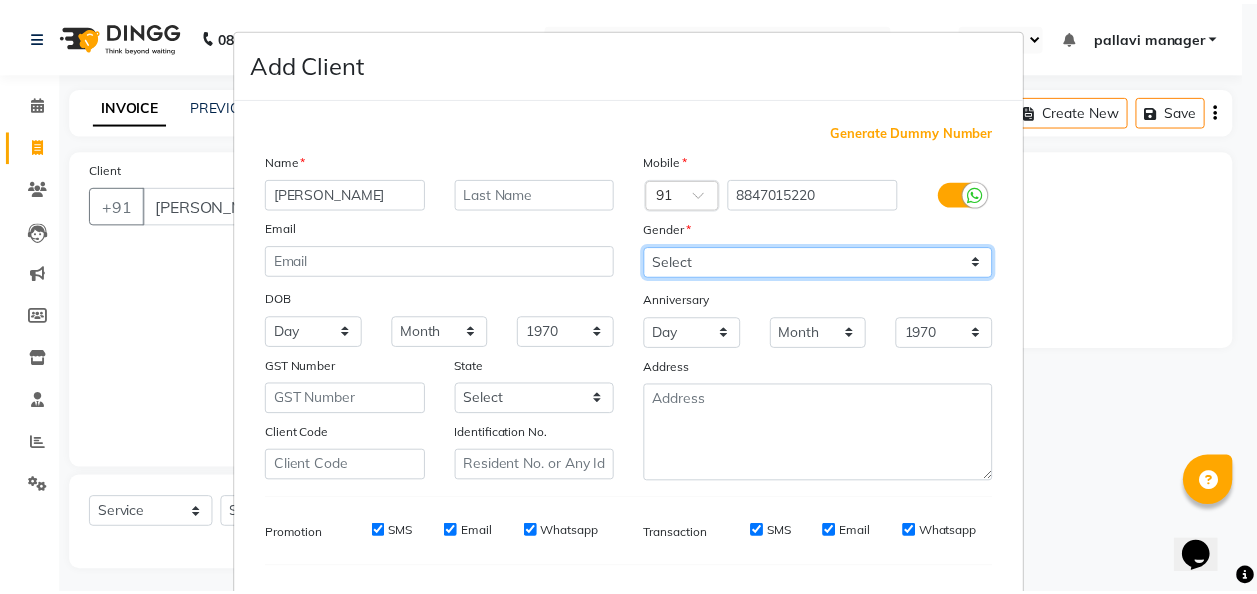 scroll, scrollTop: 251, scrollLeft: 0, axis: vertical 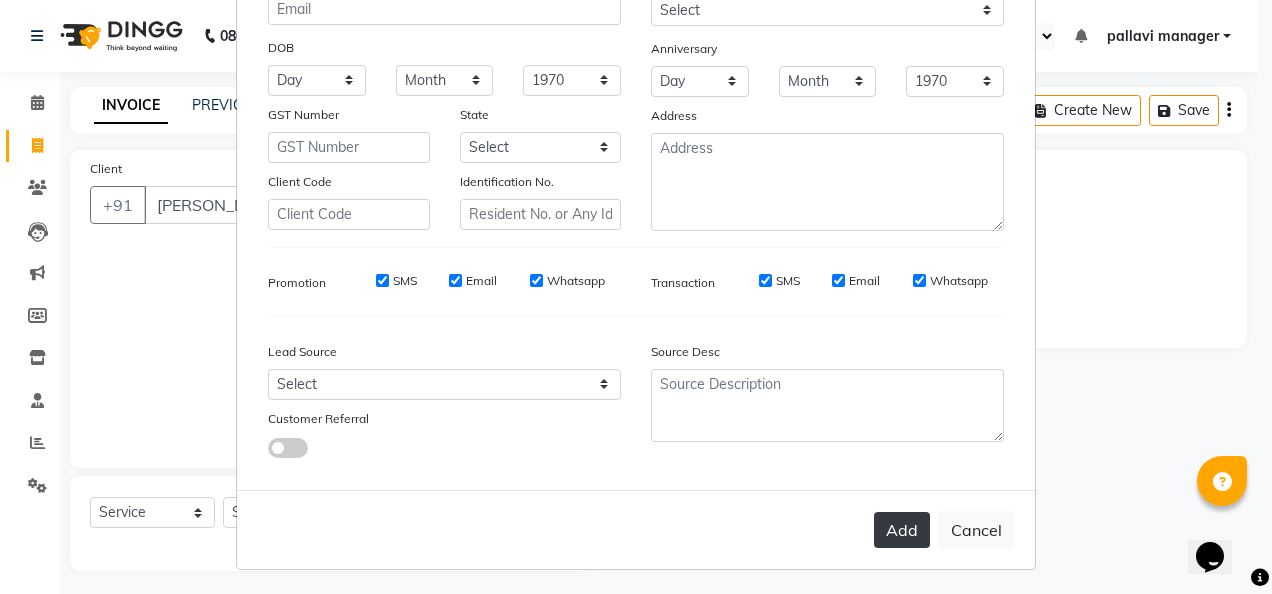 click on "Add" at bounding box center (902, 530) 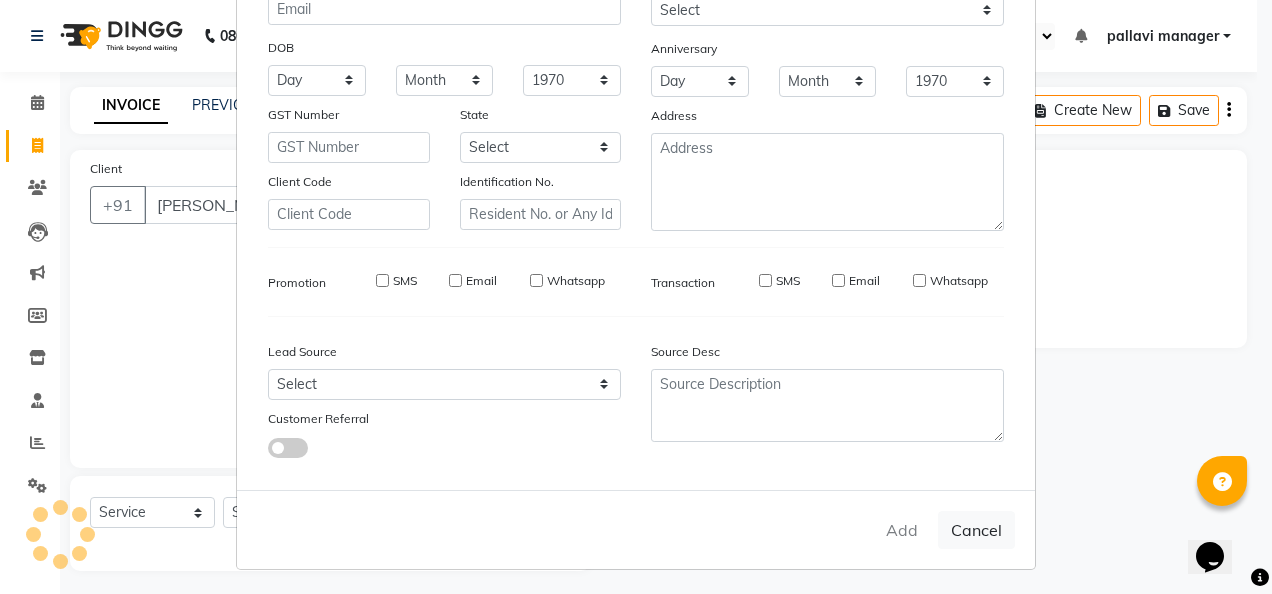 type on "8847015220" 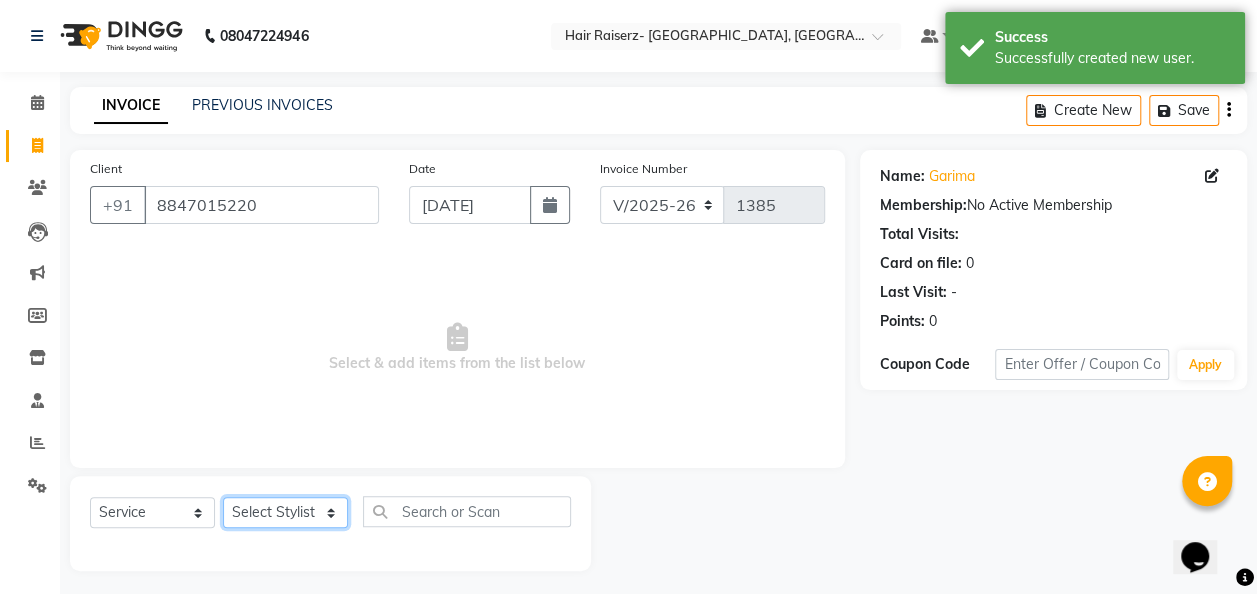 click on "Select Stylist aditya amita Armaan Geet mam  kajal pallavi manager poonam rehman sajid" 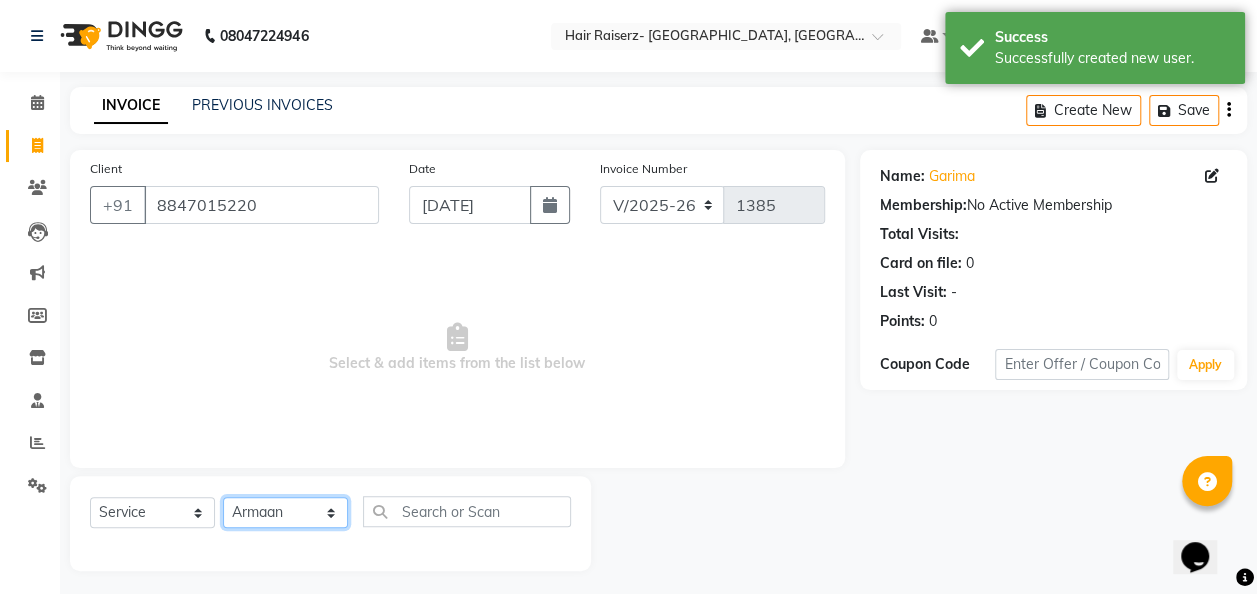 click on "Select Stylist aditya amita Armaan Geet mam  kajal pallavi manager poonam rehman sajid" 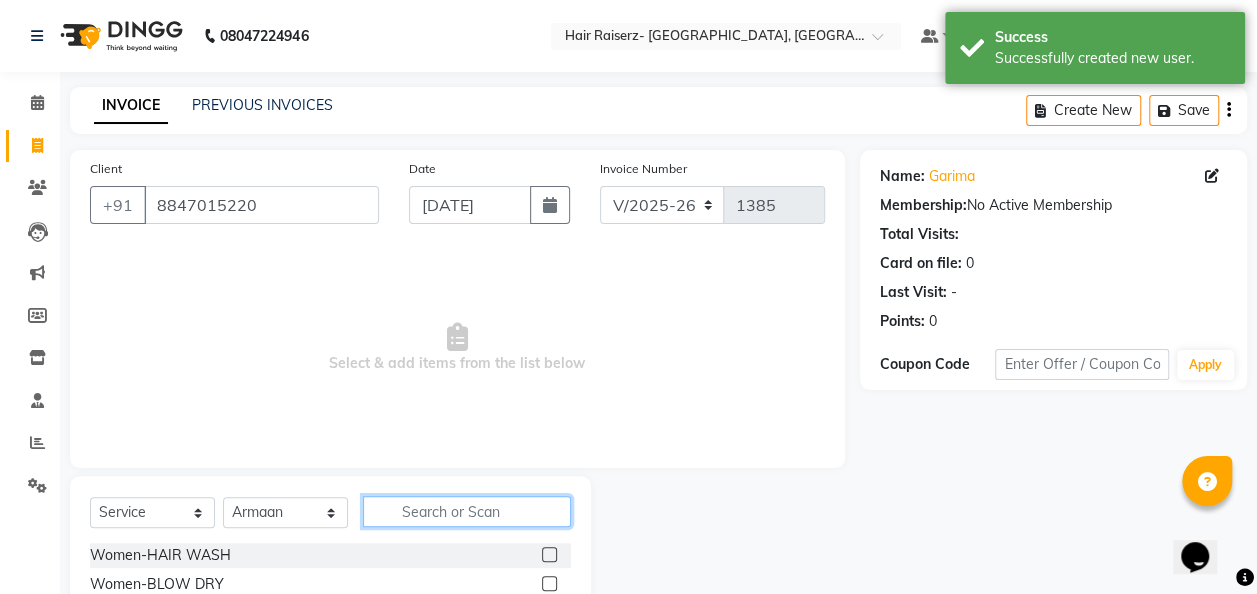 click 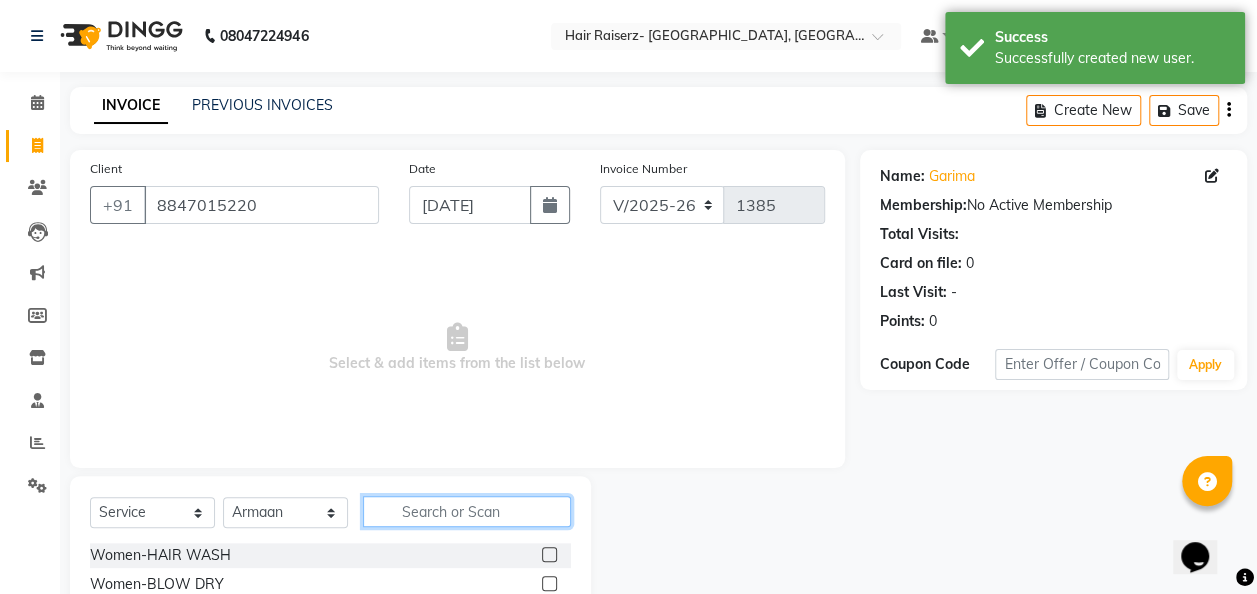 click 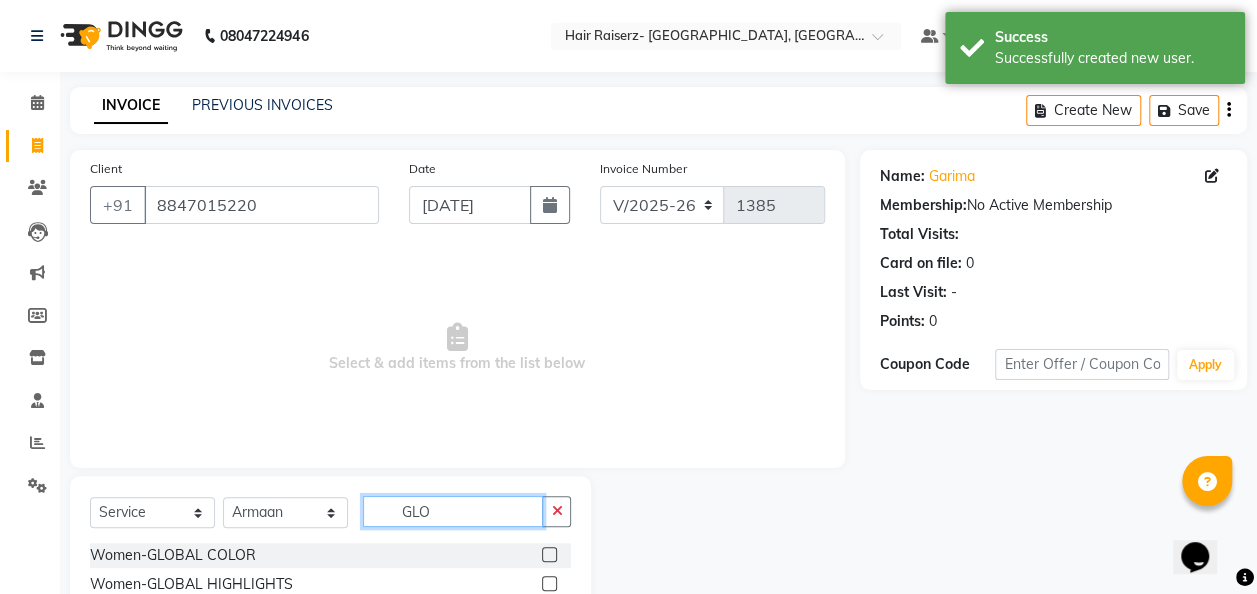 type on "GLO" 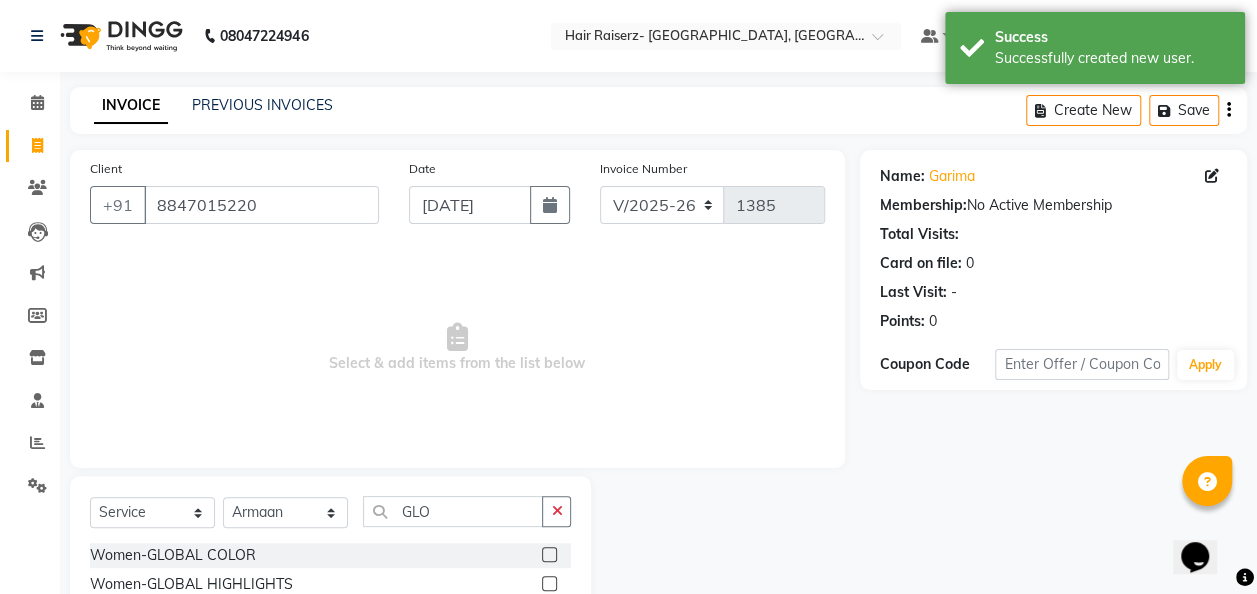 click 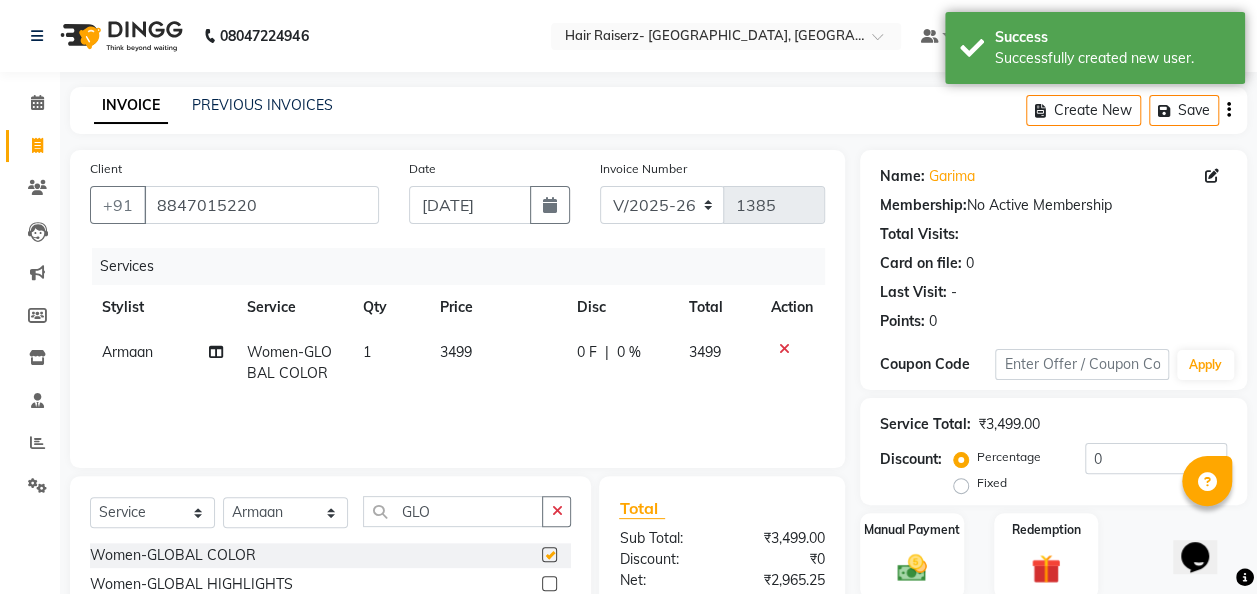 checkbox on "false" 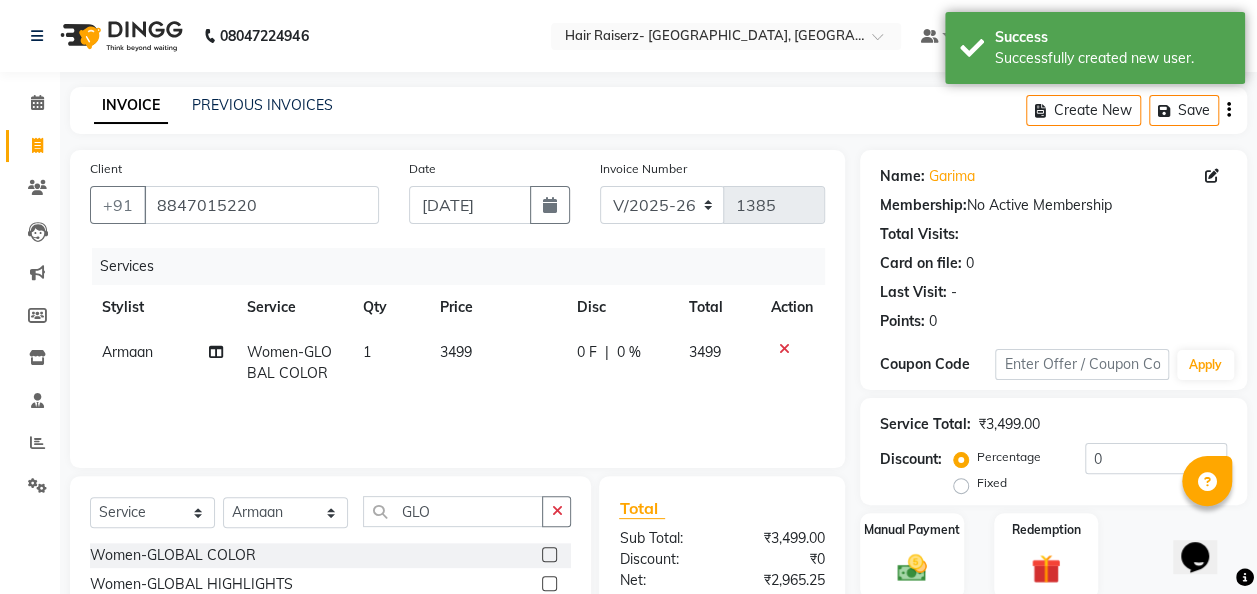 click on "3499" 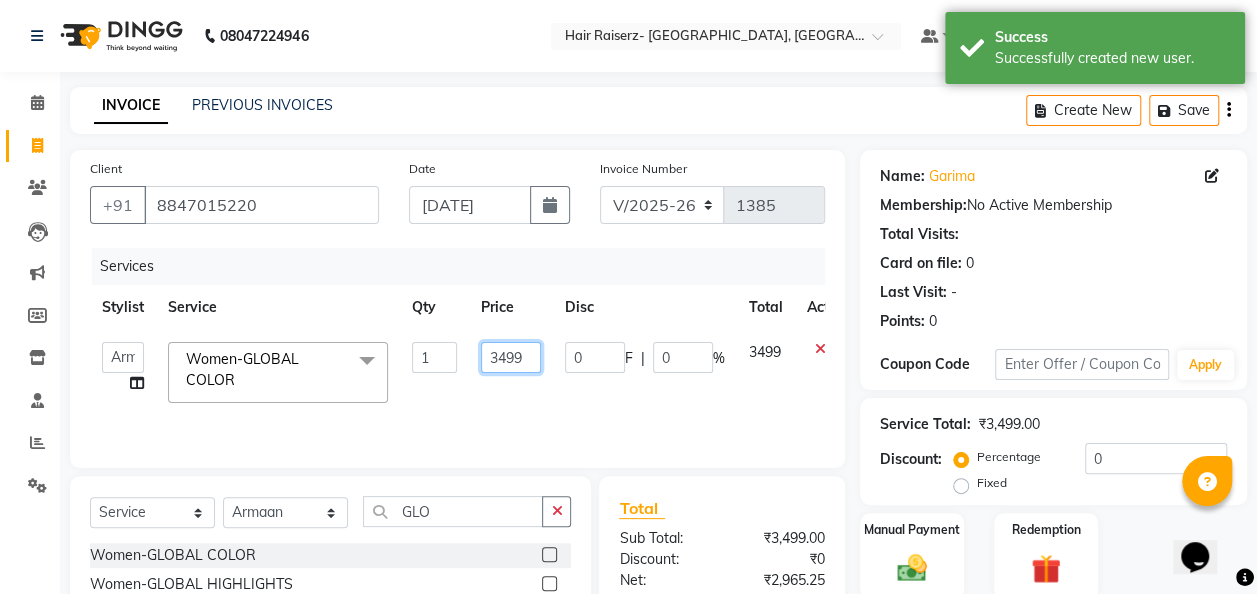 click on "3499" 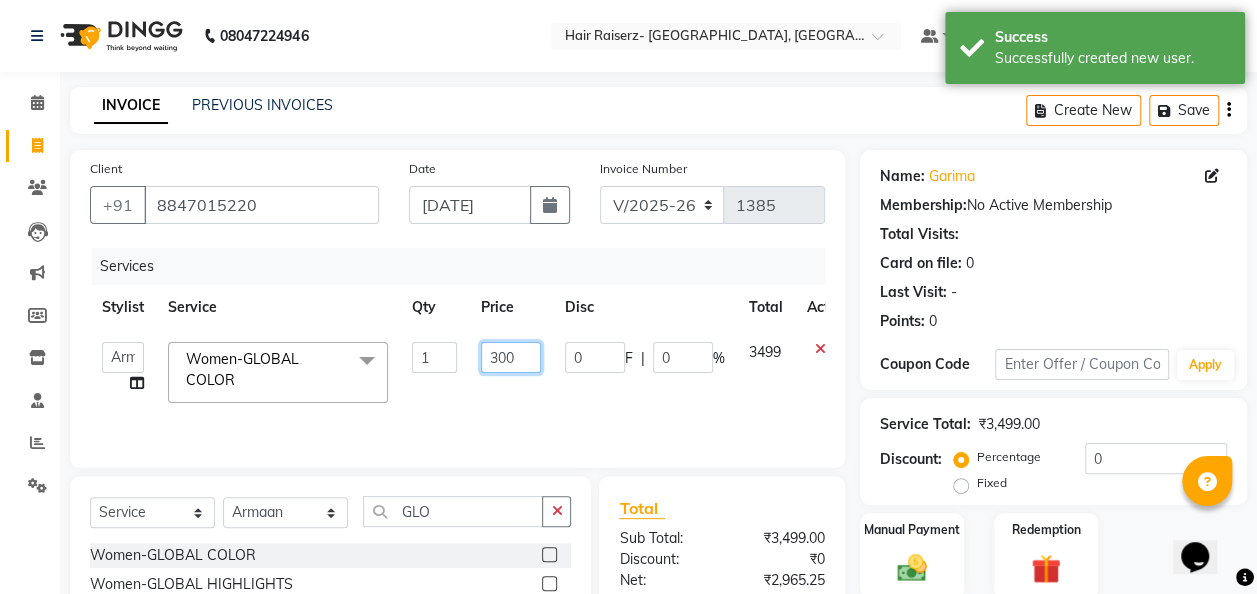 type on "3000" 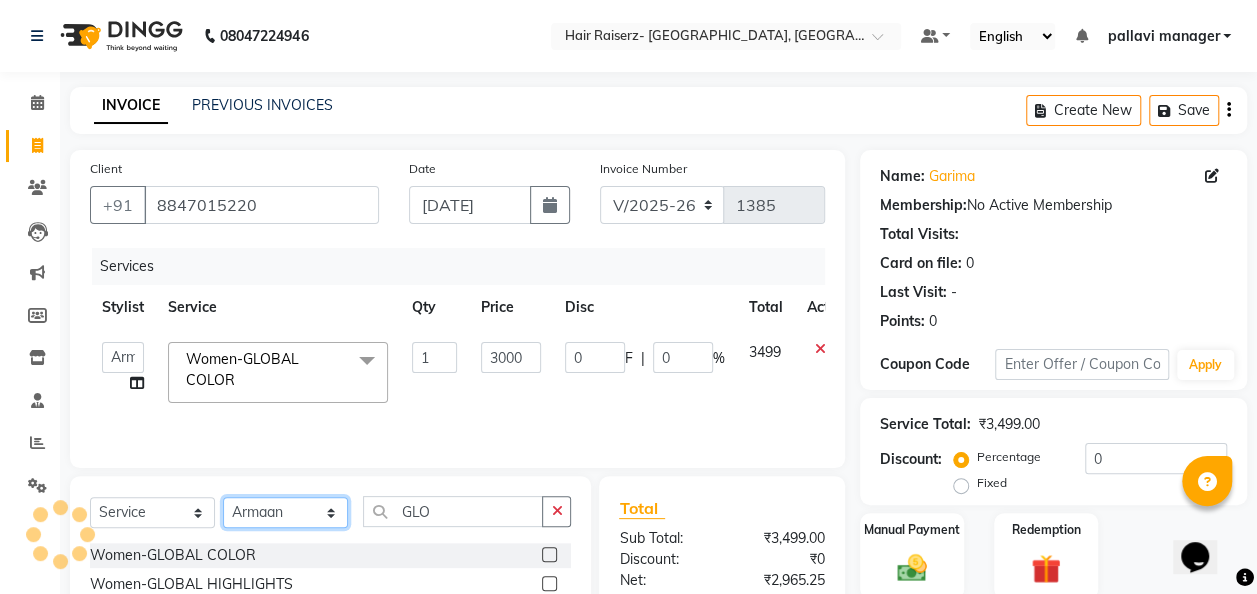 click on "Select Stylist aditya amita Armaan Geet mam  kajal pallavi manager poonam rehman sajid" 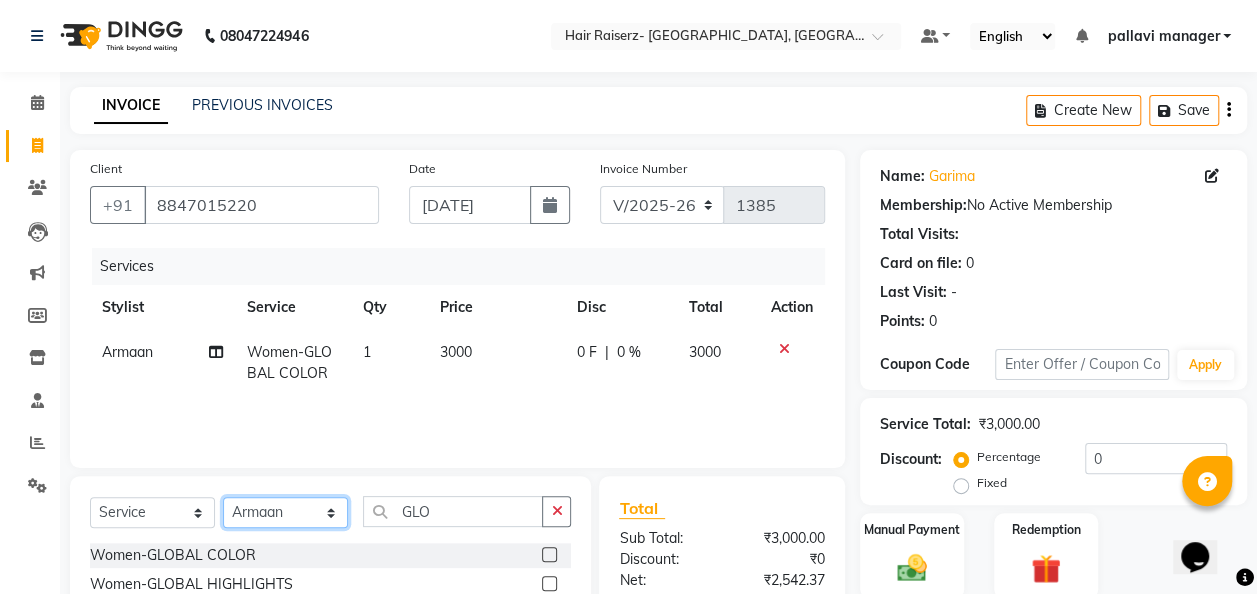 select on "72184" 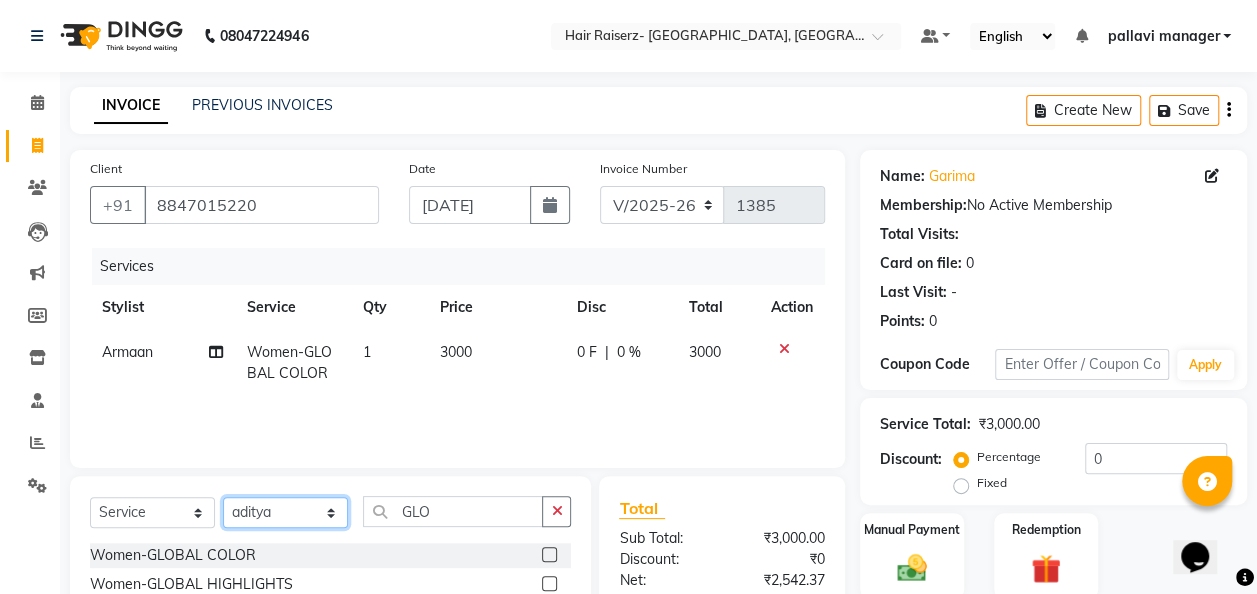 click on "Select Stylist aditya amita Armaan Geet mam  kajal pallavi manager poonam rehman sajid" 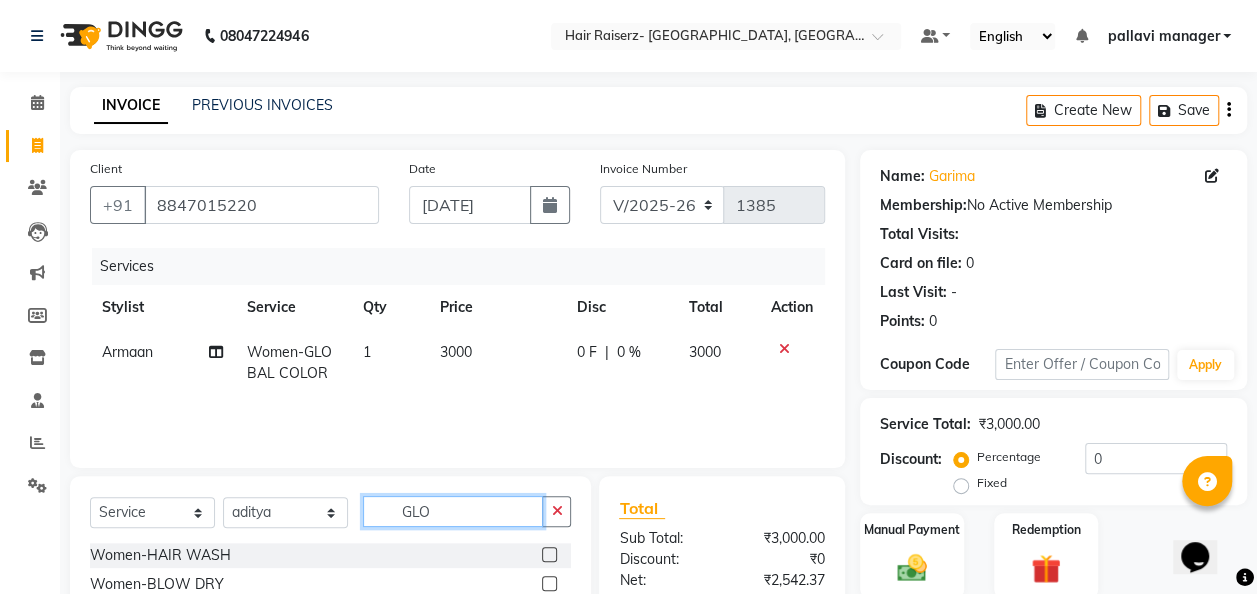 click on "GLO" 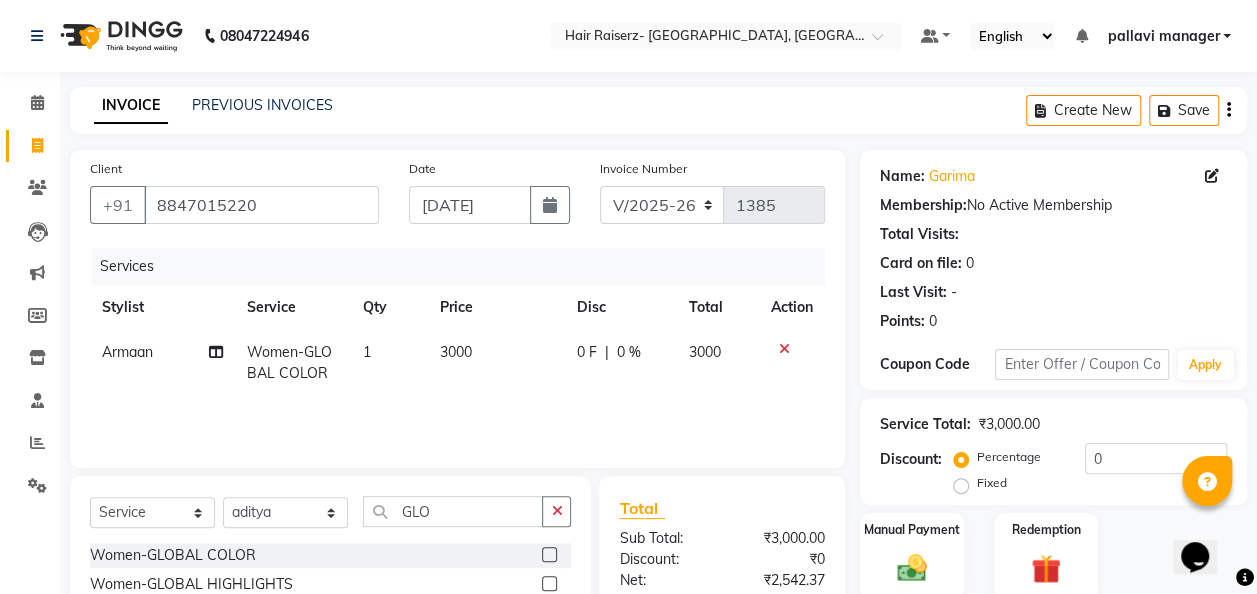 click 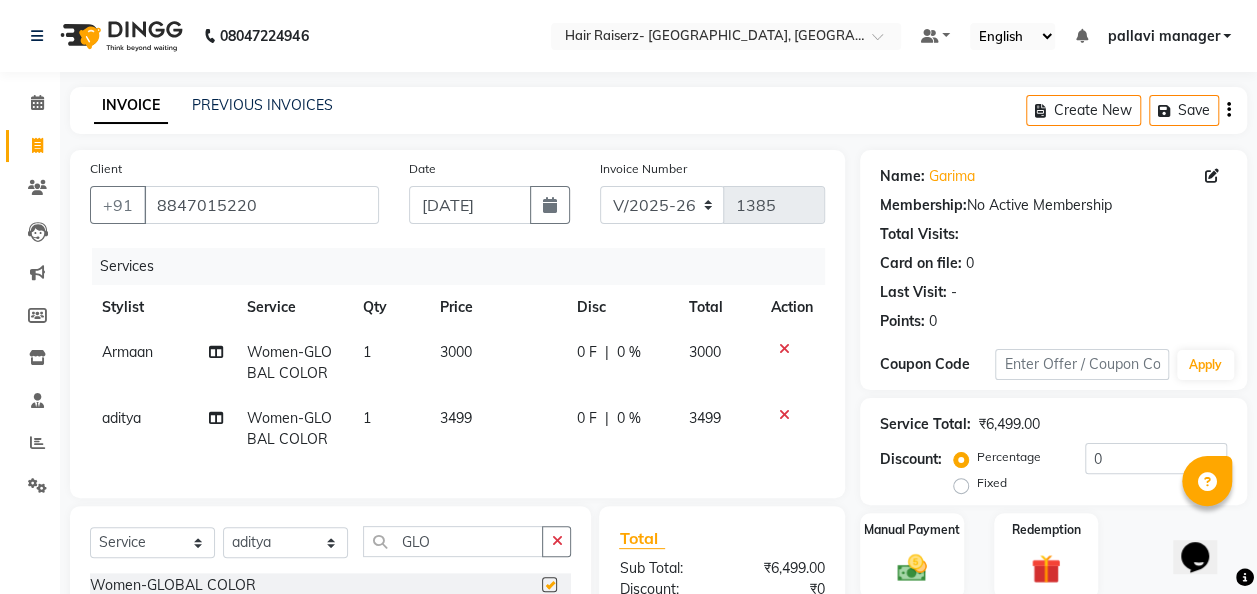 checkbox on "false" 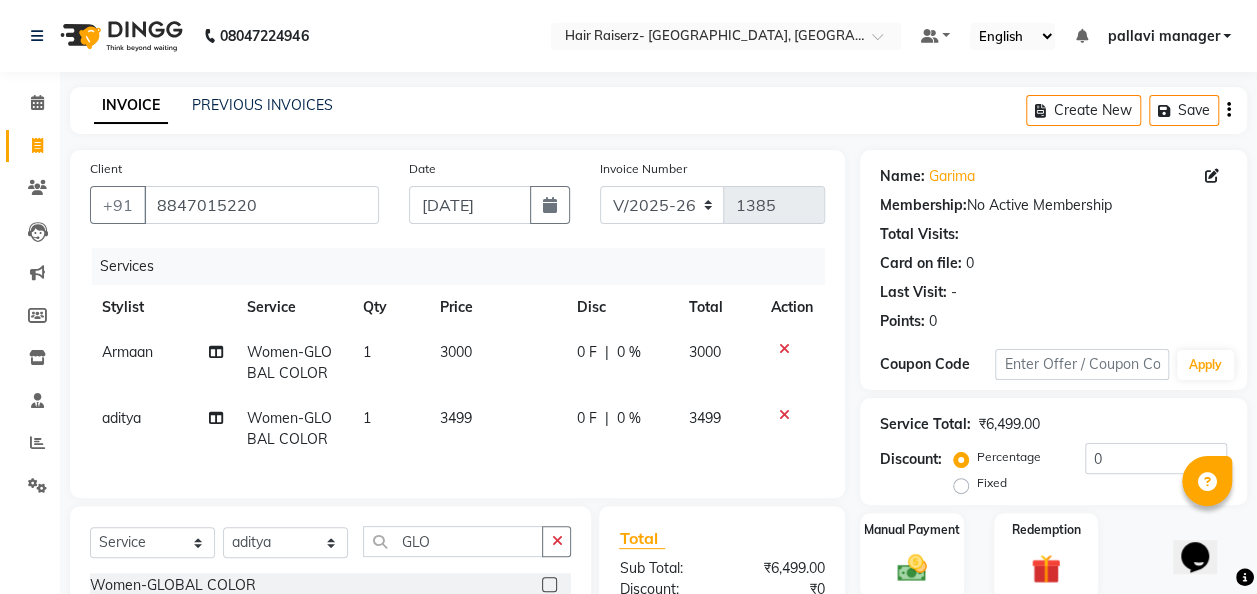 click on "3499" 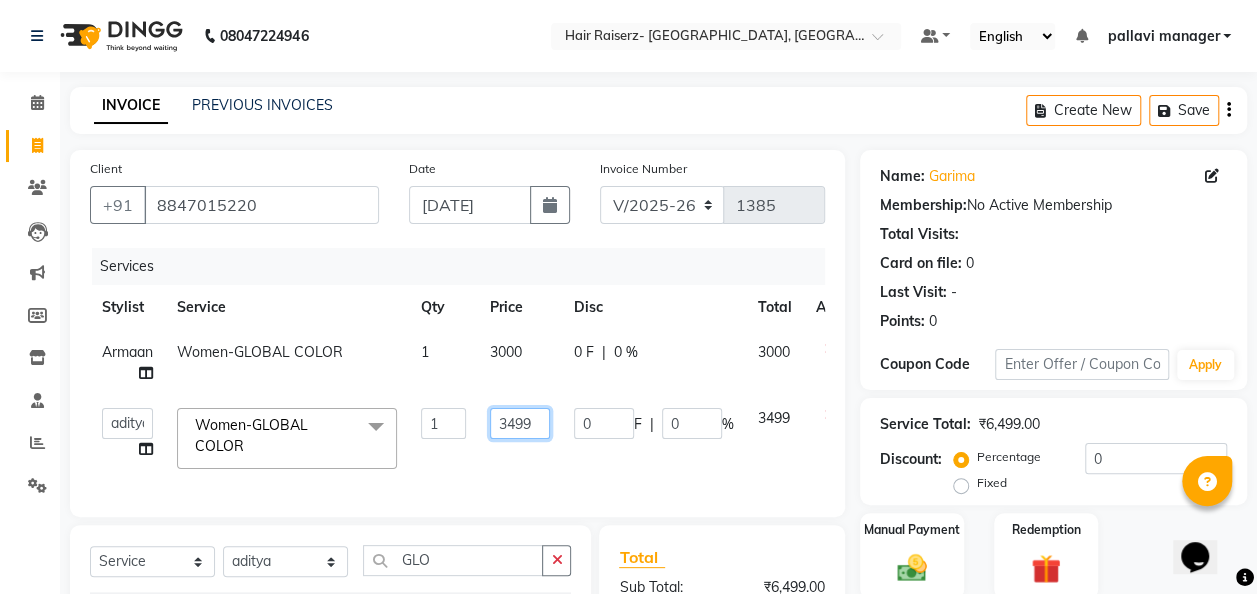click on "3499" 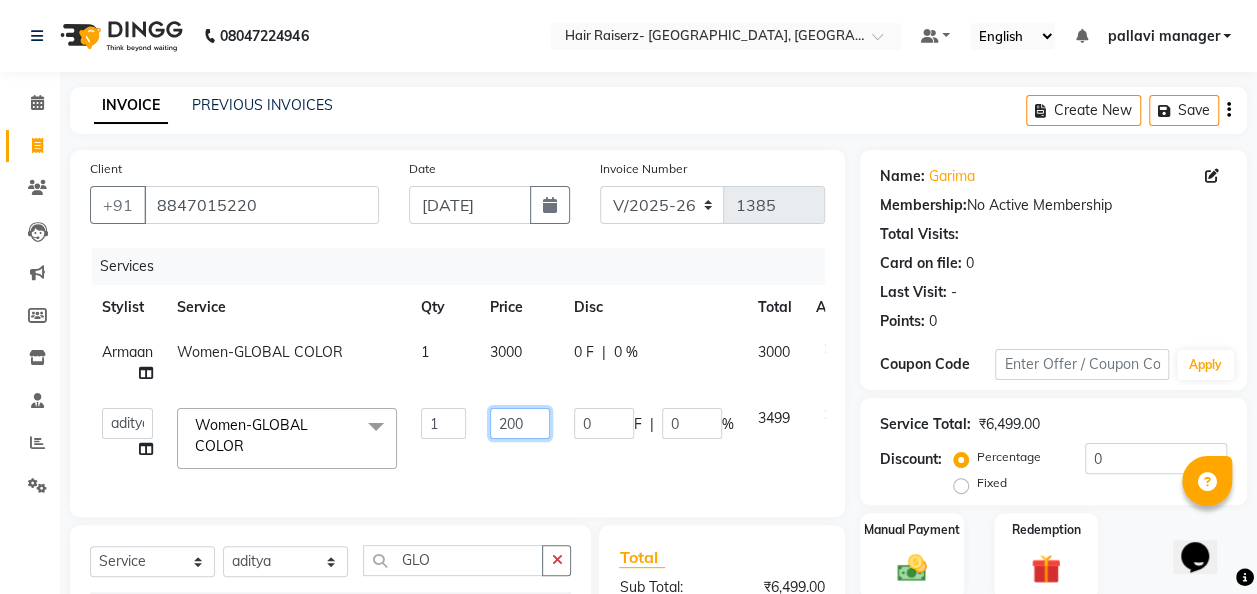 type on "2000" 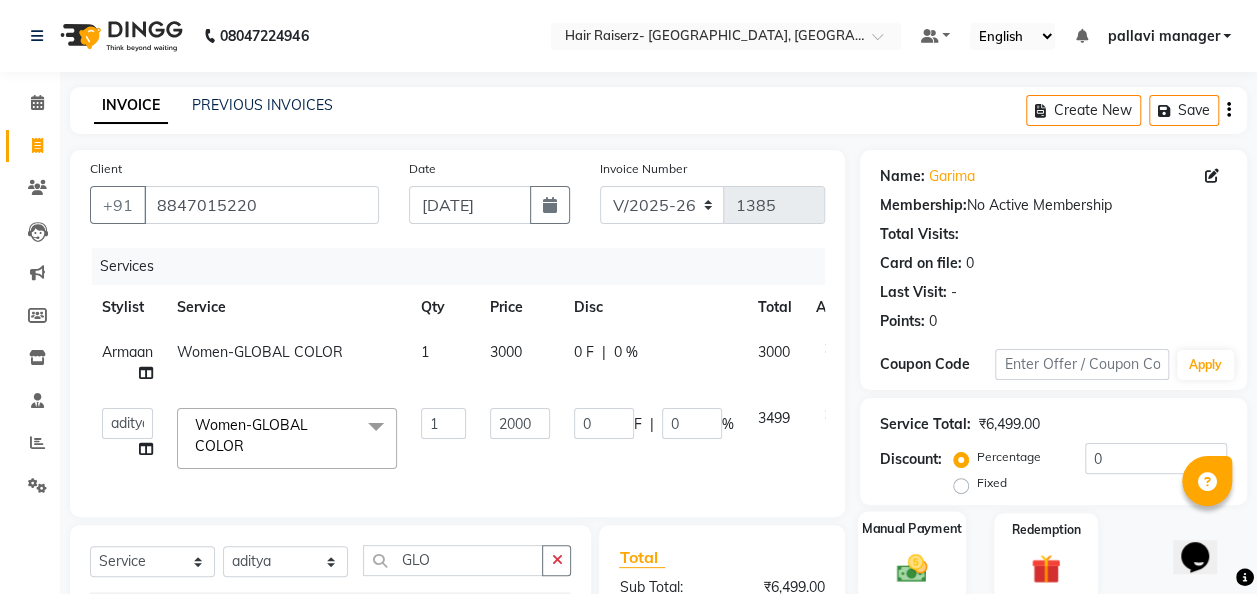 click on "Manual Payment" 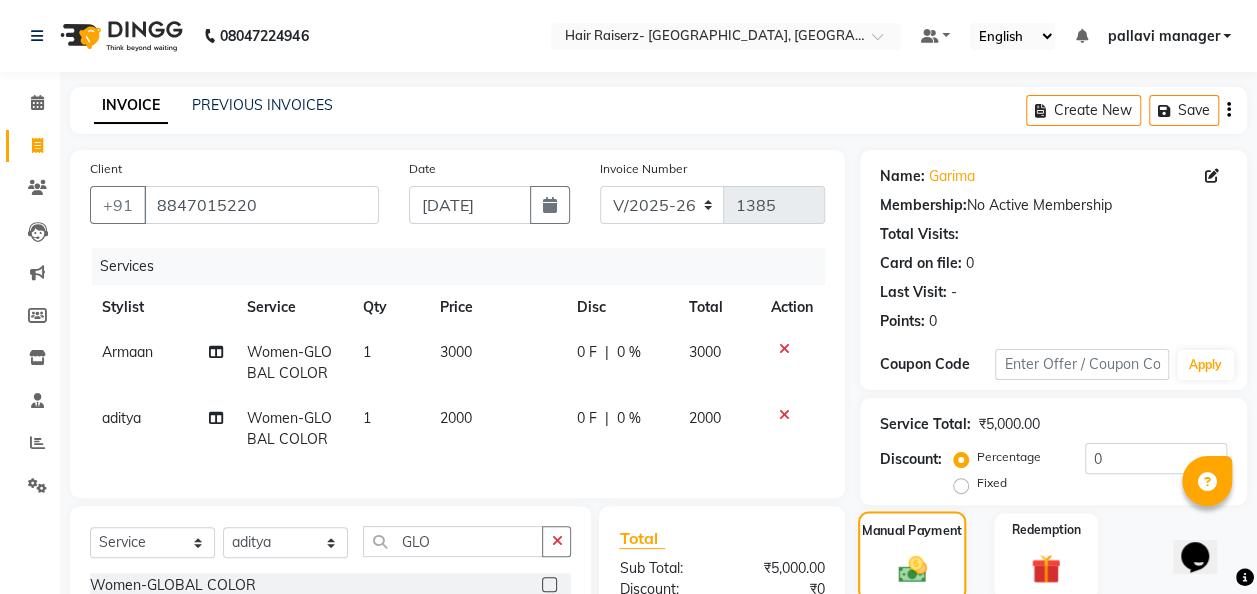 scroll, scrollTop: 250, scrollLeft: 0, axis: vertical 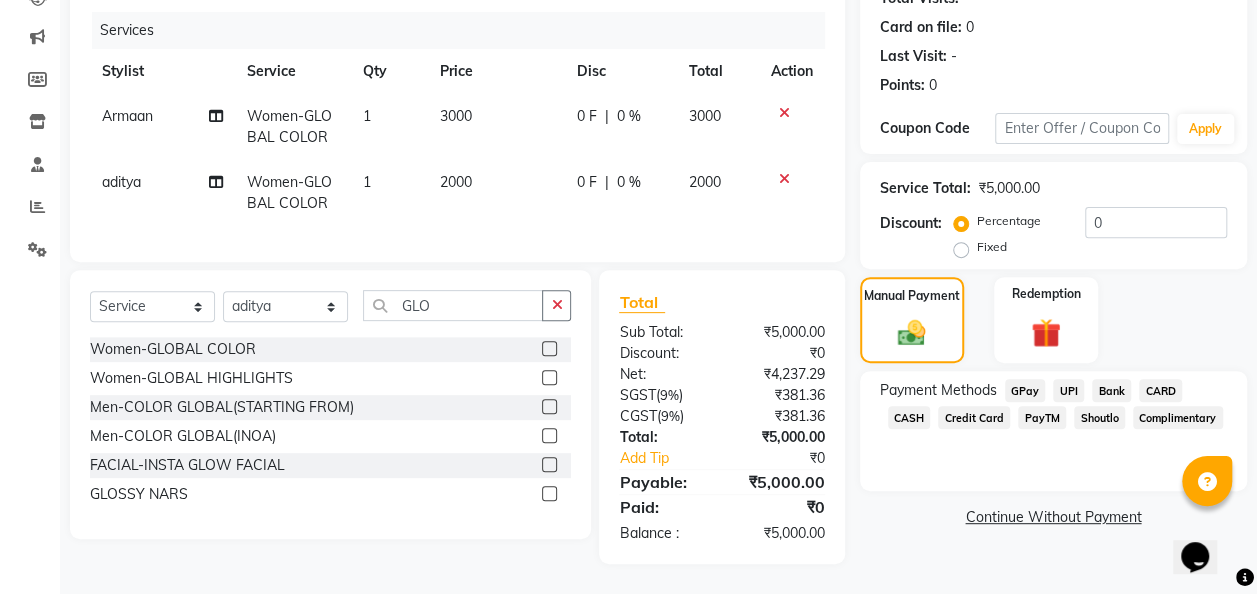 click on "Payment Methods  GPay   UPI   Bank   CARD   CASH   Credit Card   PayTM   Shoutlo   Complimentary" 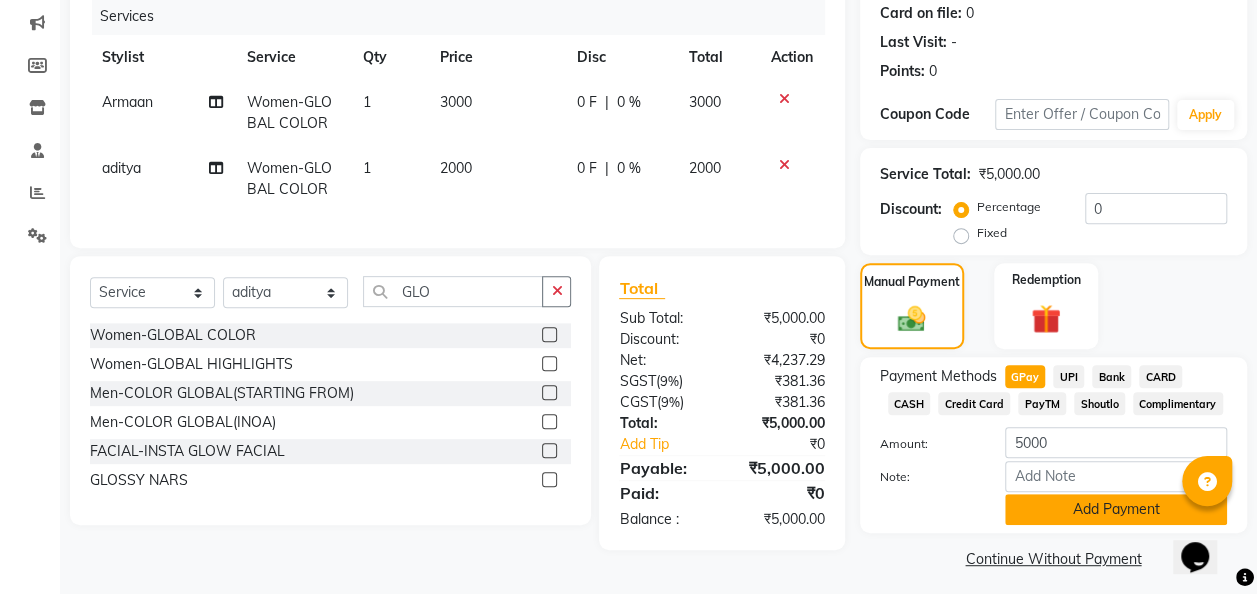 click on "Add Payment" 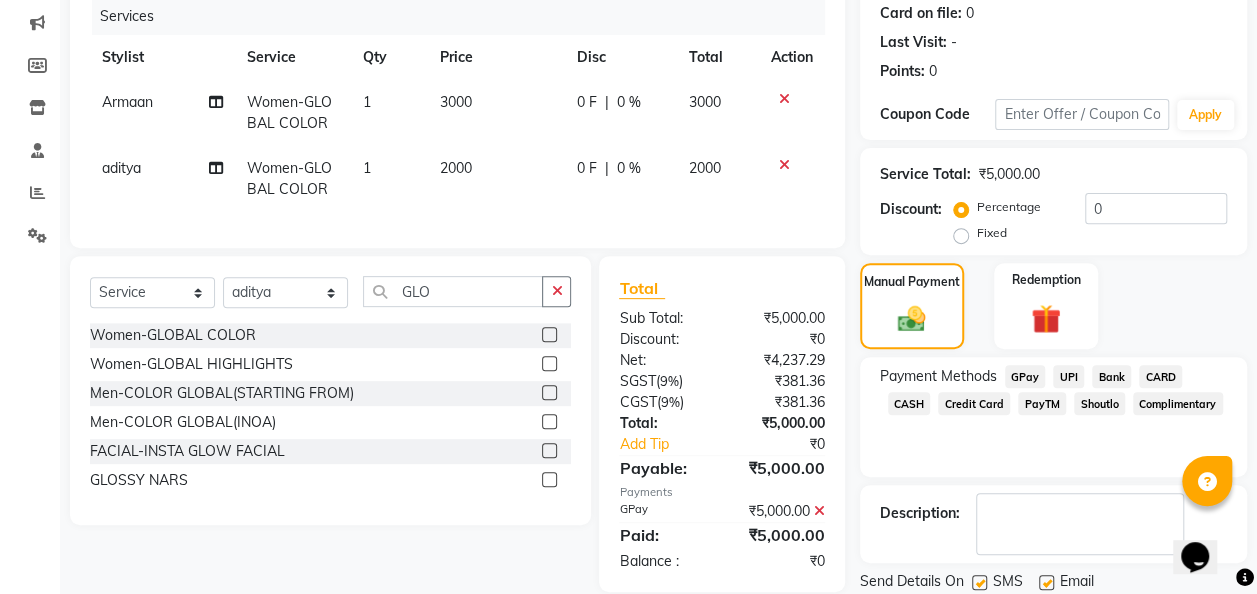 scroll, scrollTop: 316, scrollLeft: 0, axis: vertical 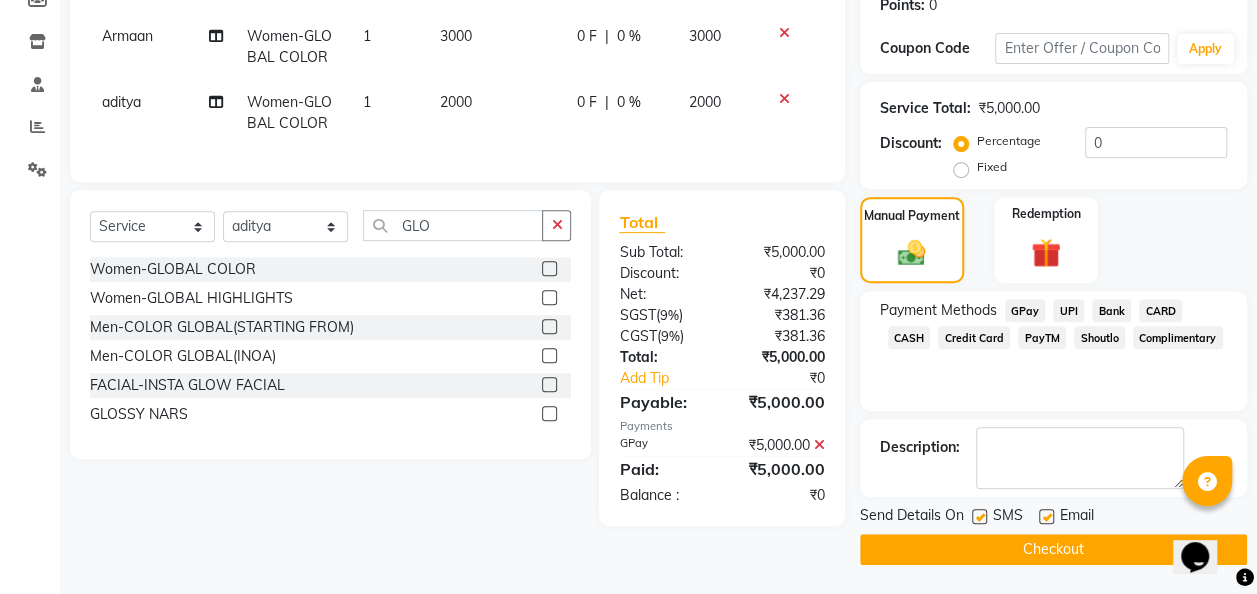 click 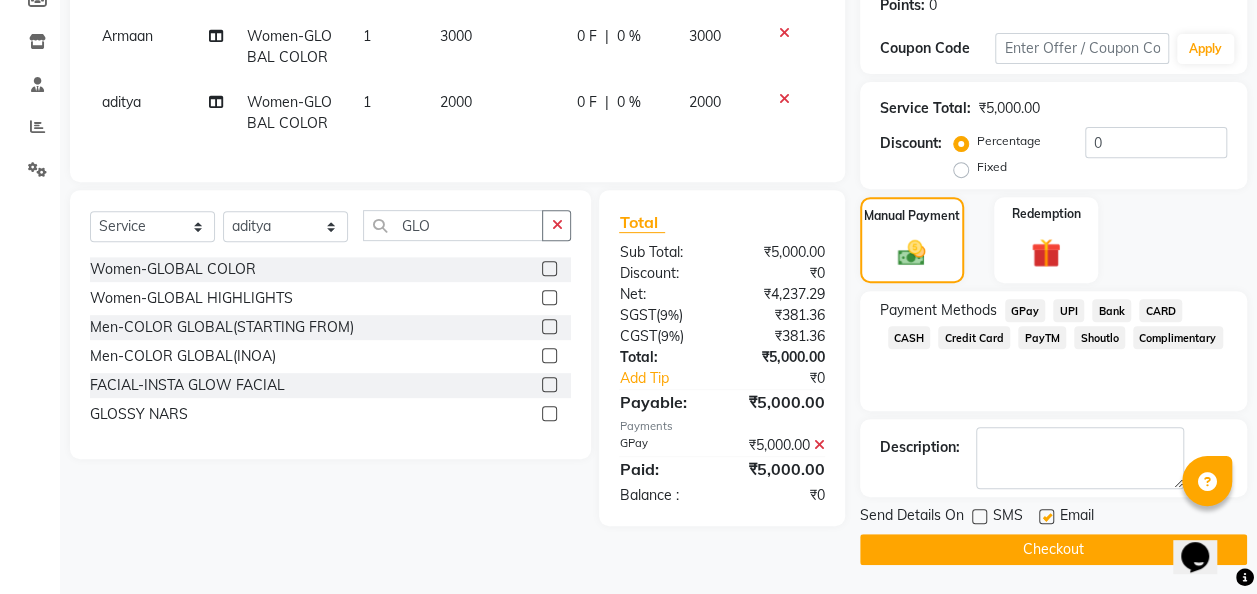 click on "Checkout" 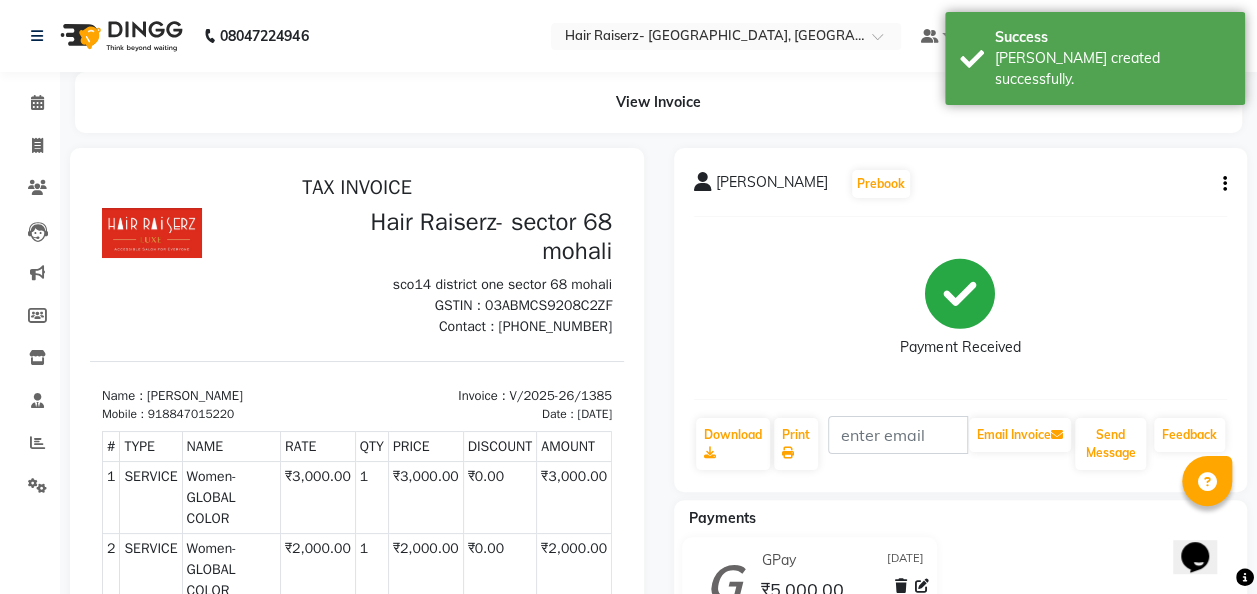 scroll, scrollTop: 0, scrollLeft: 0, axis: both 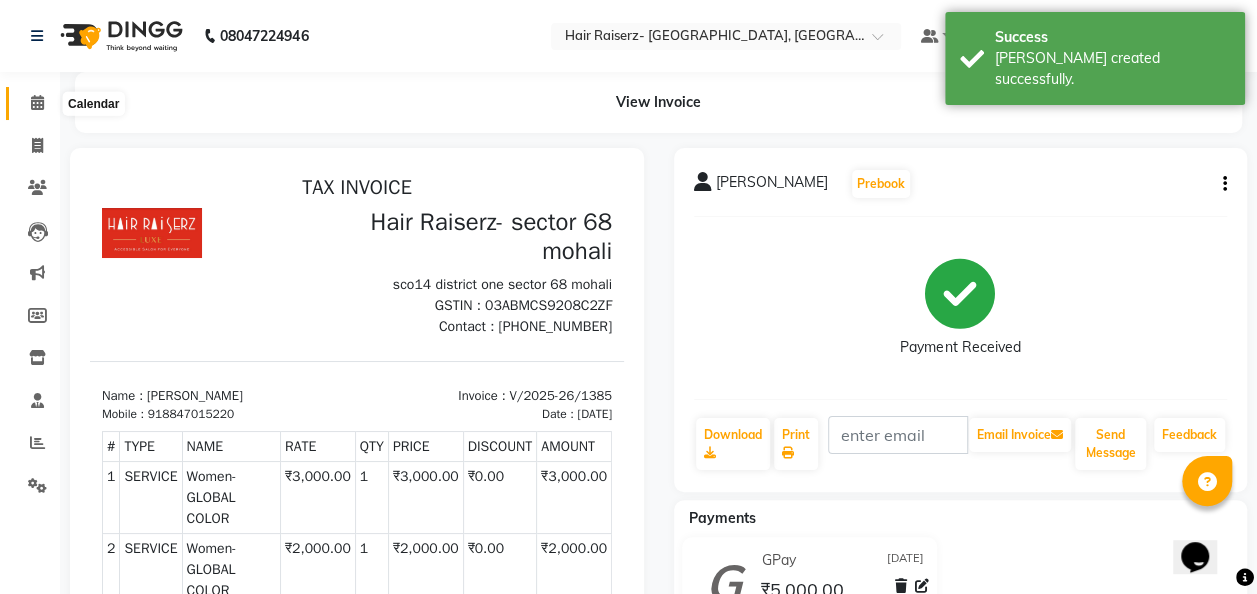 click 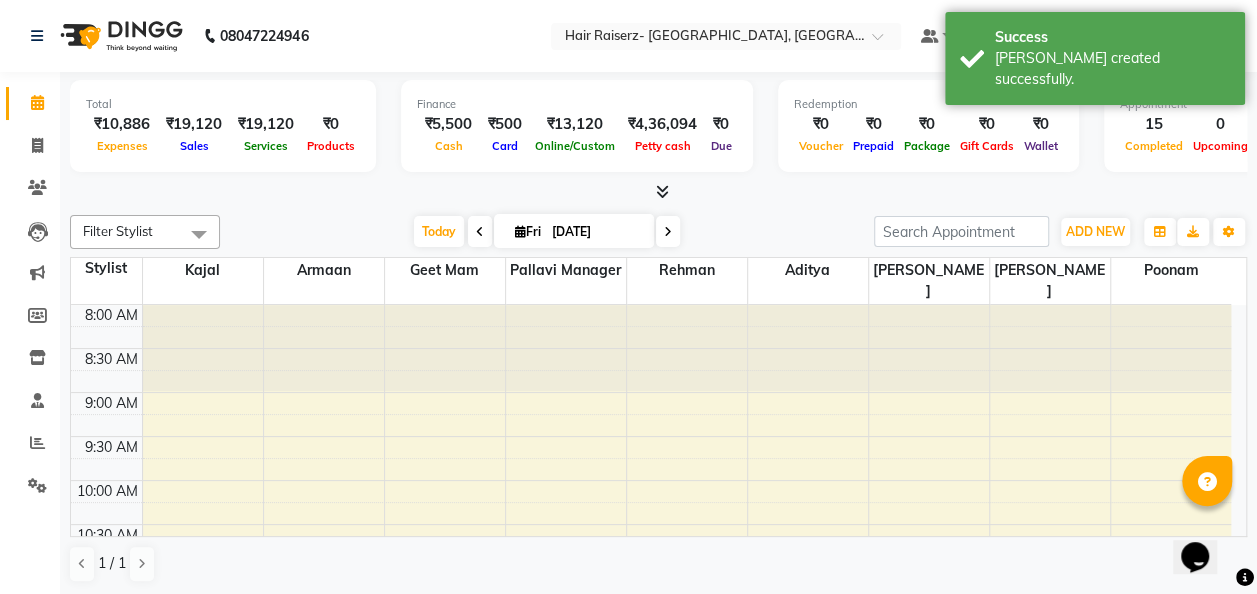 scroll, scrollTop: 0, scrollLeft: 0, axis: both 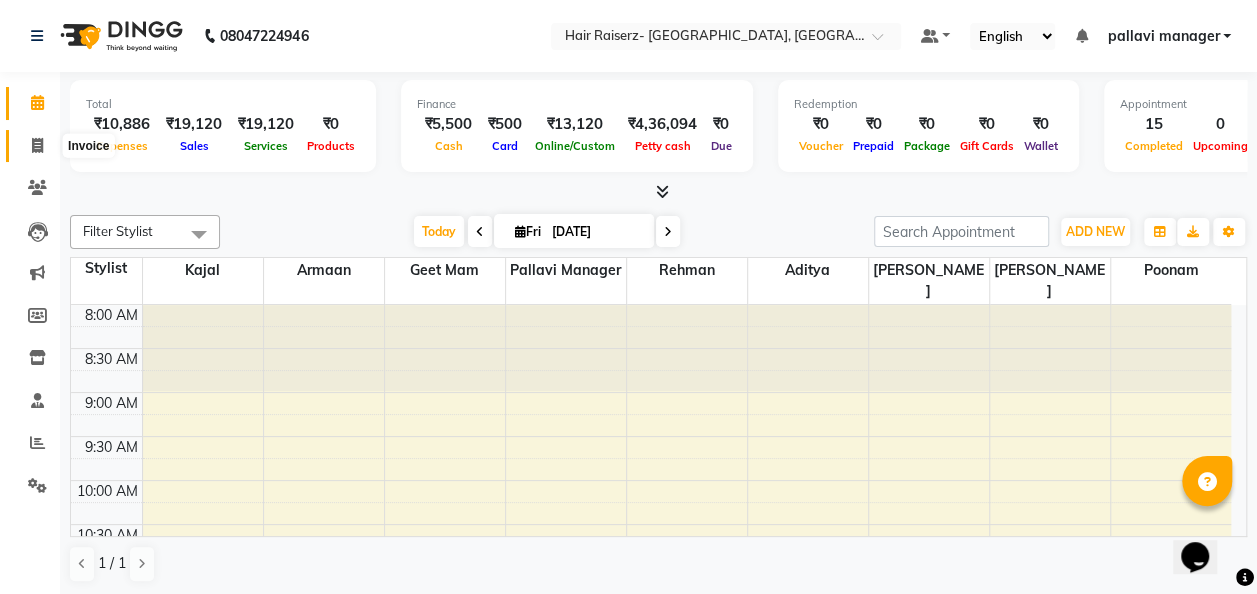click 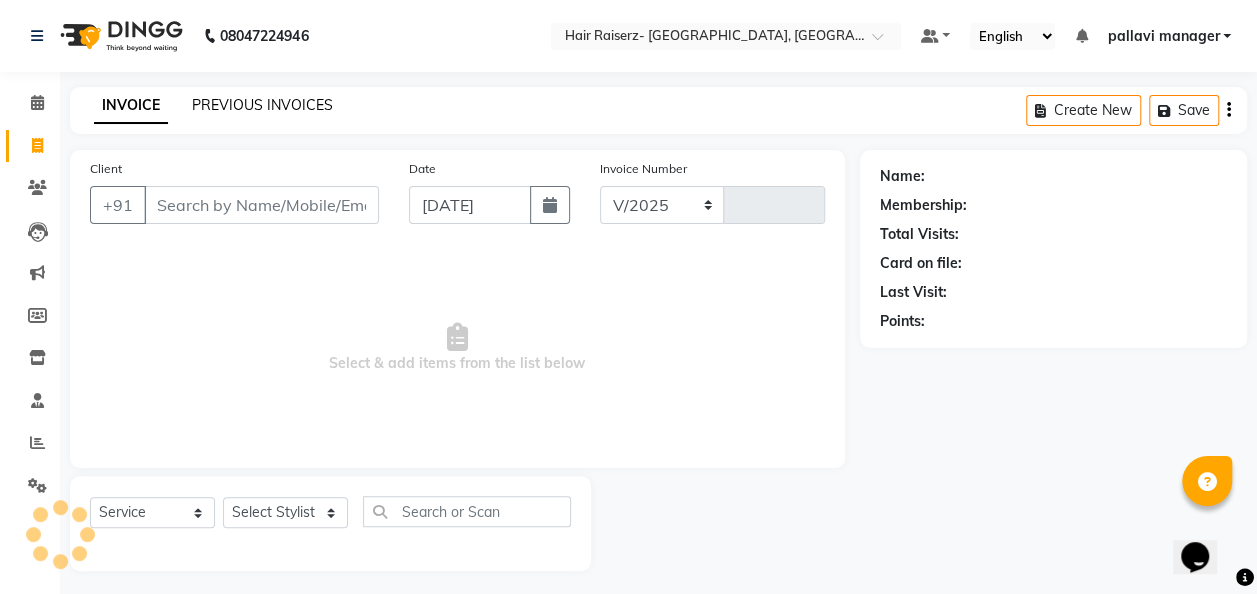 select on "6691" 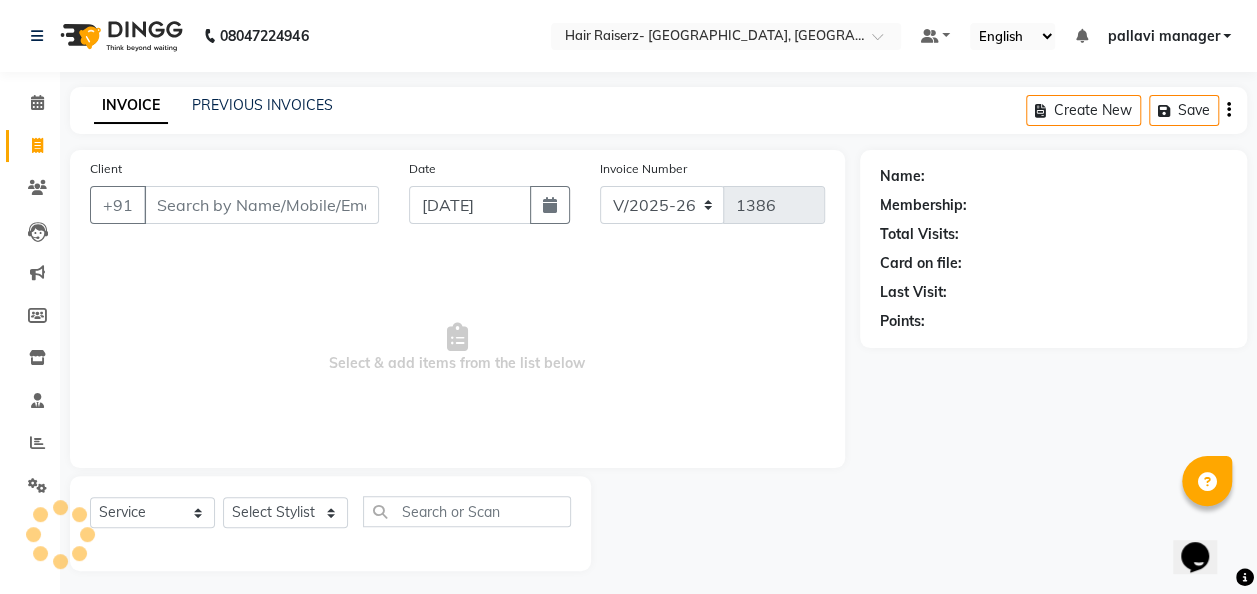 click on "INVOICE PREVIOUS INVOICES Create New   Save" 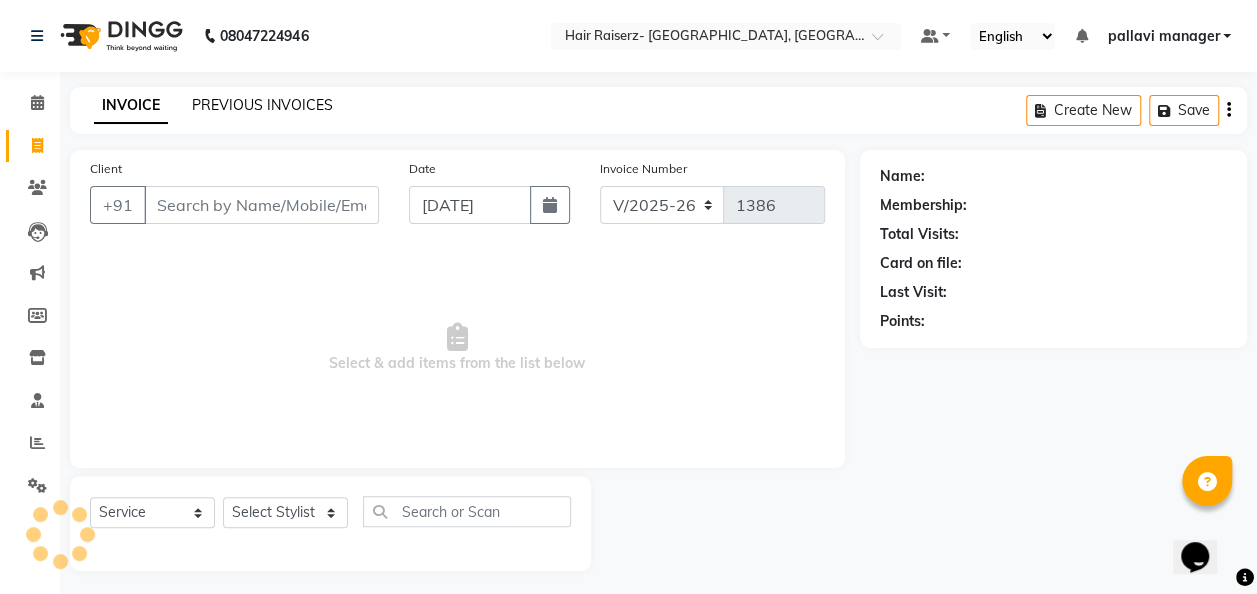 click on "PREVIOUS INVOICES" 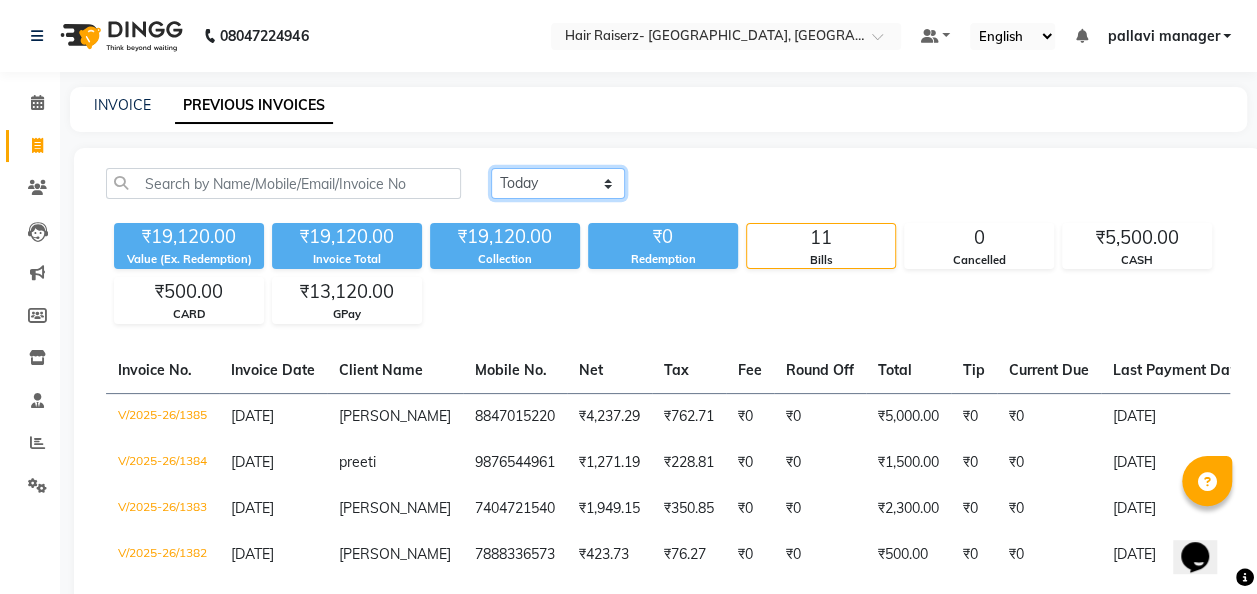 click on "[DATE] [DATE] Custom Range" 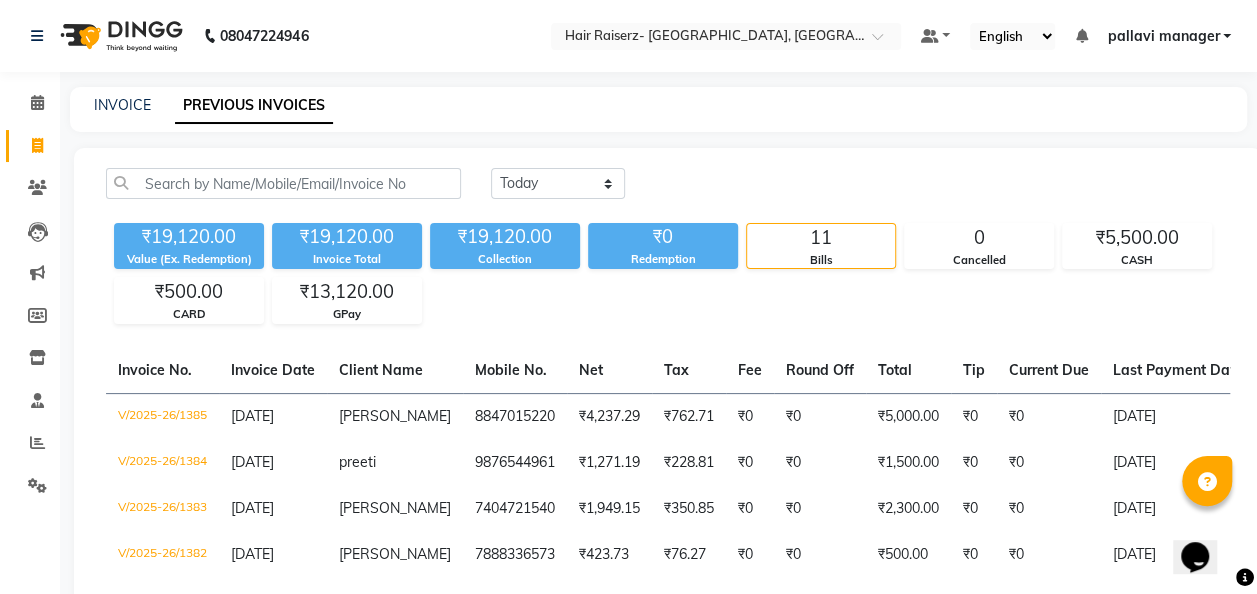 click on "₹19,120.00 Value (Ex. Redemption) ₹19,120.00 Invoice Total  ₹19,120.00 Collection ₹0 Redemption 11 Bills 0 Cancelled ₹5,500.00 CASH ₹500.00 CARD ₹13,120.00 GPay" 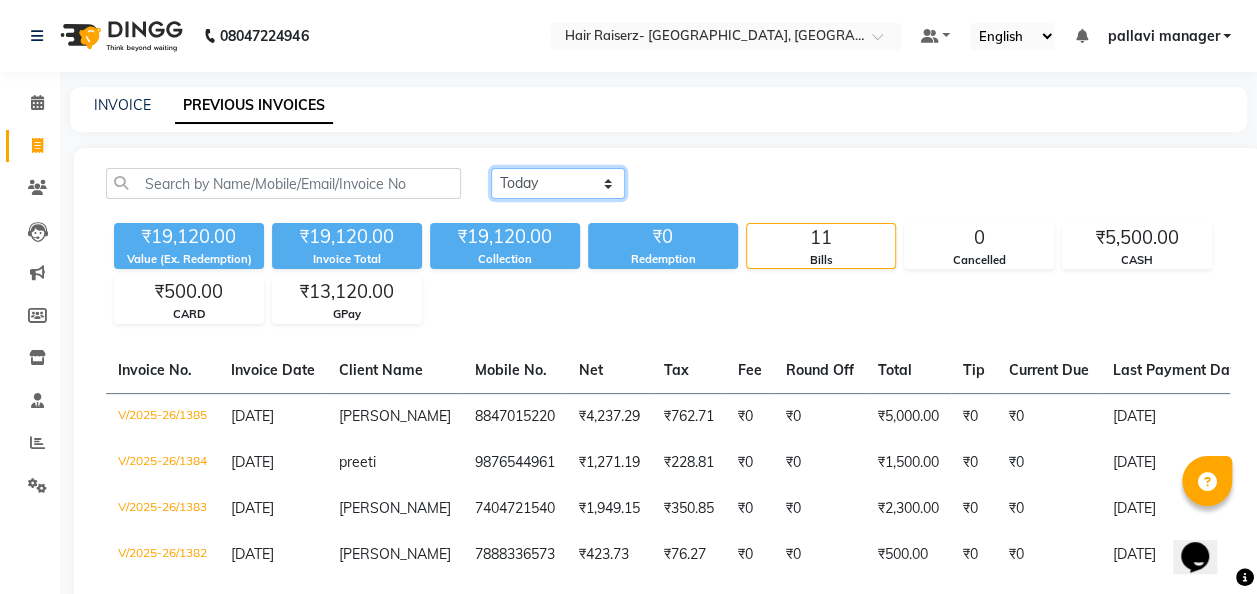 click on "[DATE] [DATE] Custom Range" 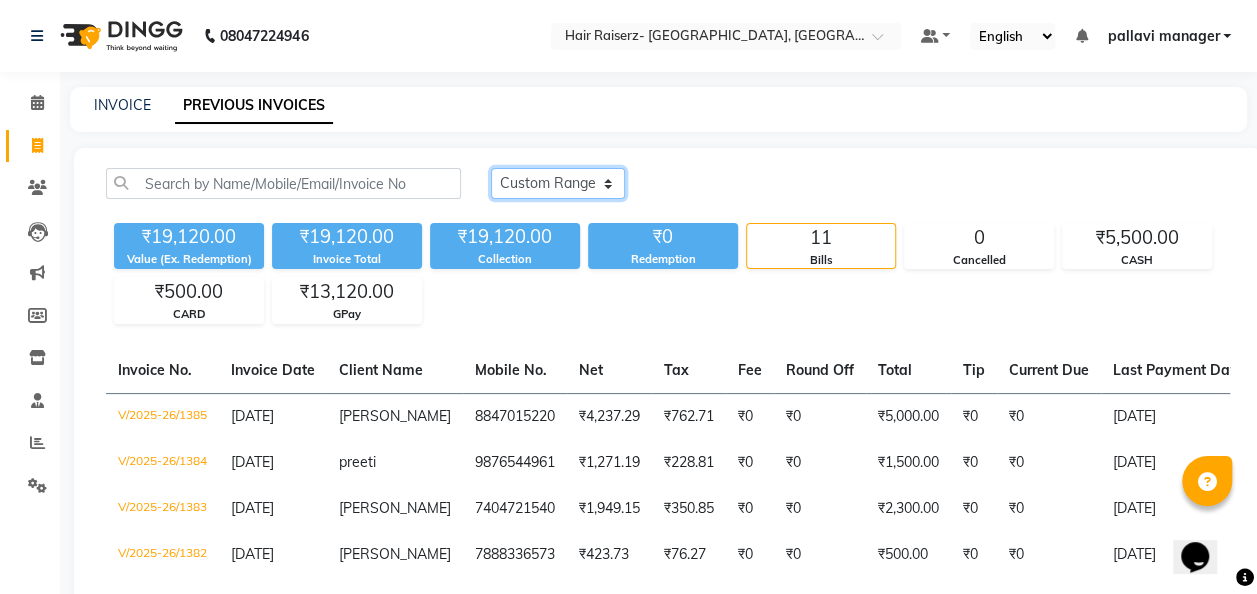 click on "[DATE] [DATE] Custom Range" 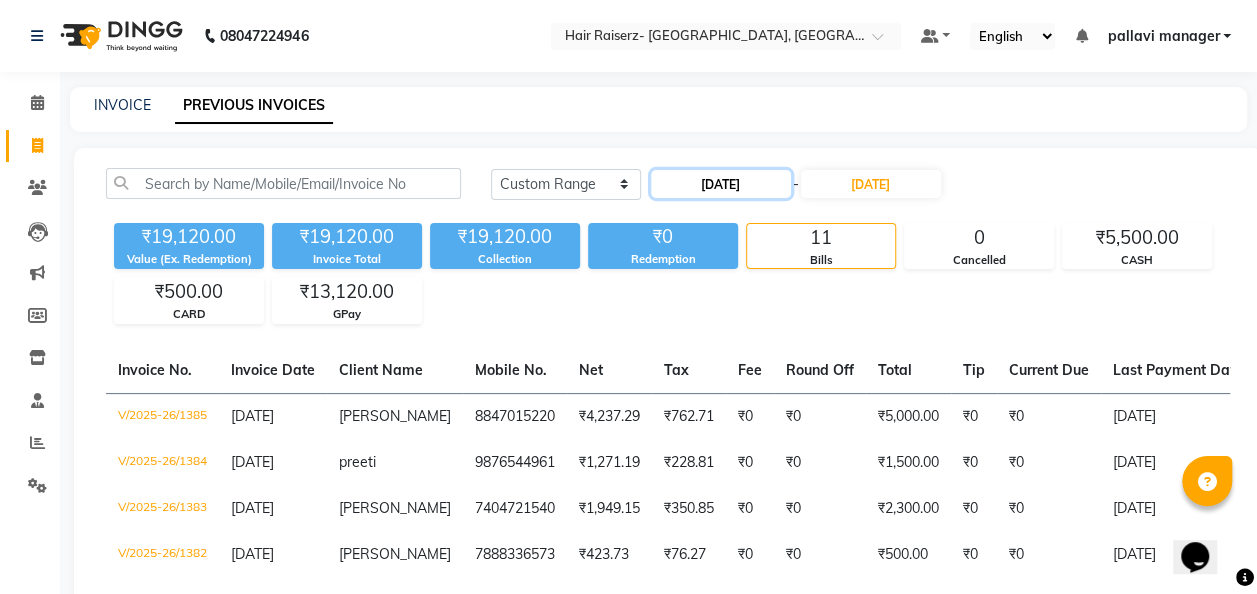 click on "[DATE]" 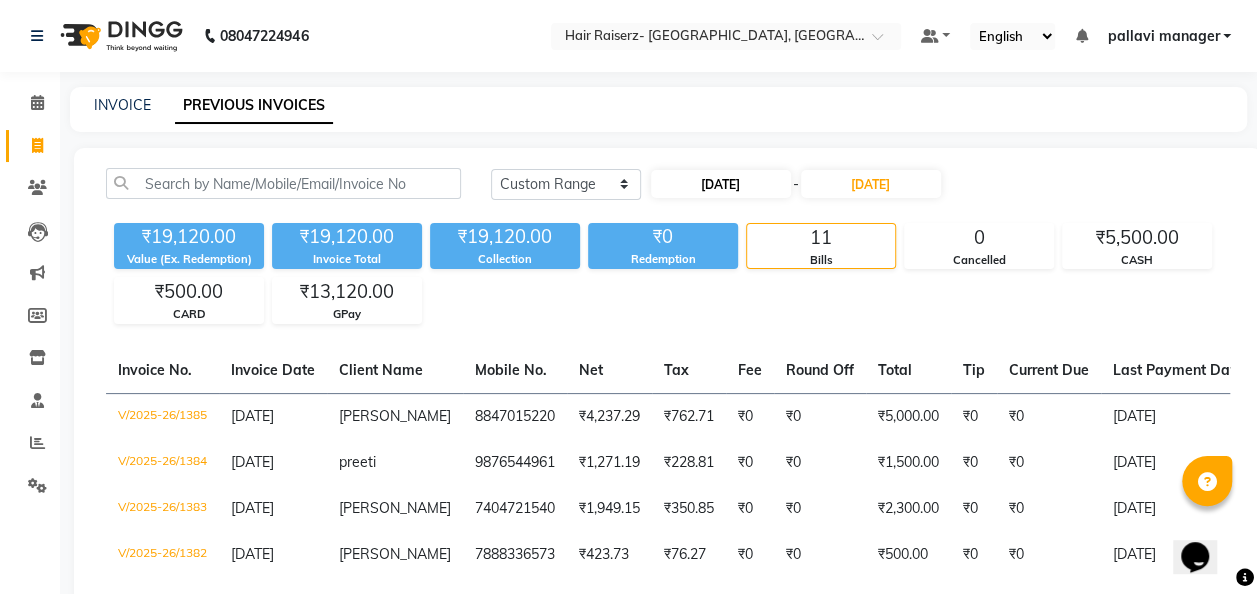 select on "7" 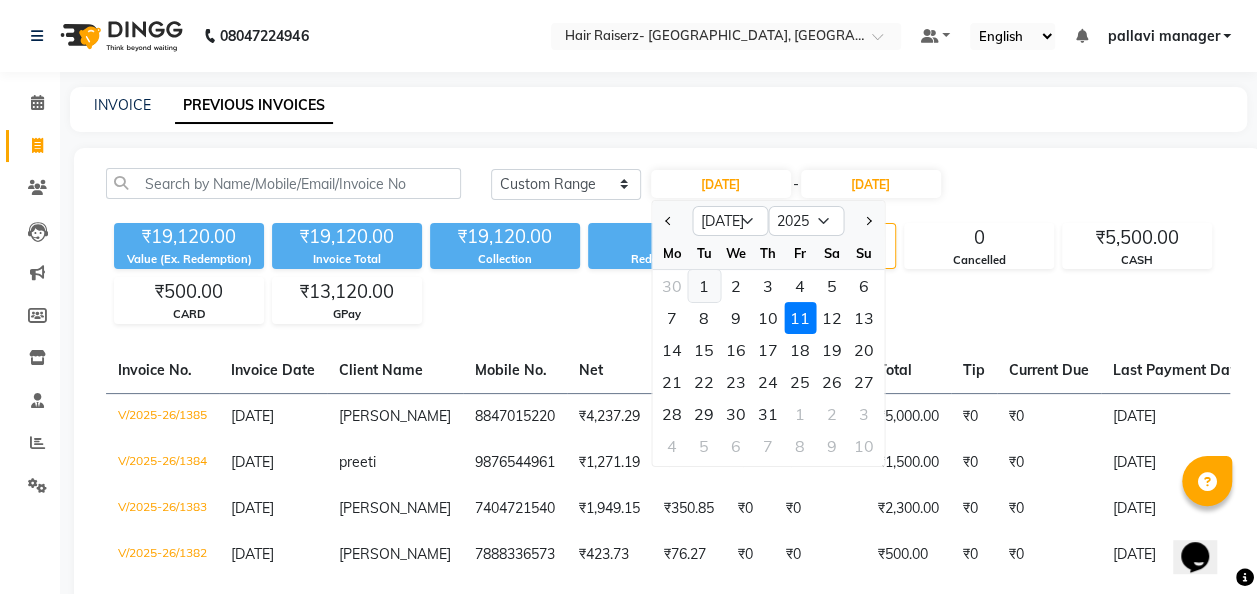 click on "1" 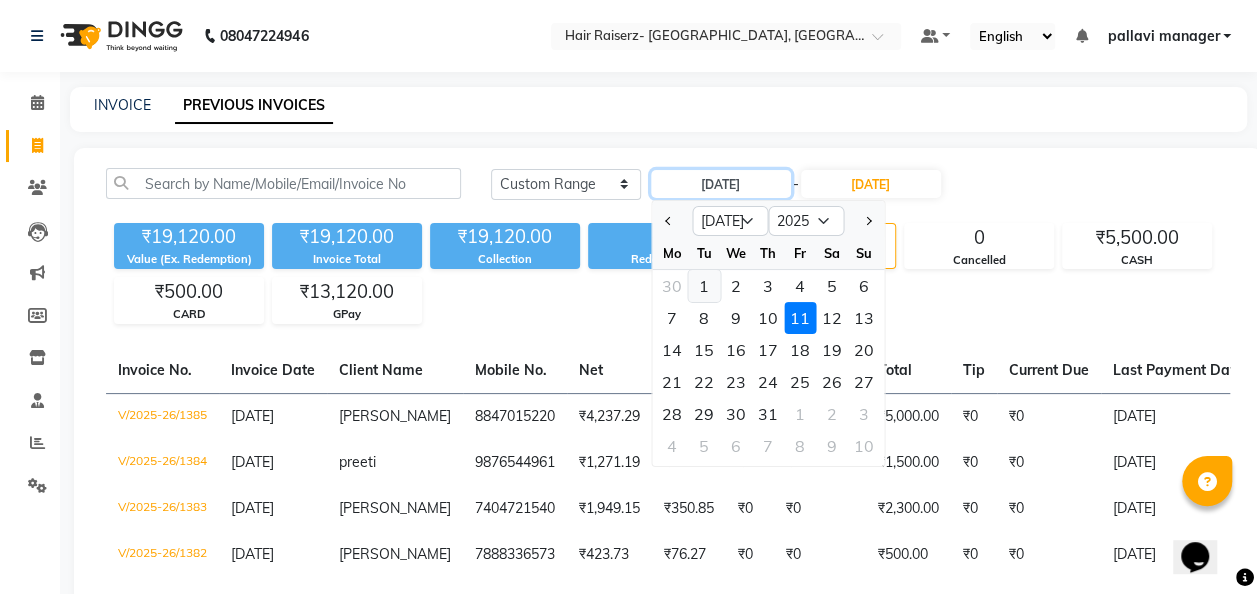 type on "[DATE]" 